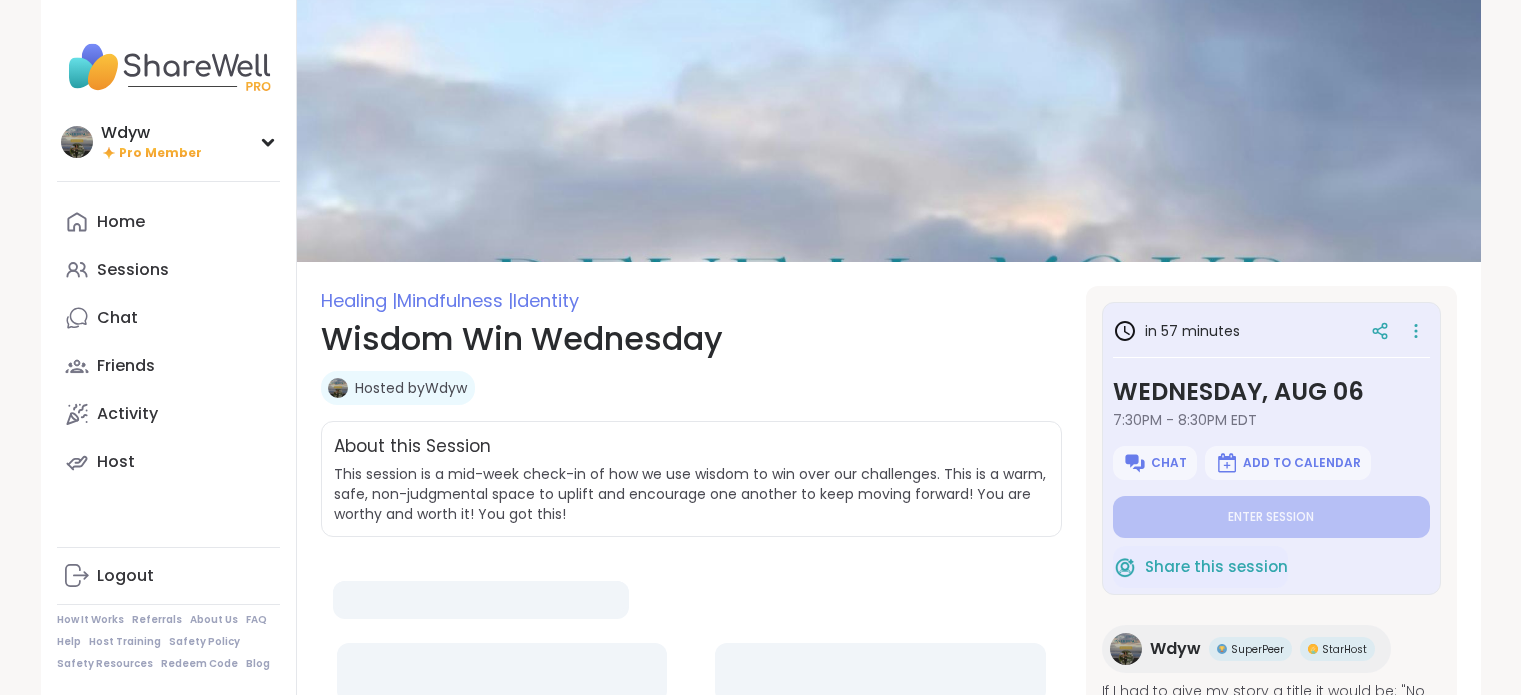 scroll, scrollTop: 0, scrollLeft: 0, axis: both 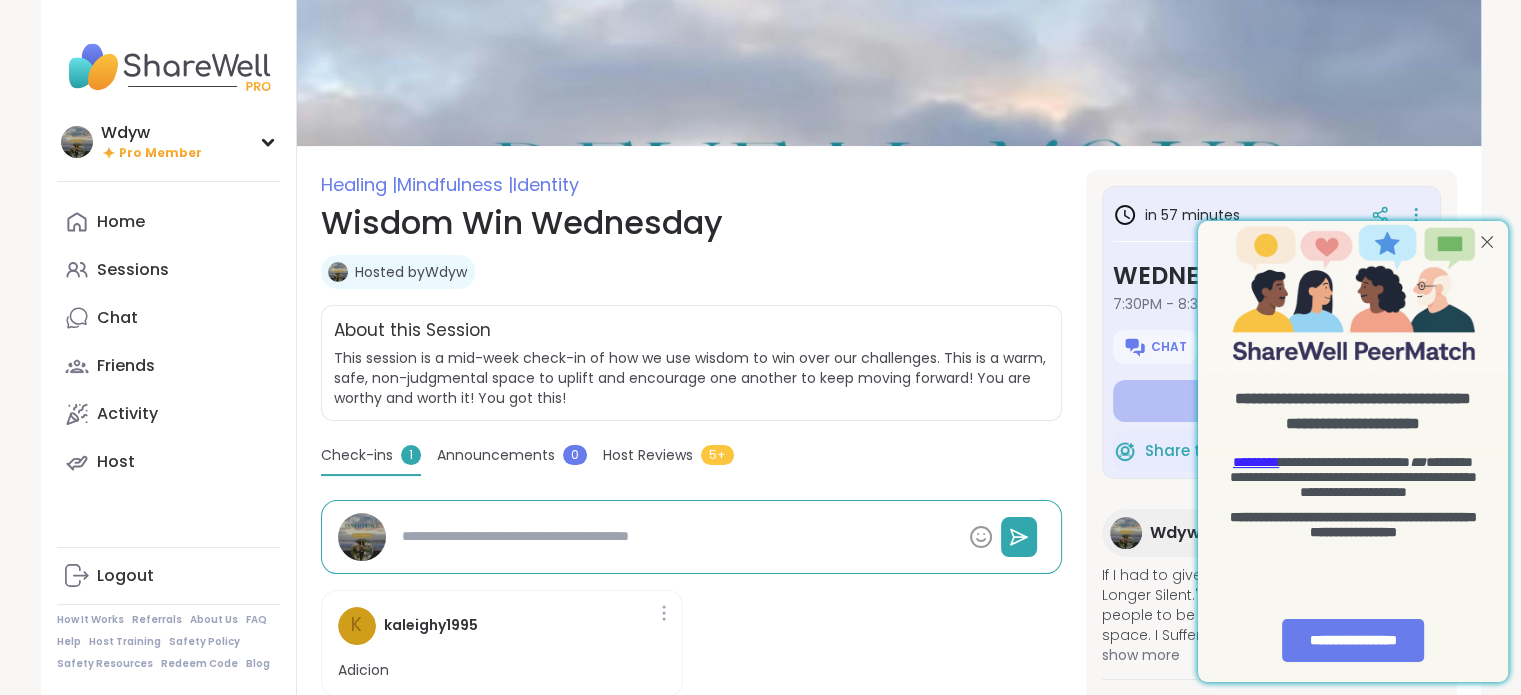 click at bounding box center [677, 536] 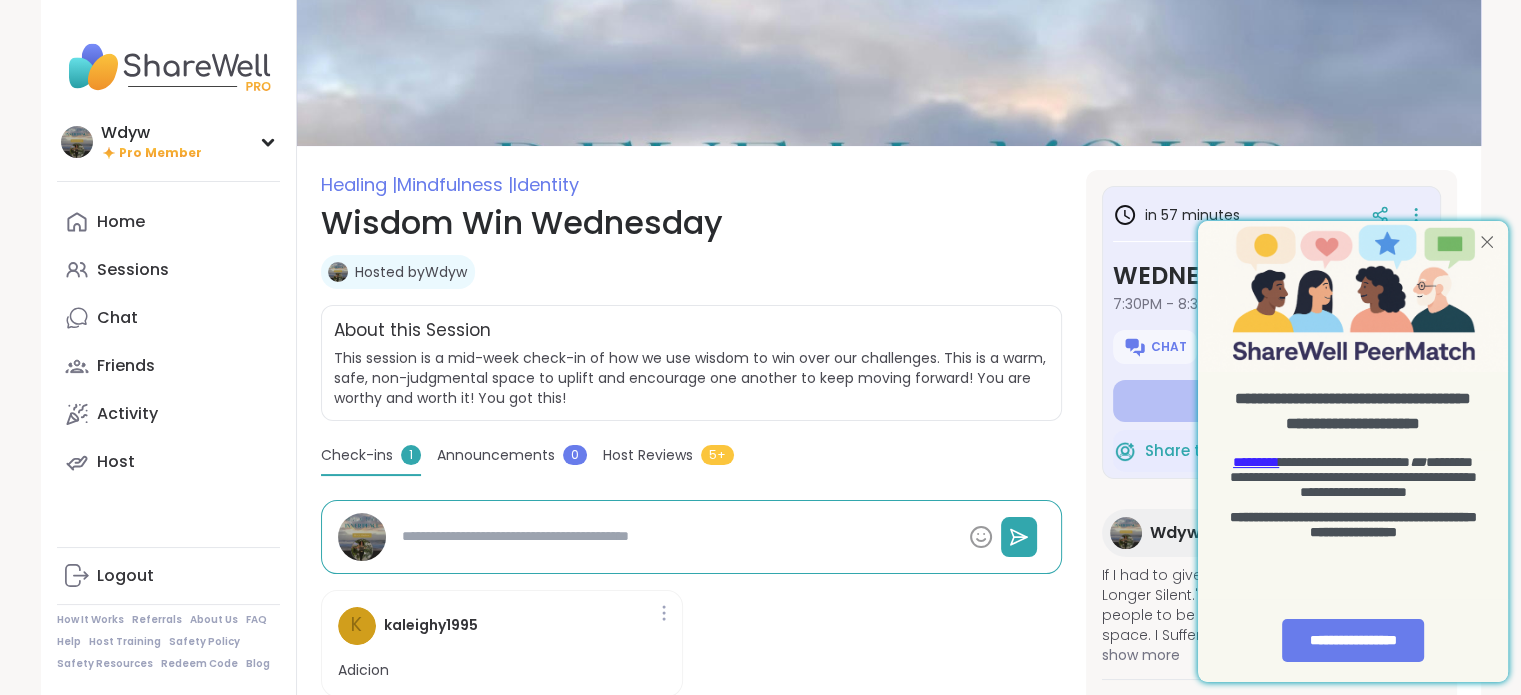 click at bounding box center [1487, 241] 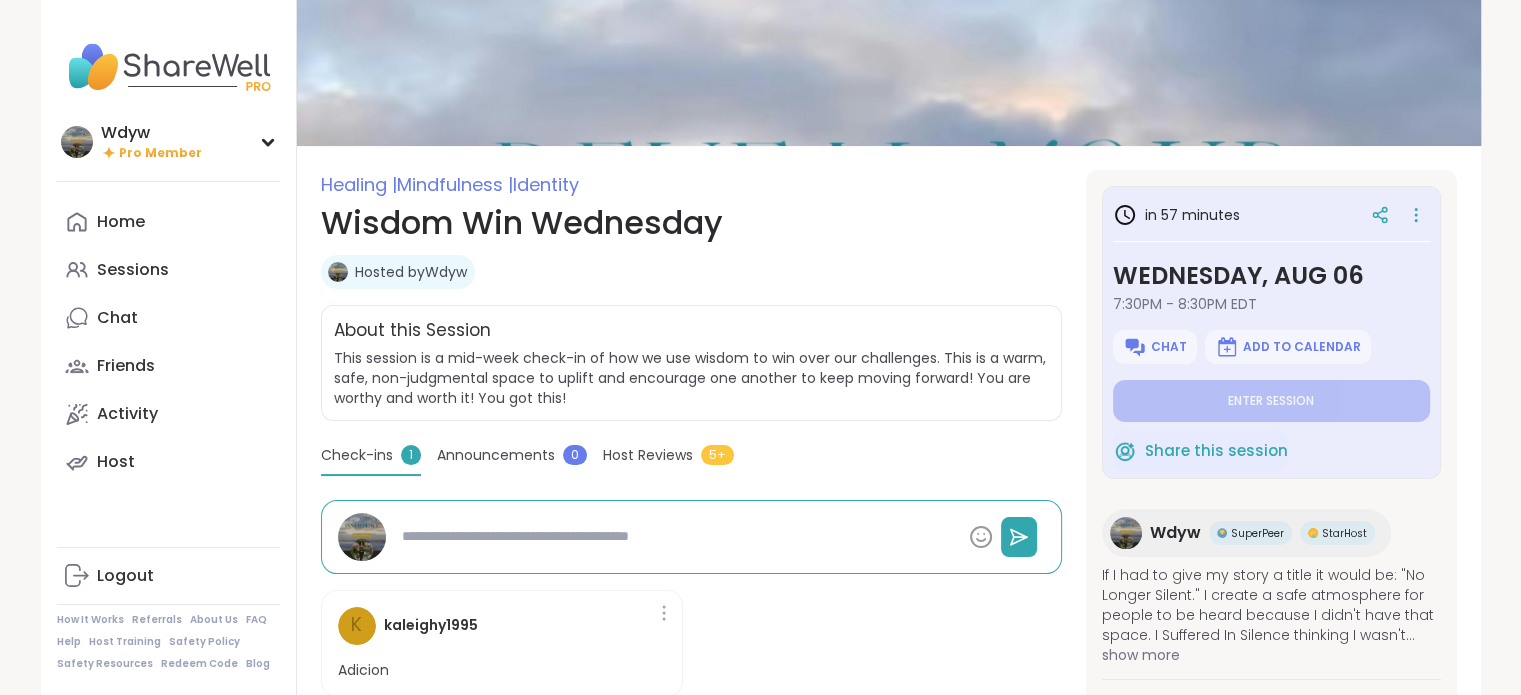 click at bounding box center [677, 536] 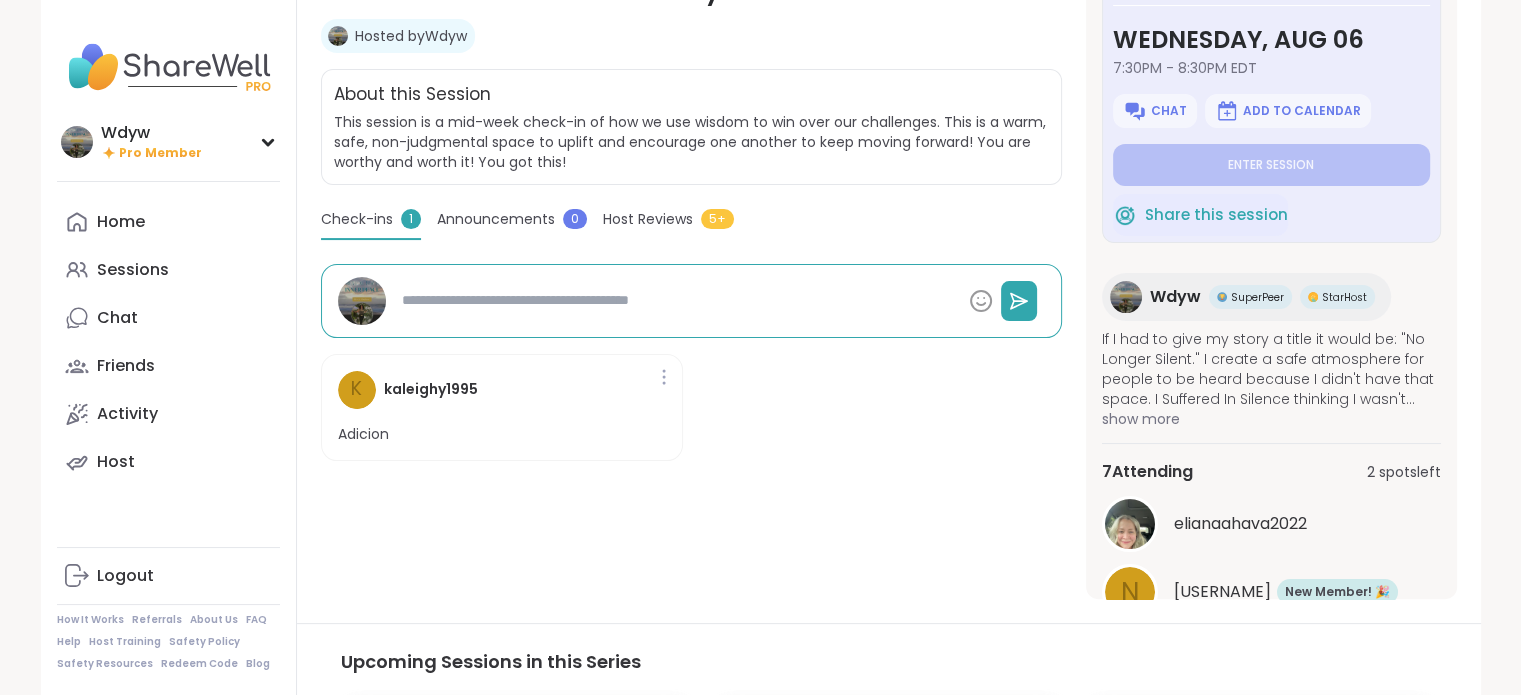 scroll, scrollTop: 435, scrollLeft: 0, axis: vertical 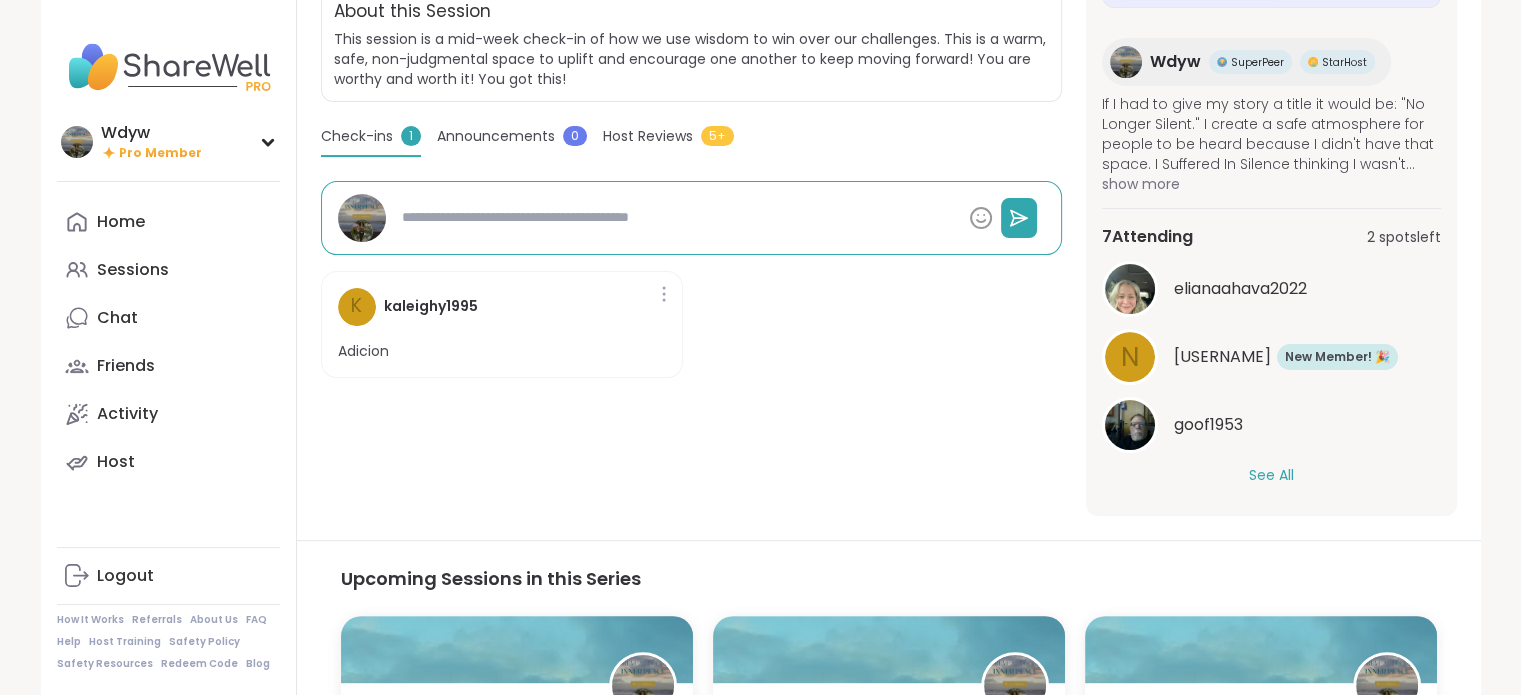 click on "See All" at bounding box center [1271, 475] 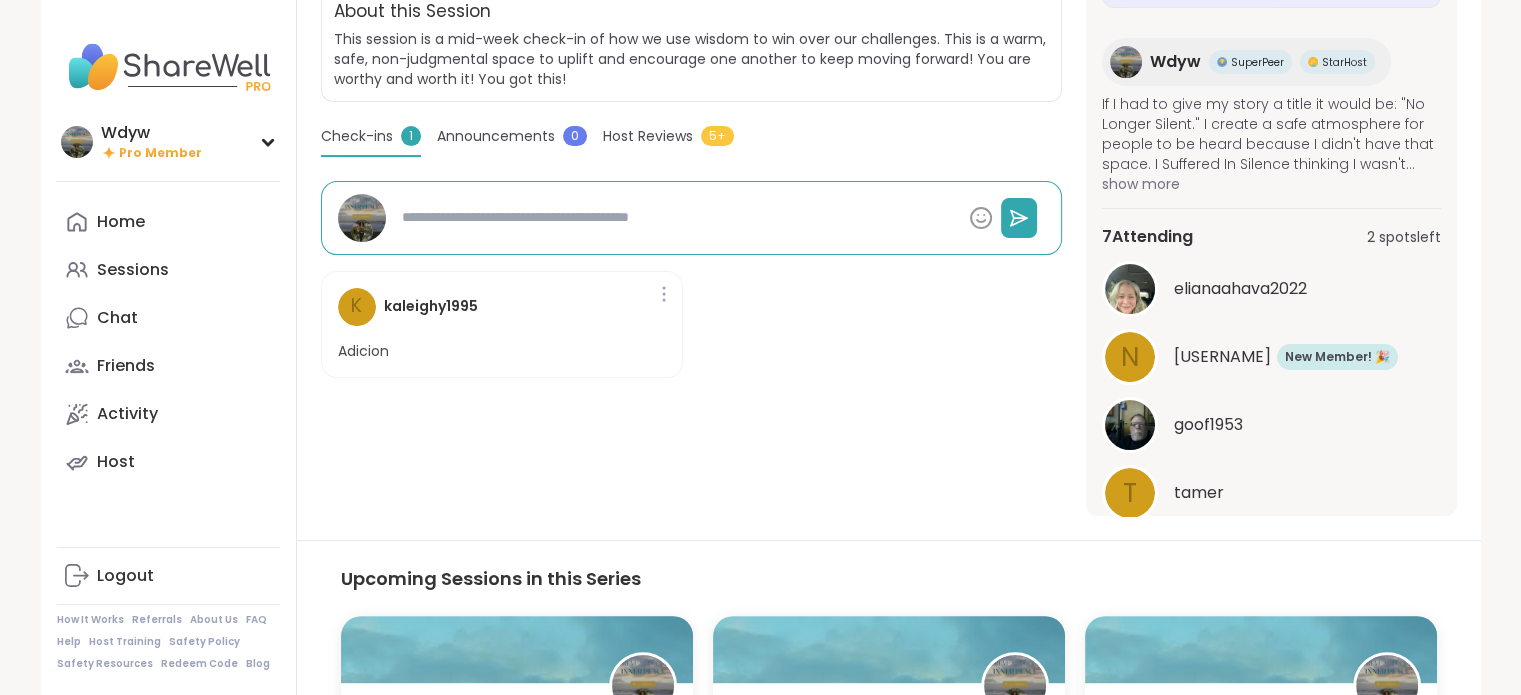 type on "*" 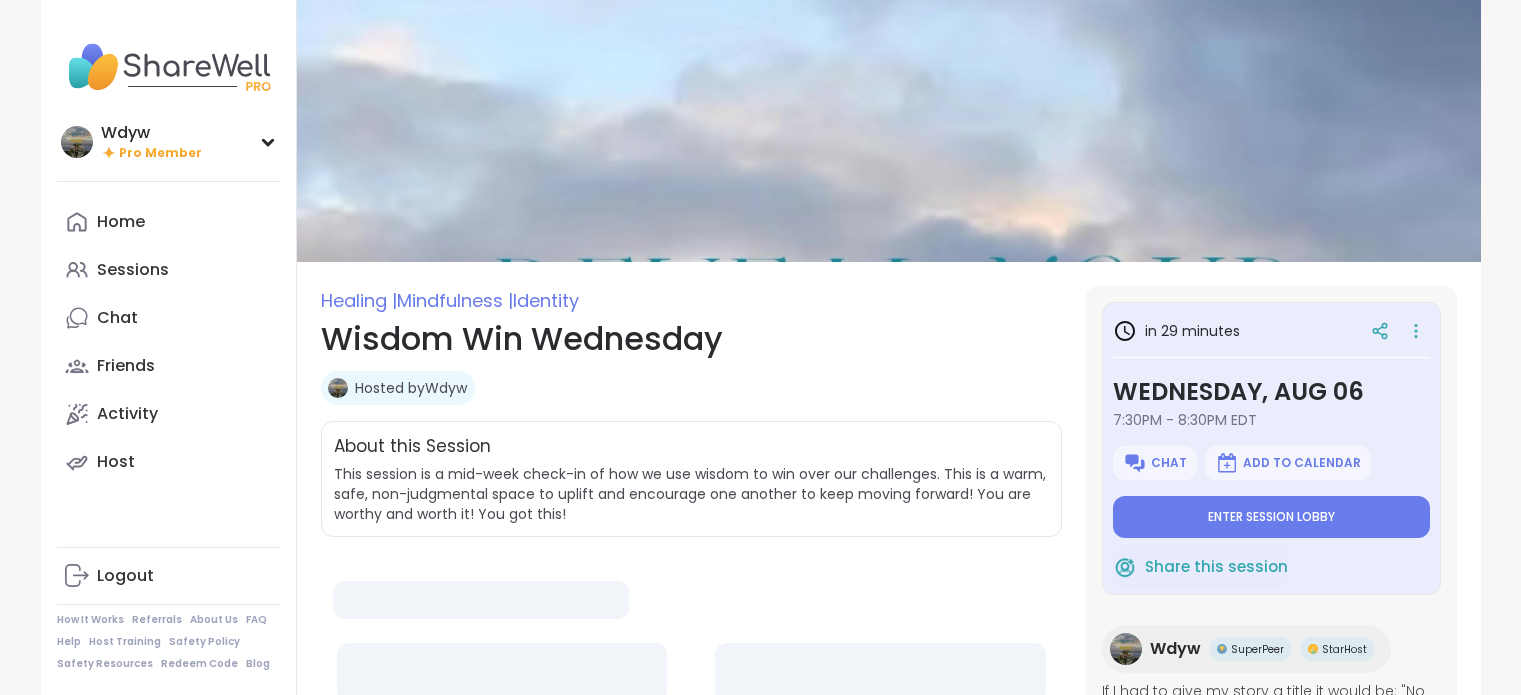 scroll, scrollTop: 0, scrollLeft: 0, axis: both 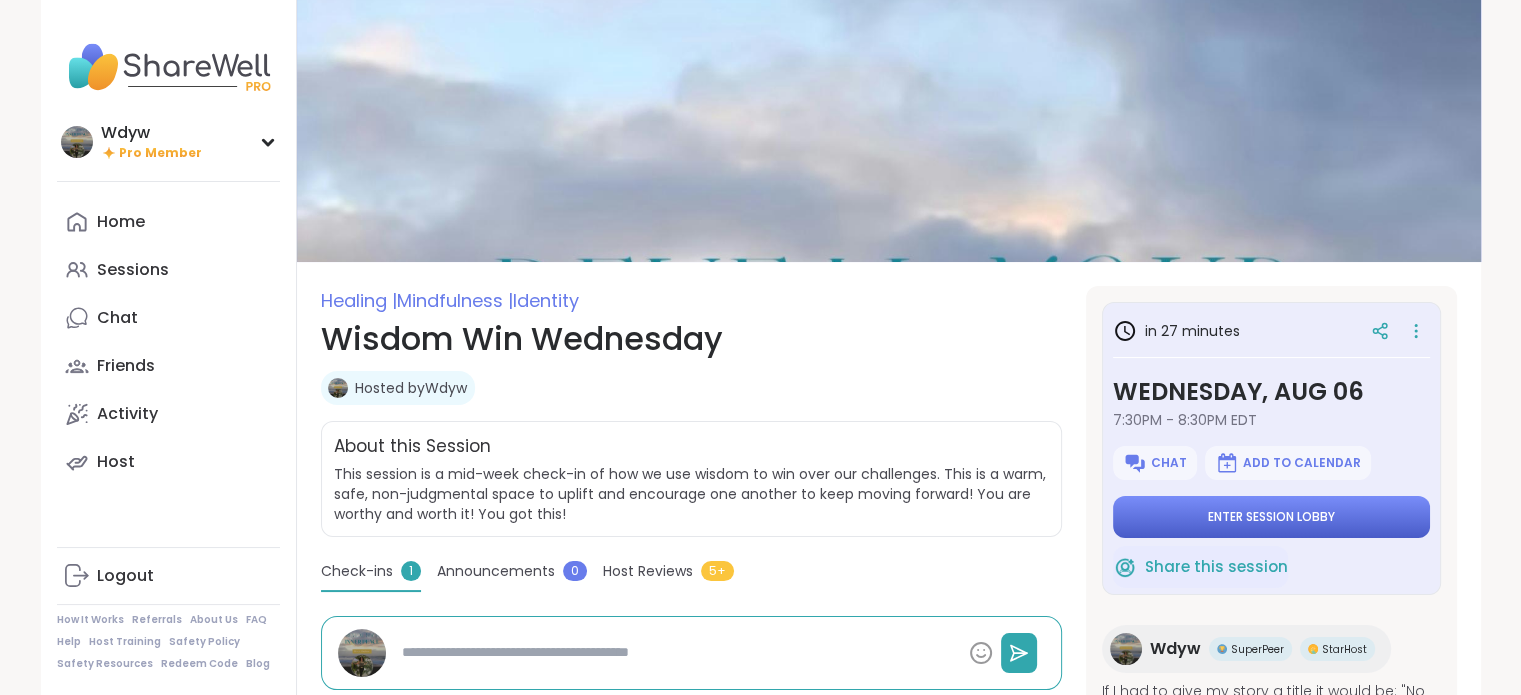 click on "Enter session lobby" at bounding box center (1271, 517) 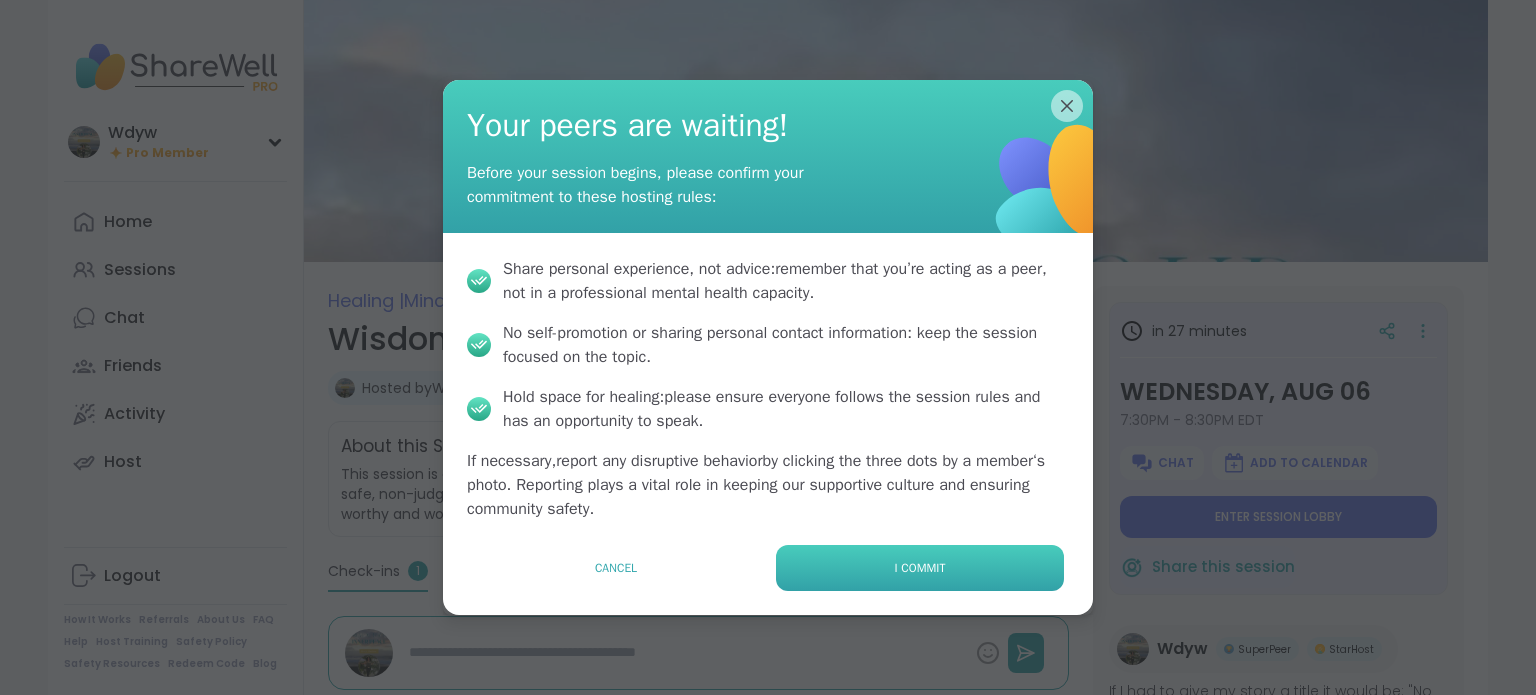 click on "I commit" at bounding box center [920, 568] 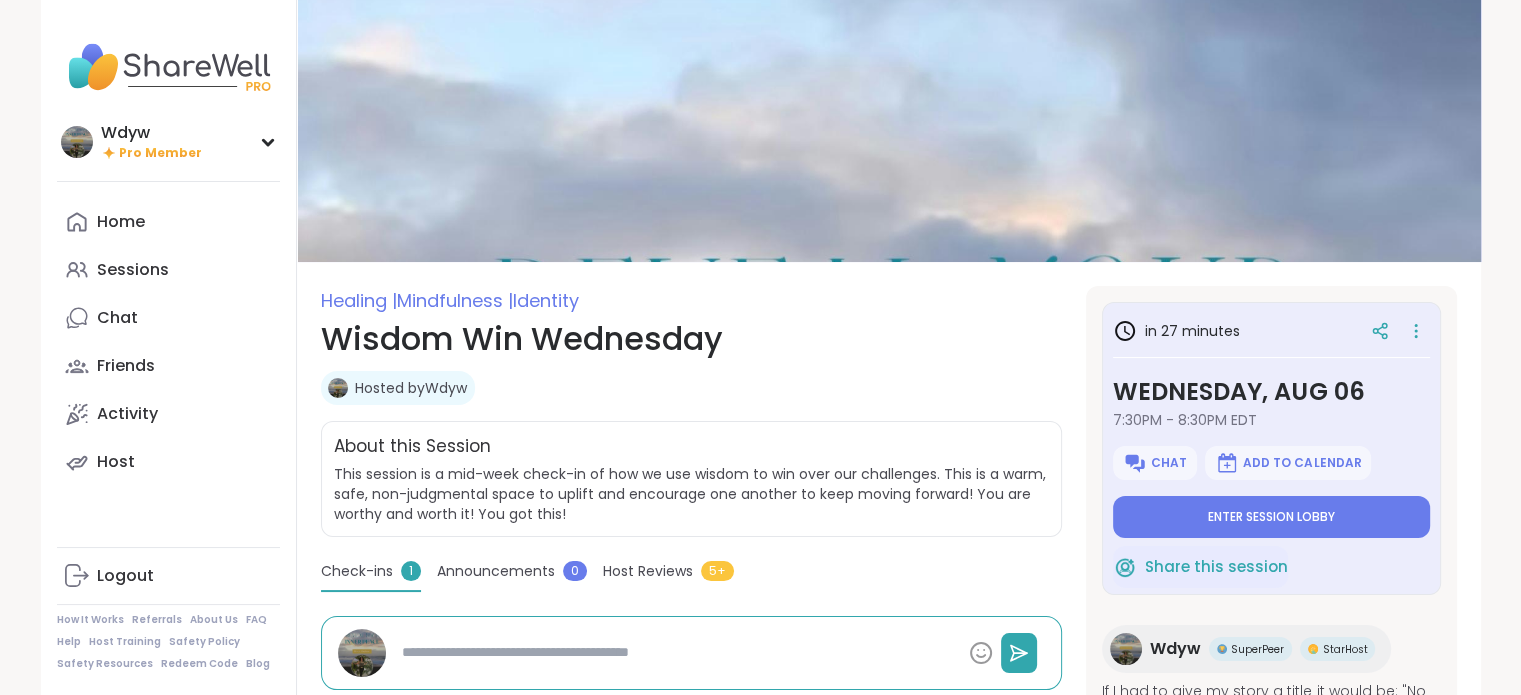 type on "*" 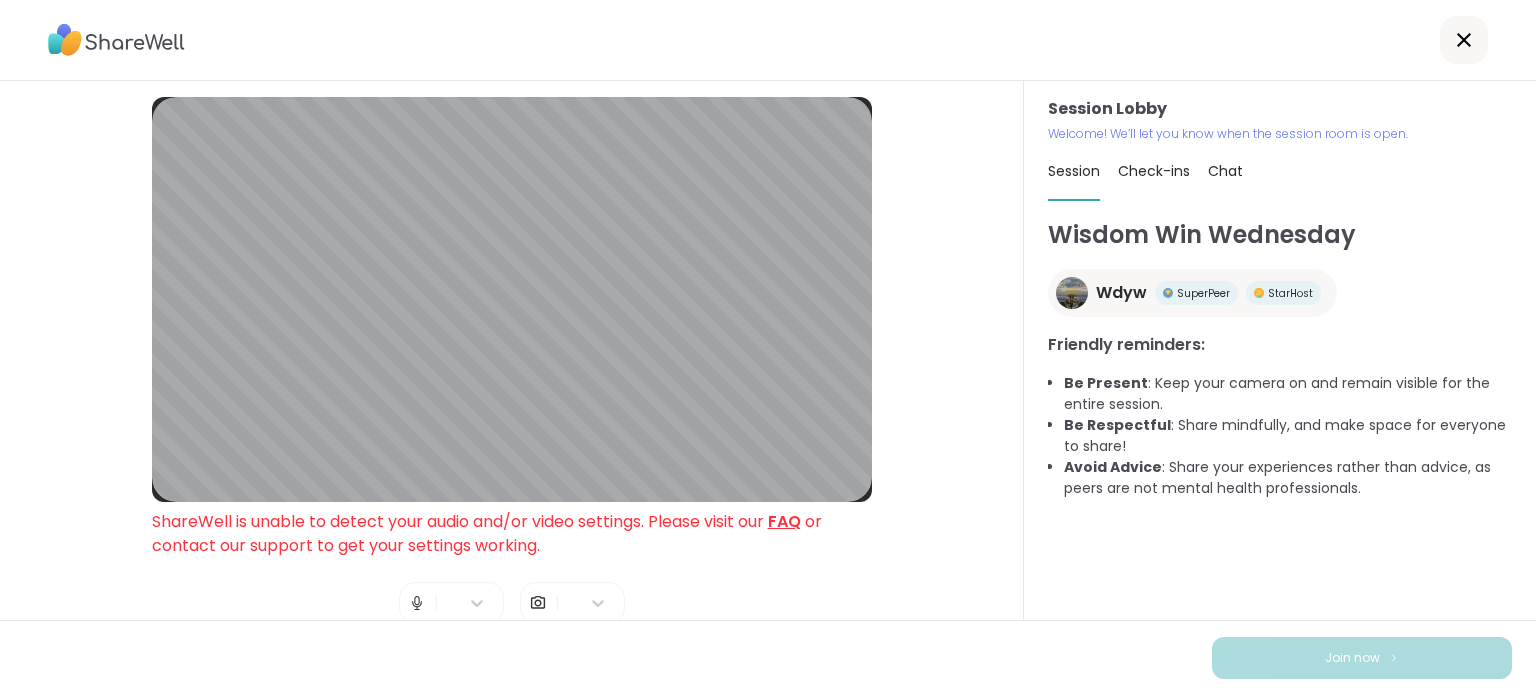 click 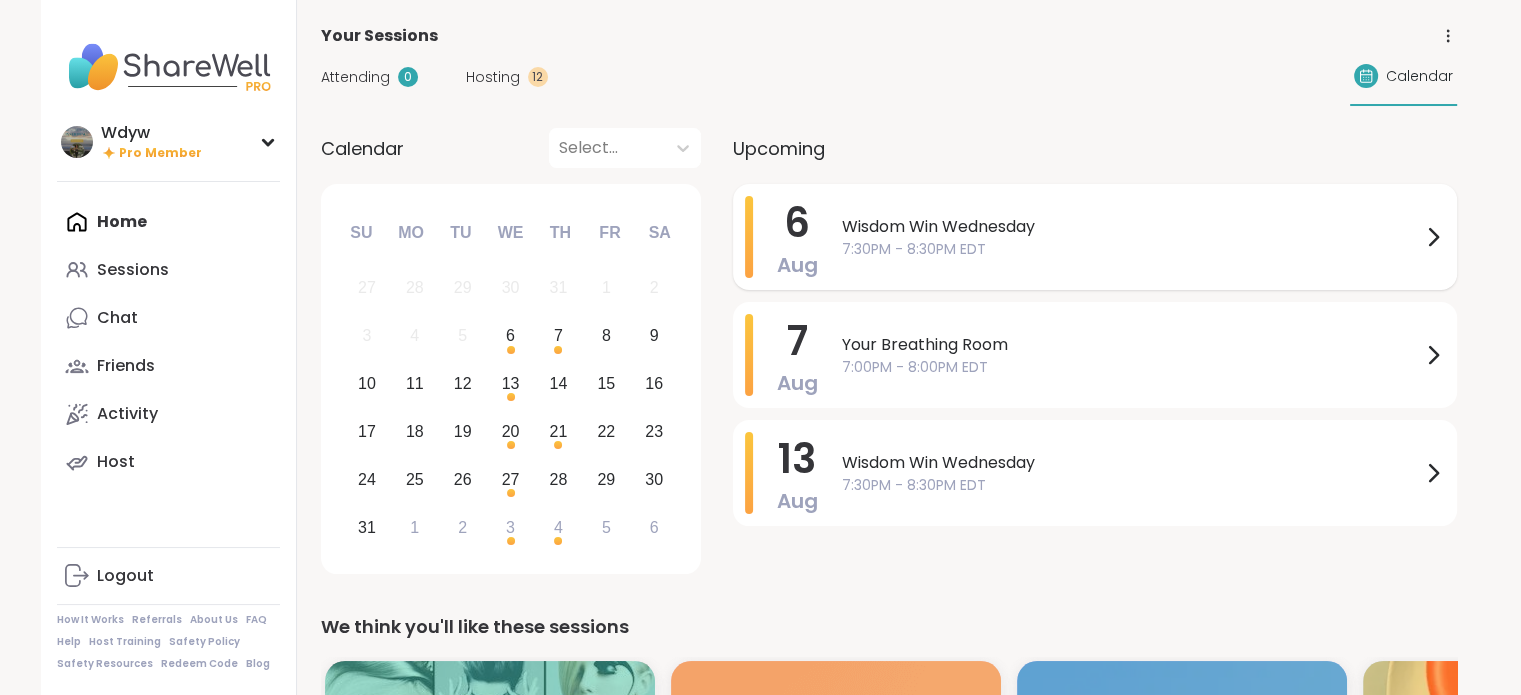 click on "7:30PM - 8:30PM EDT" at bounding box center (1131, 249) 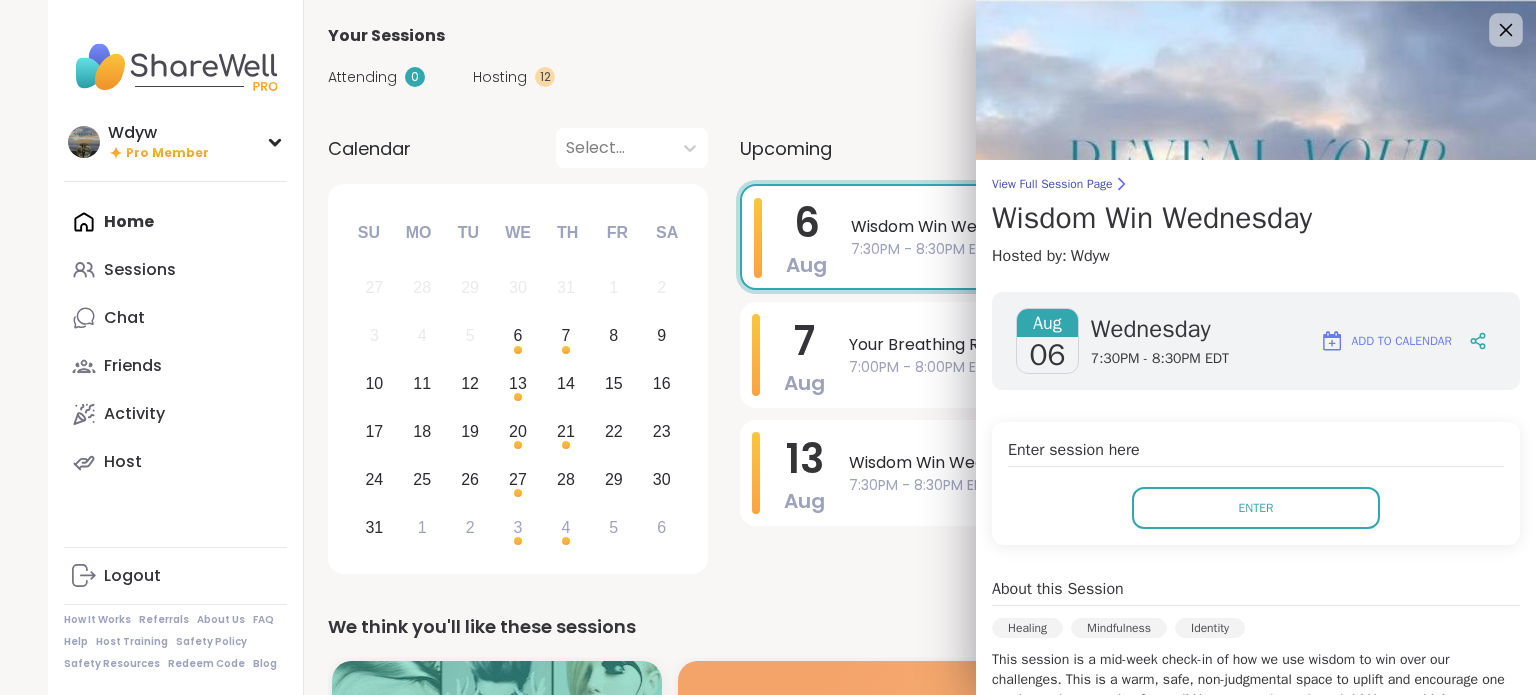 click 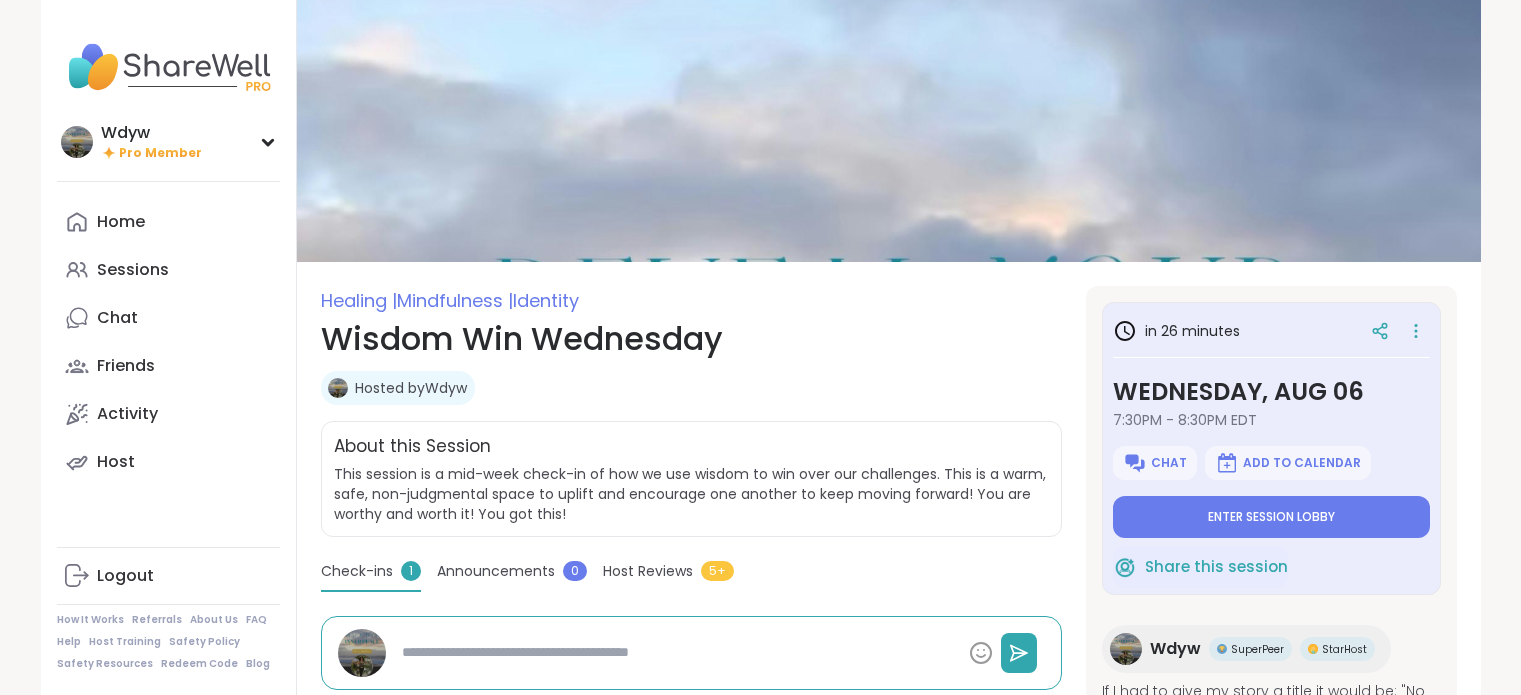 scroll, scrollTop: 0, scrollLeft: 0, axis: both 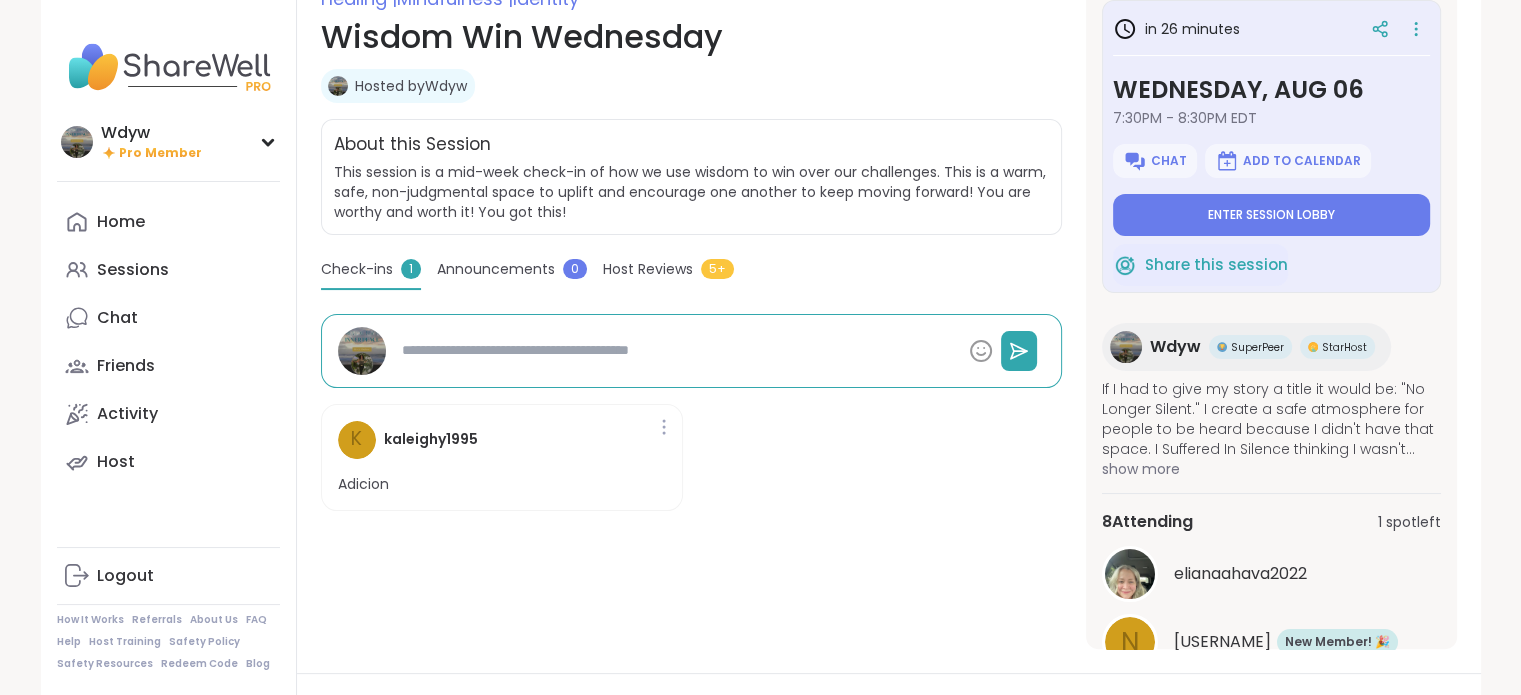 click on "Announcements" at bounding box center [496, 269] 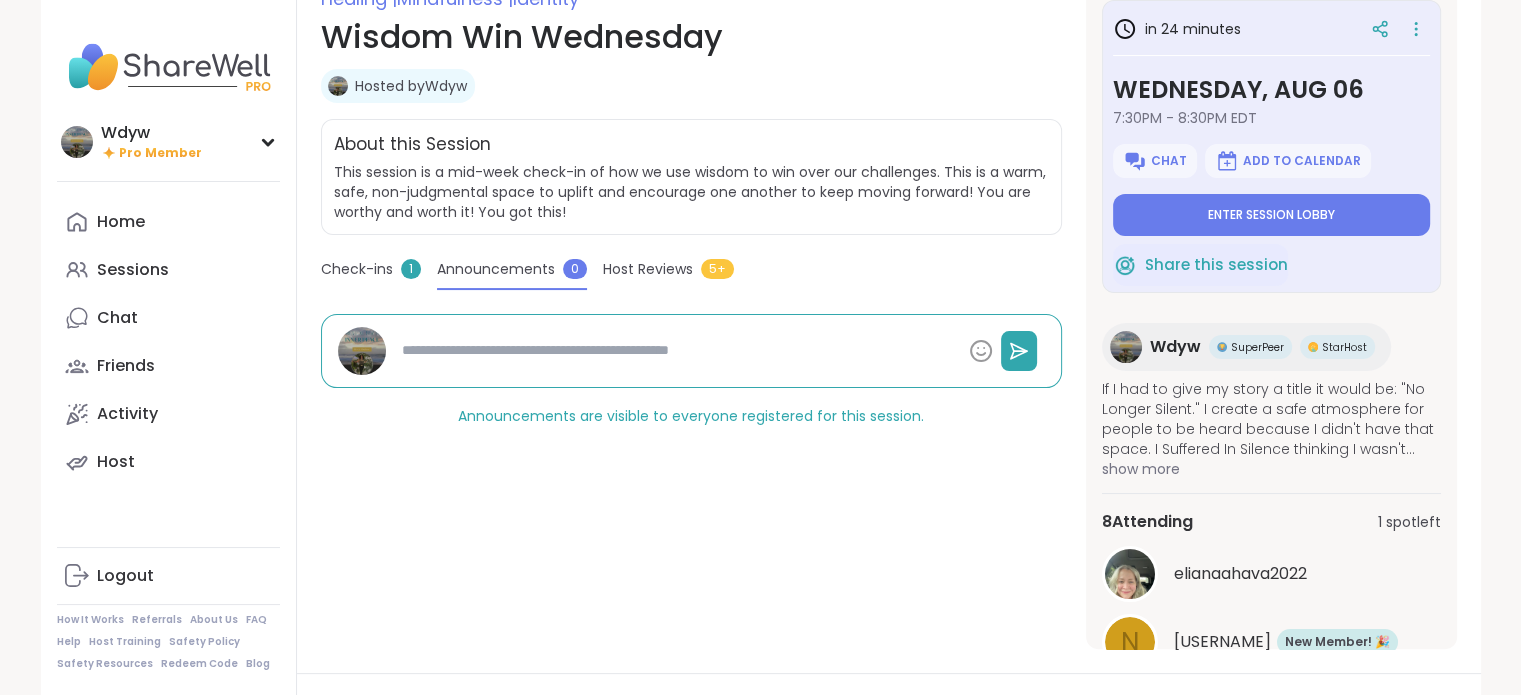 click at bounding box center [677, 350] 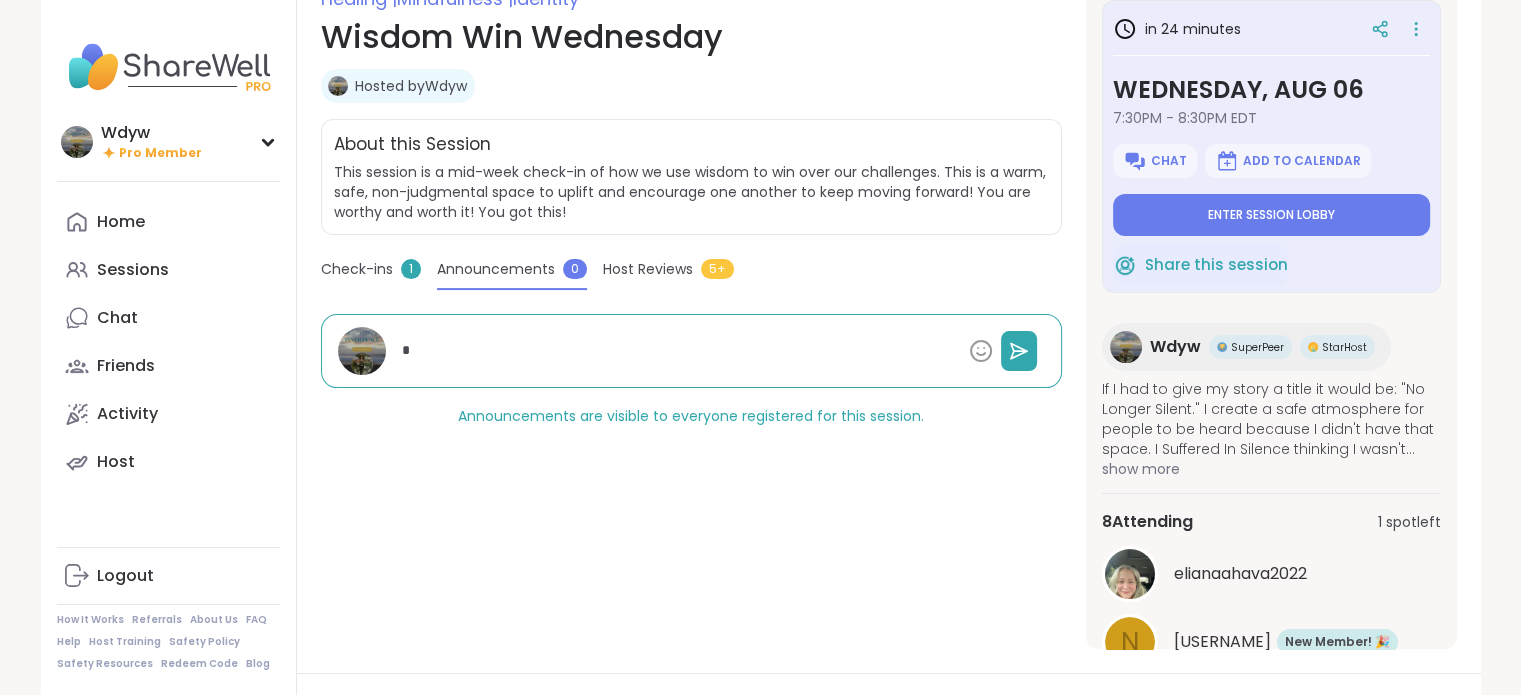 type on "*" 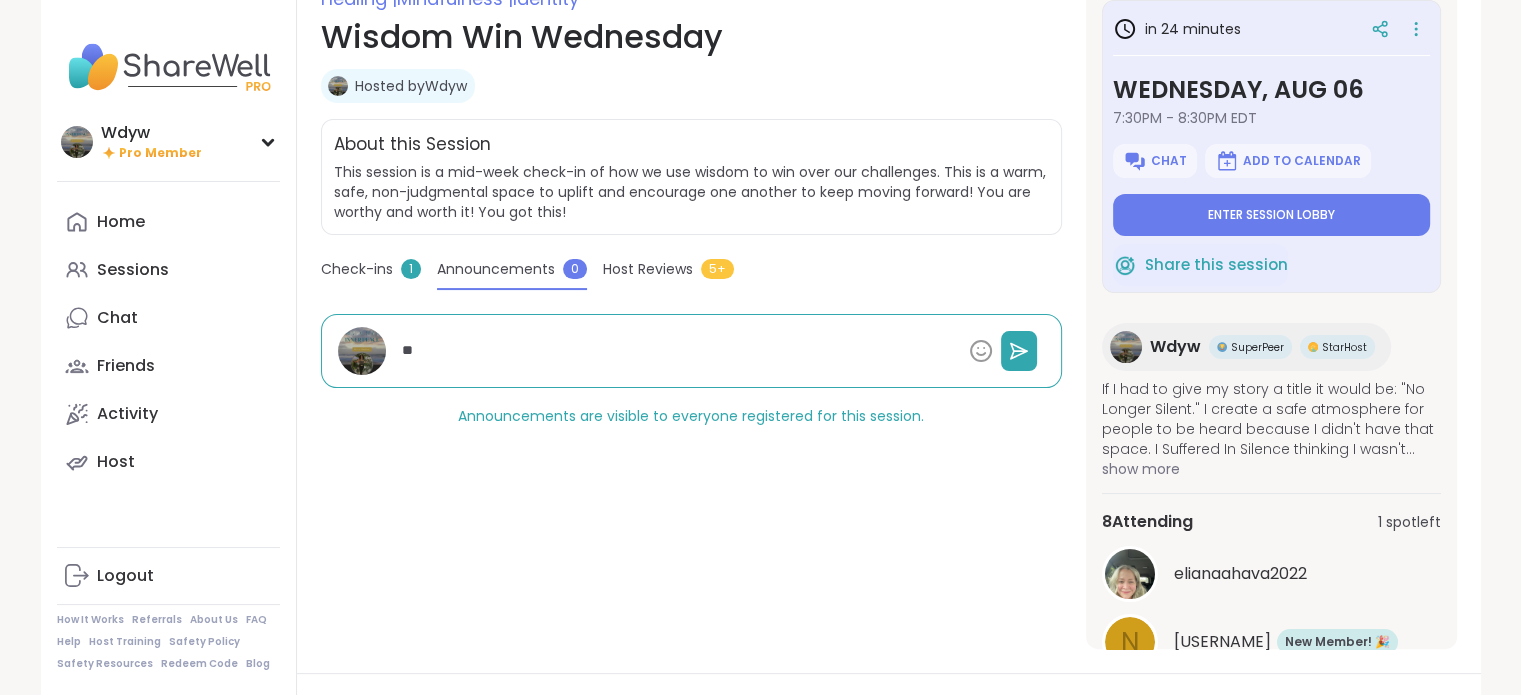 type on "*" 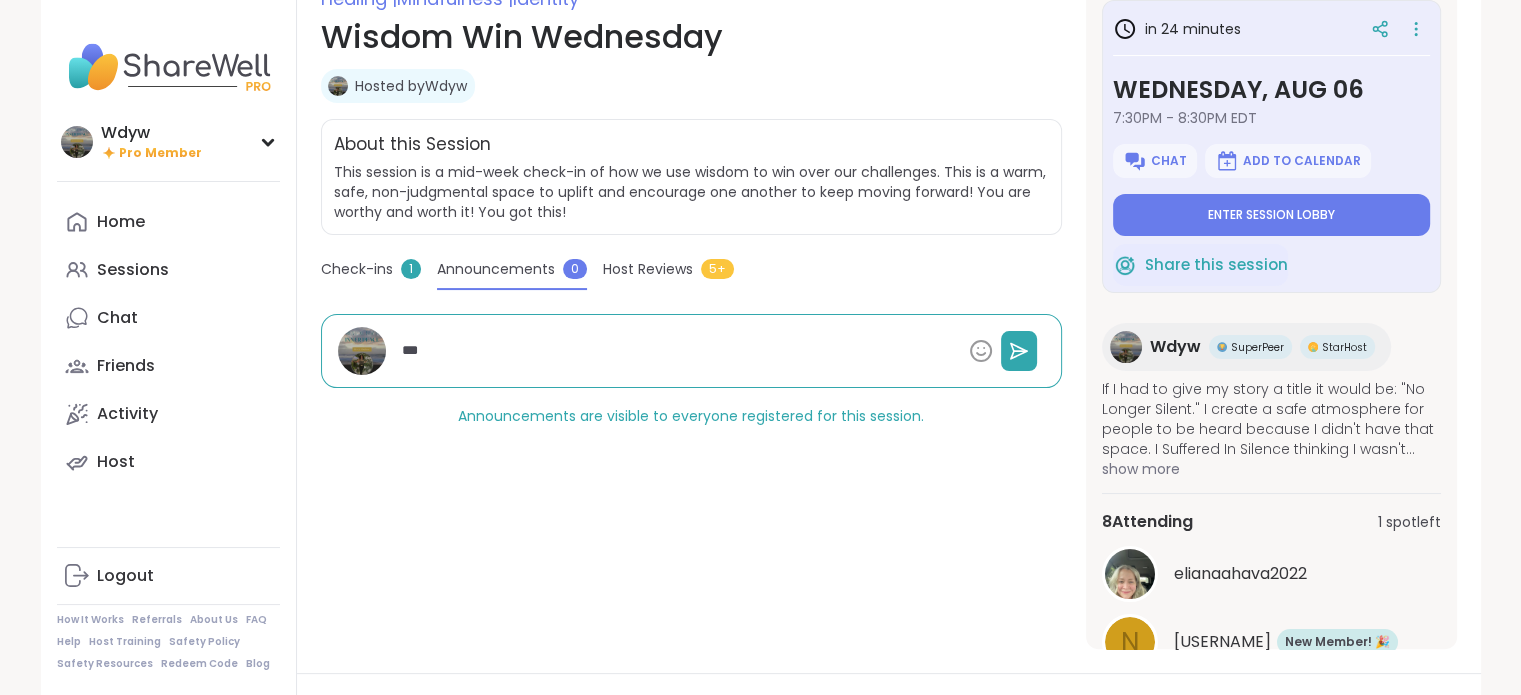 type on "*" 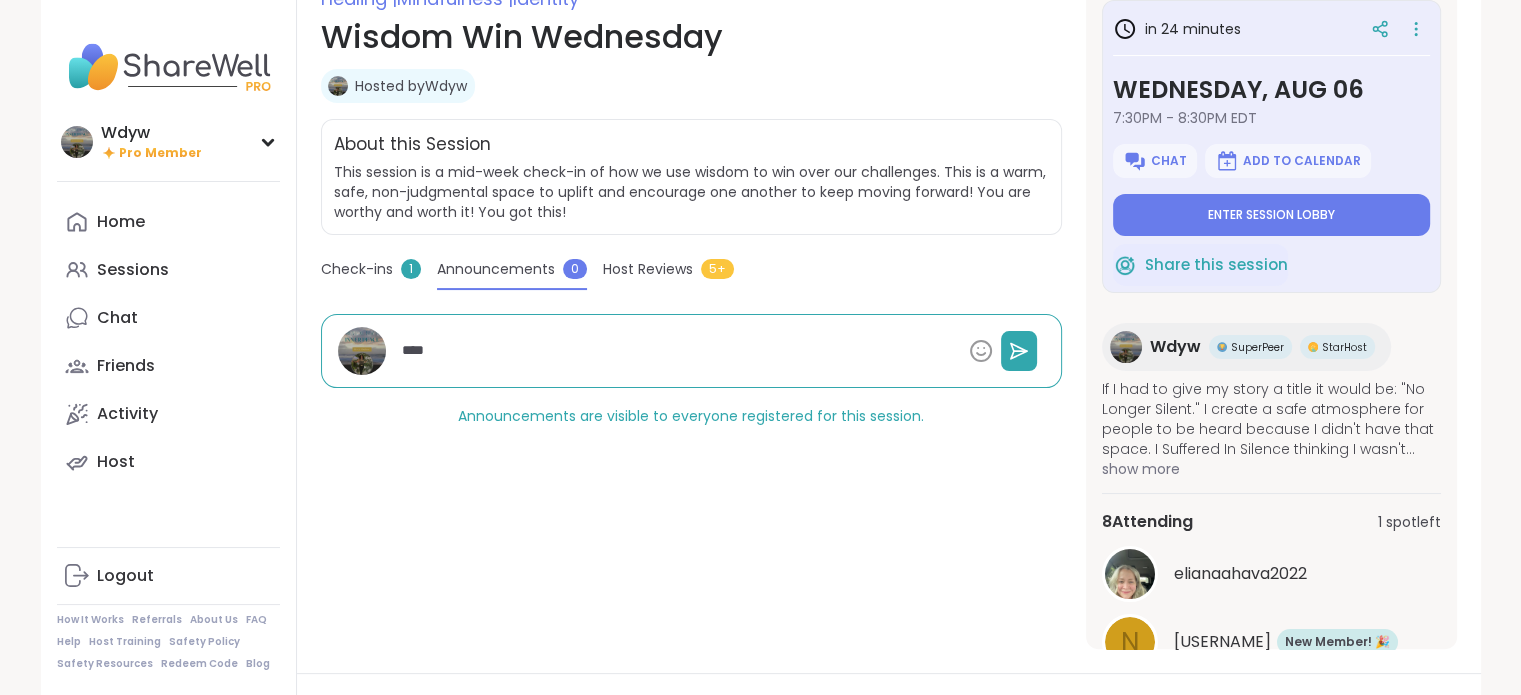 type on "*" 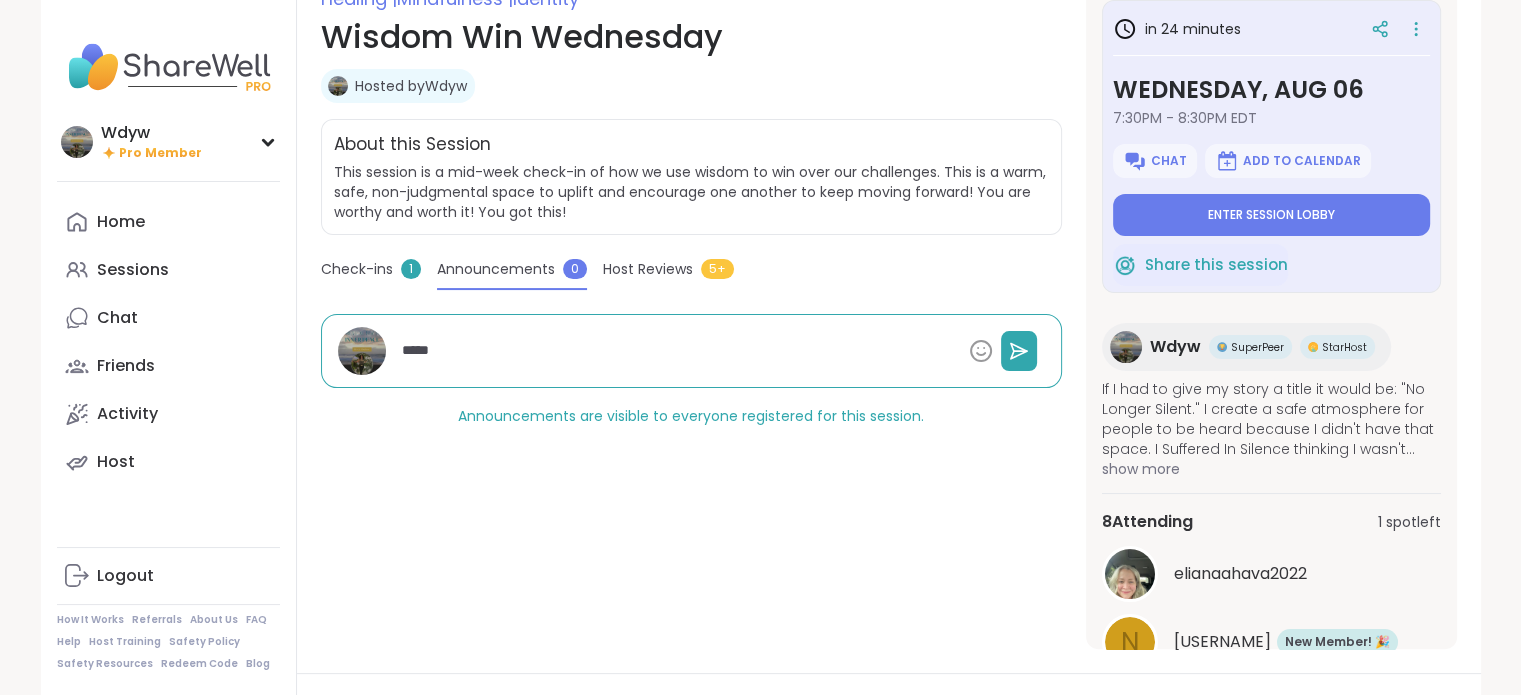 type on "*" 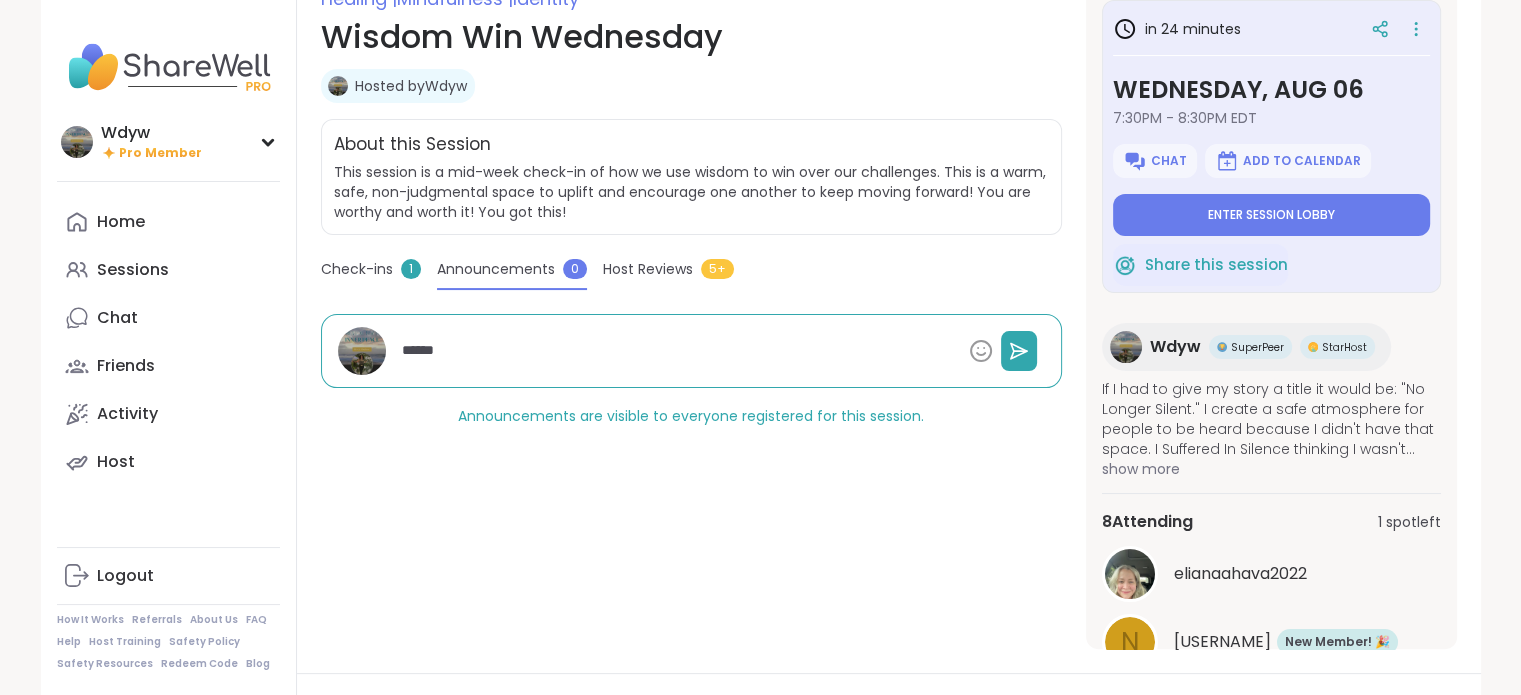 type on "*" 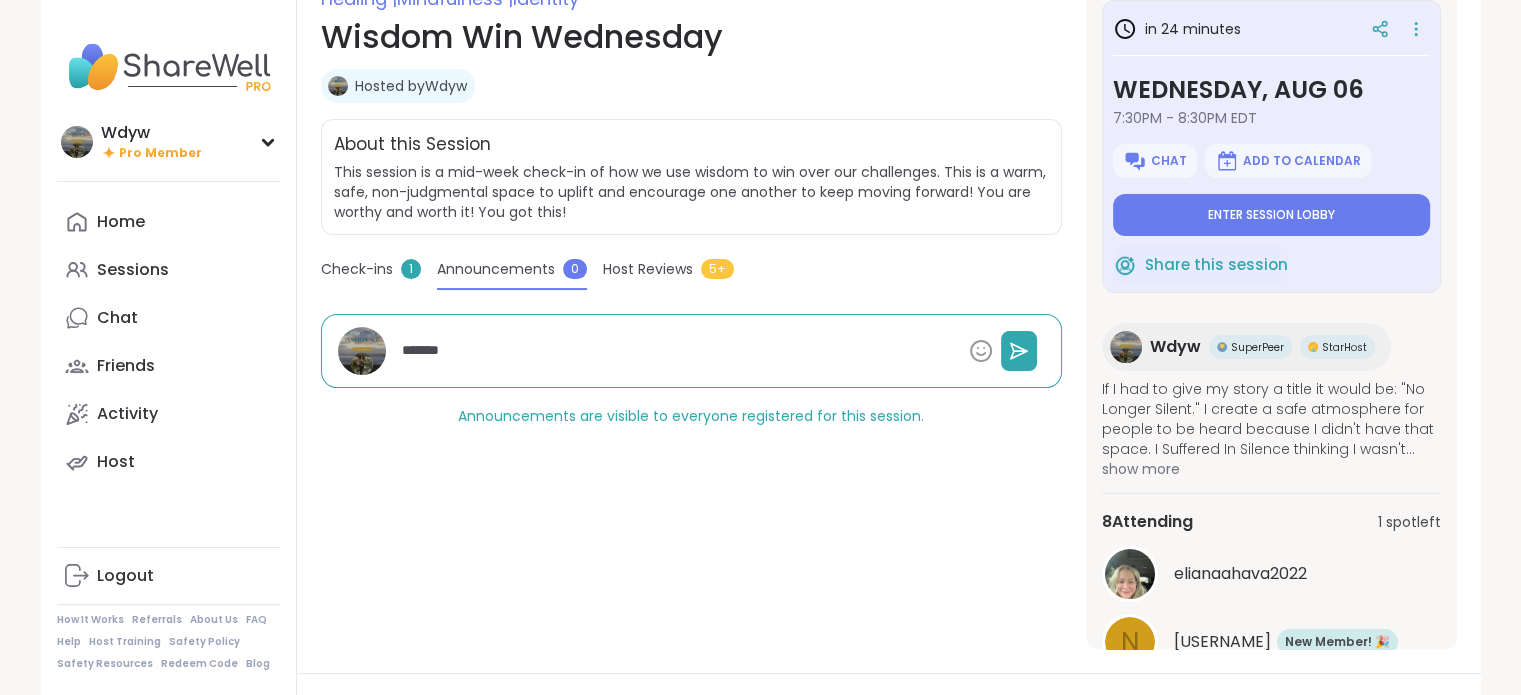 type on "*" 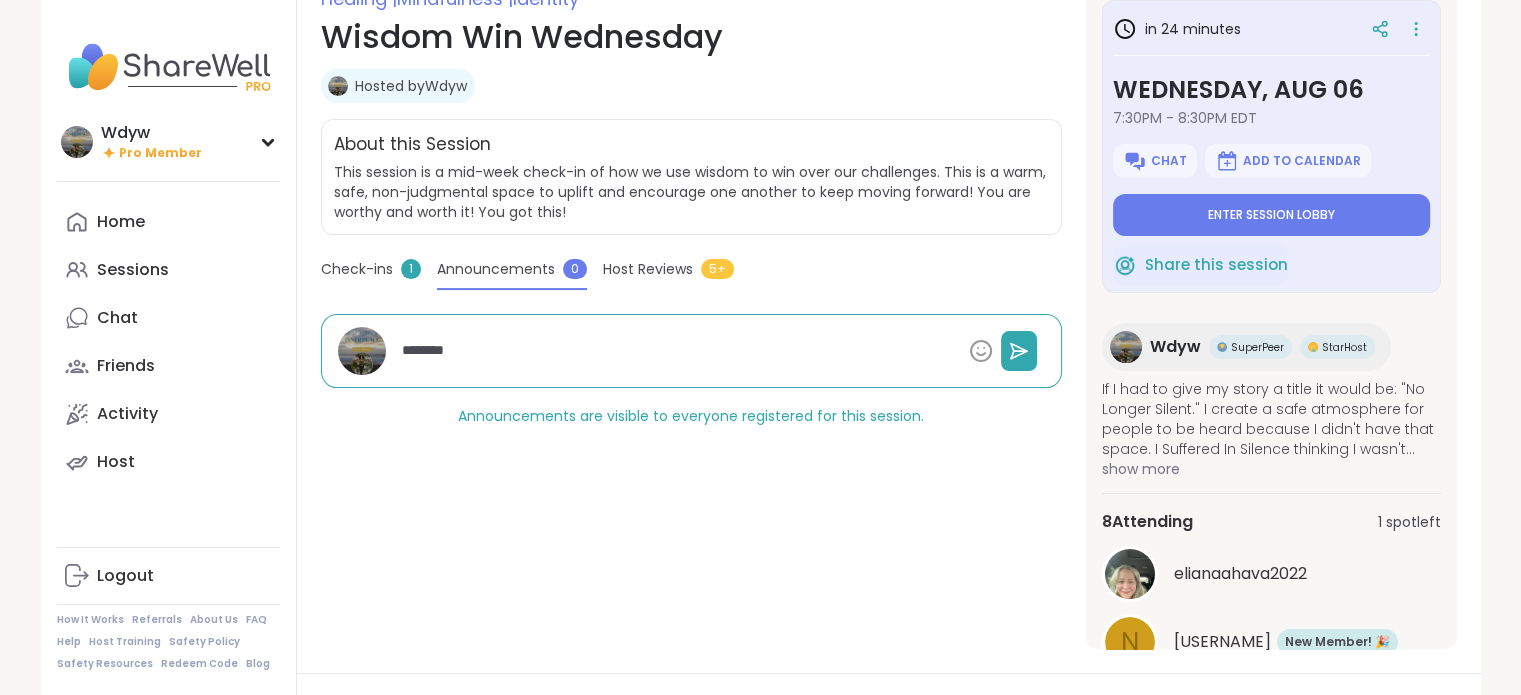type on "*" 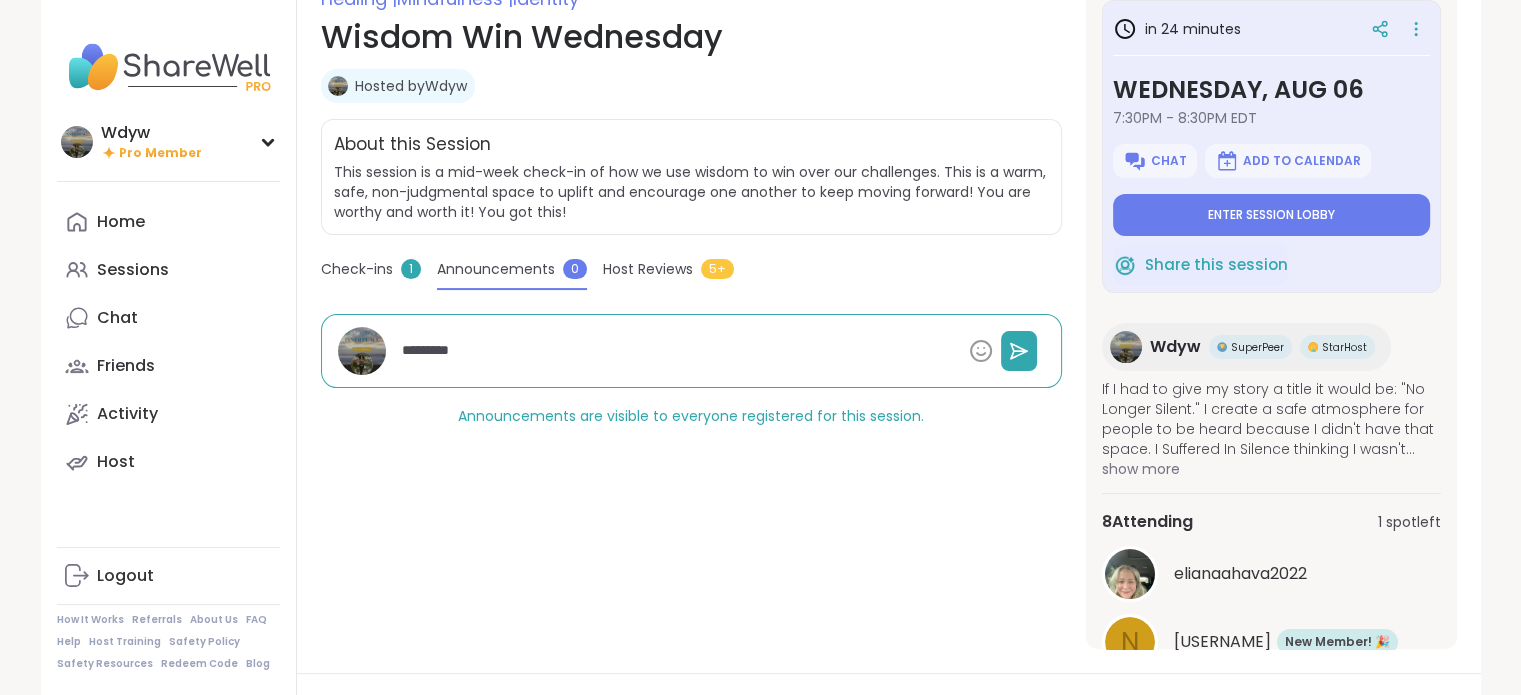 type on "*" 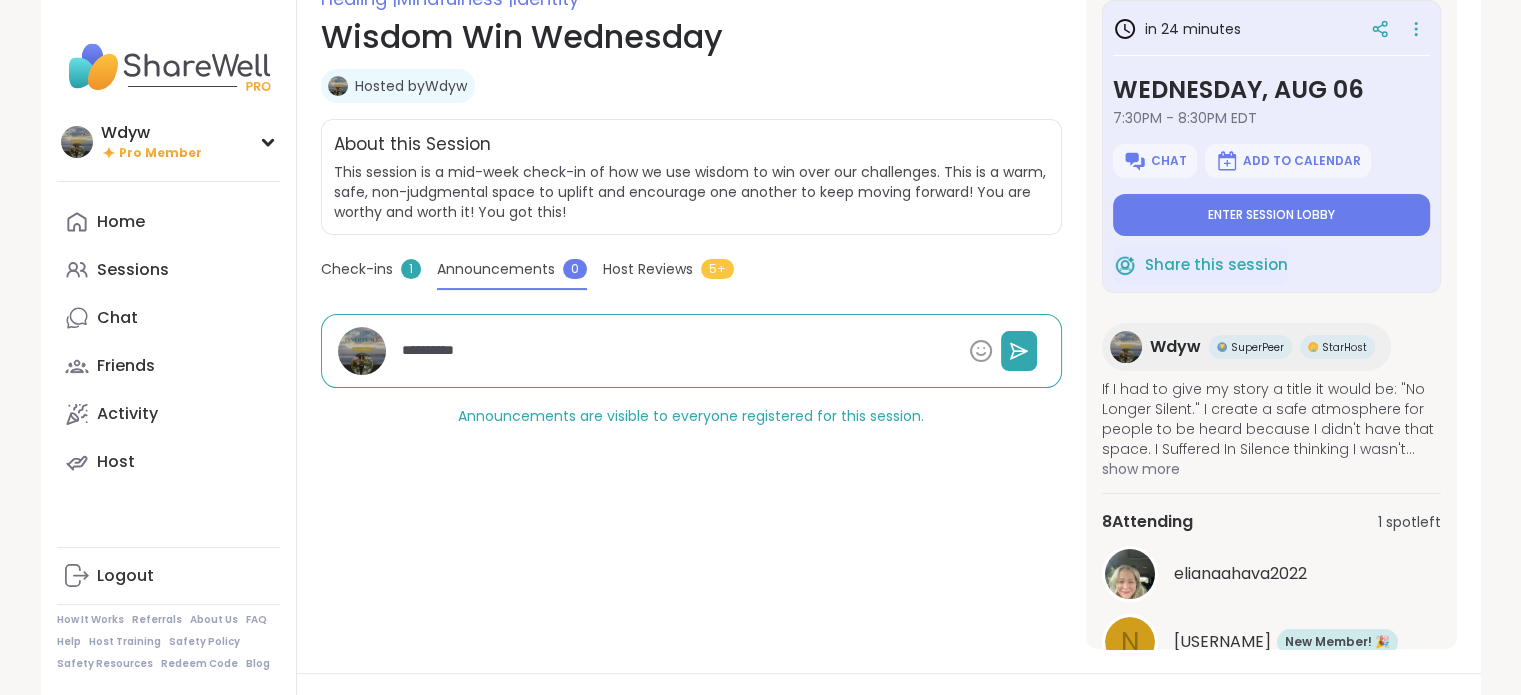 type on "*" 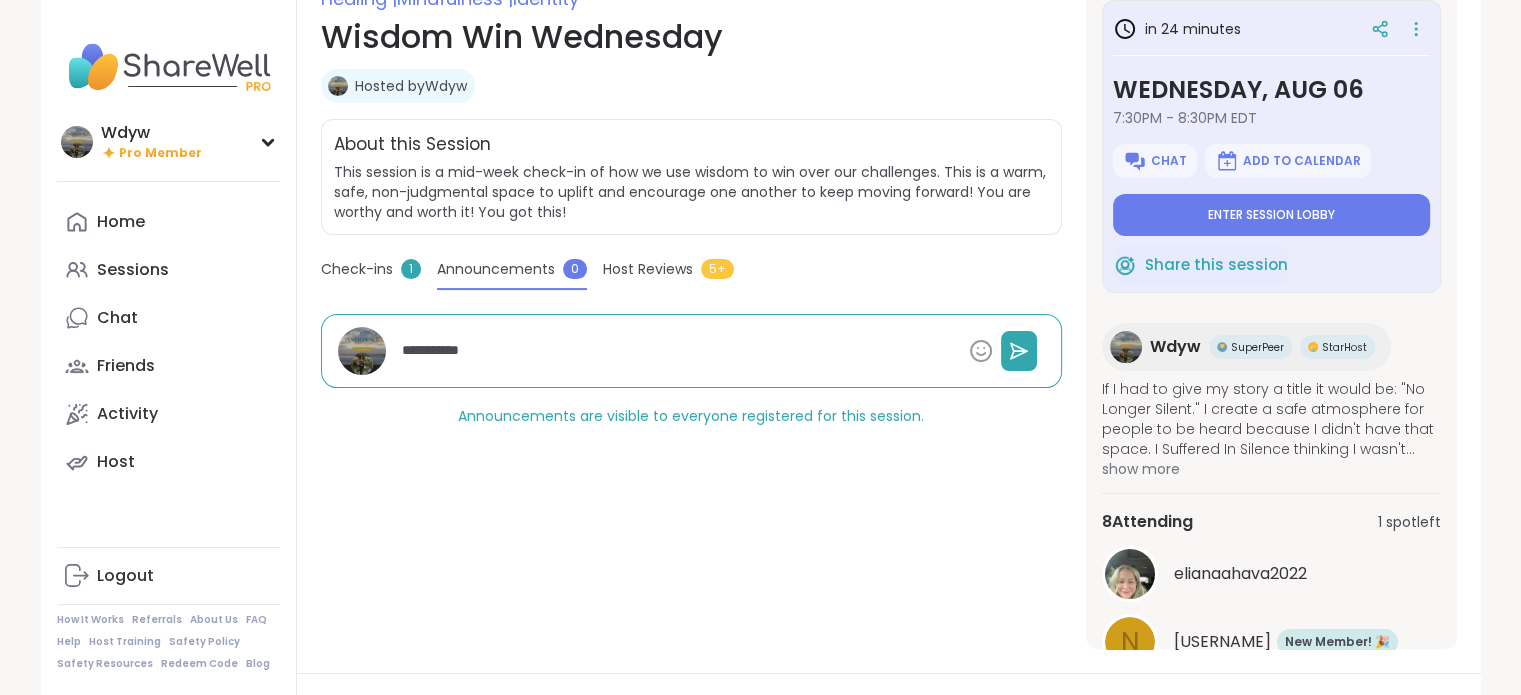 type on "*" 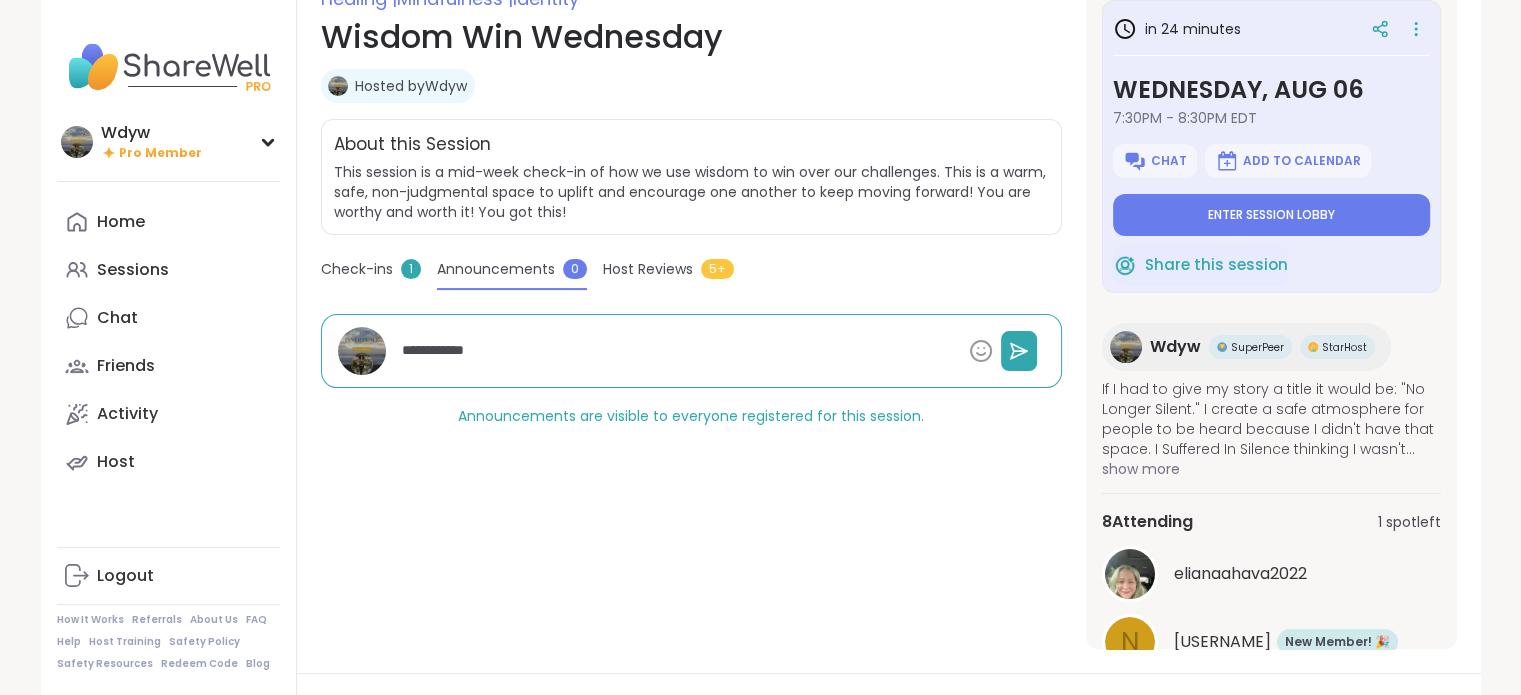 type on "*" 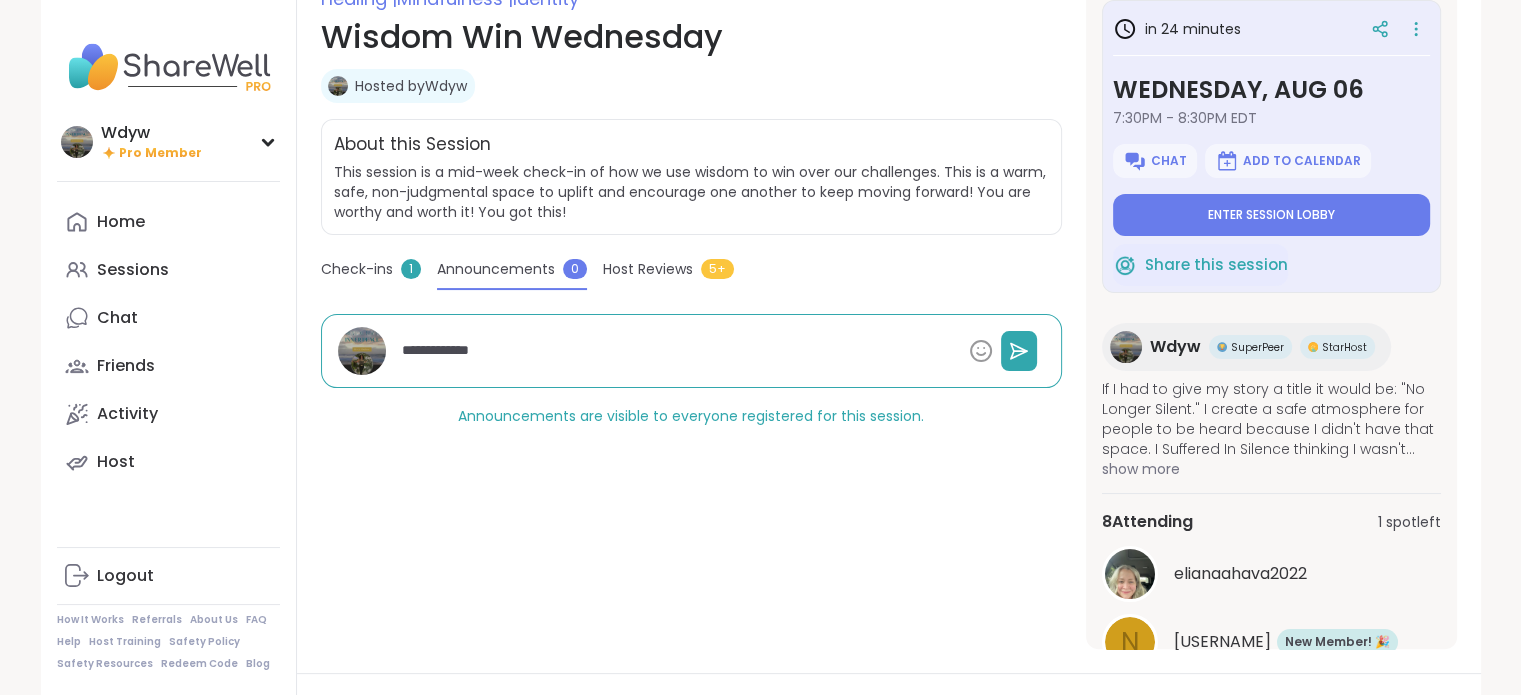 type on "*" 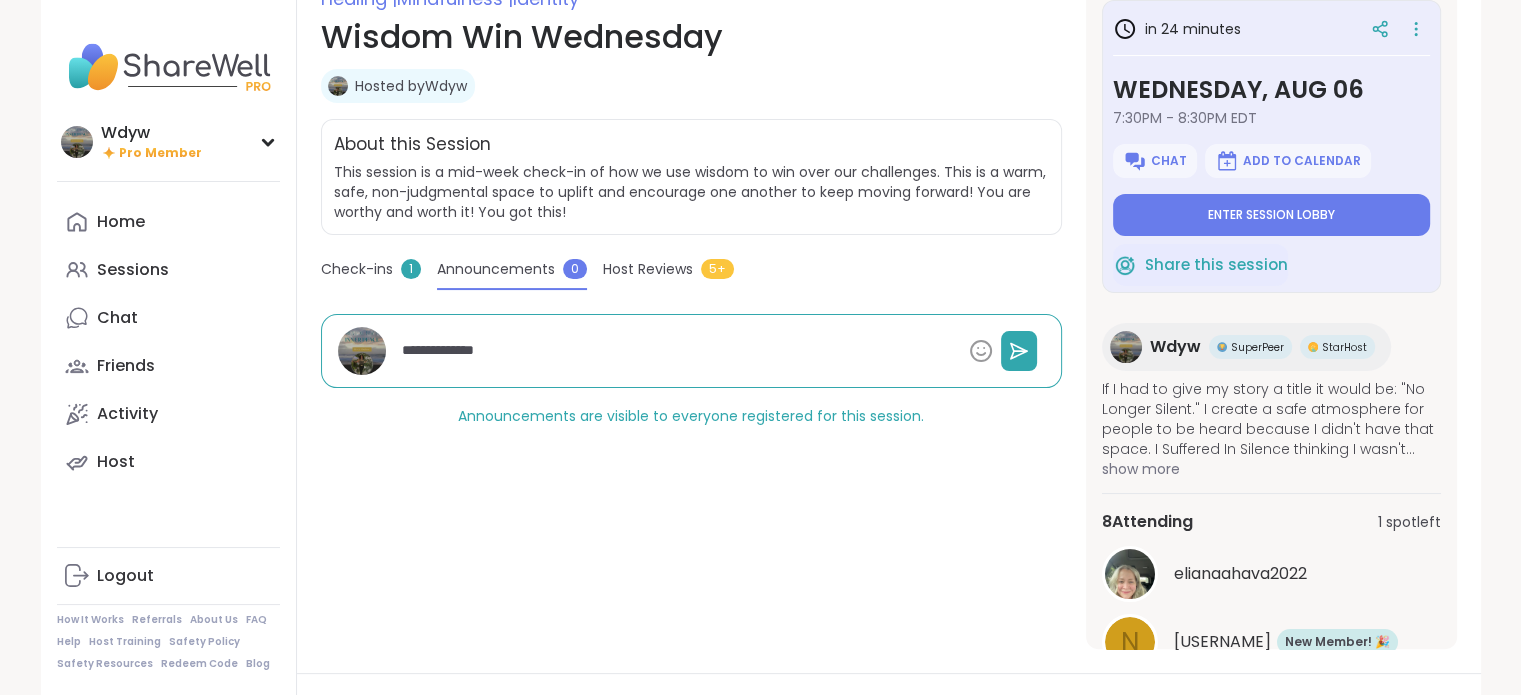 type on "*" 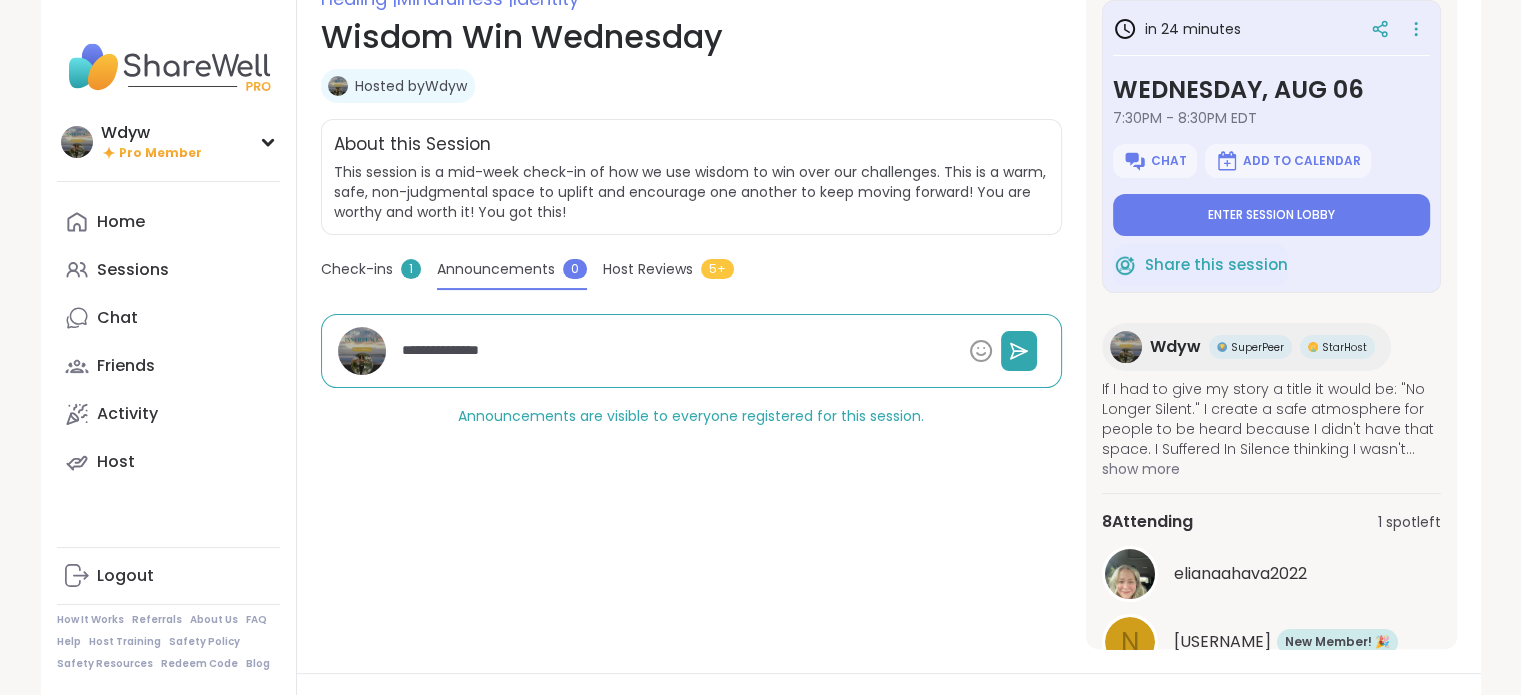 type on "*" 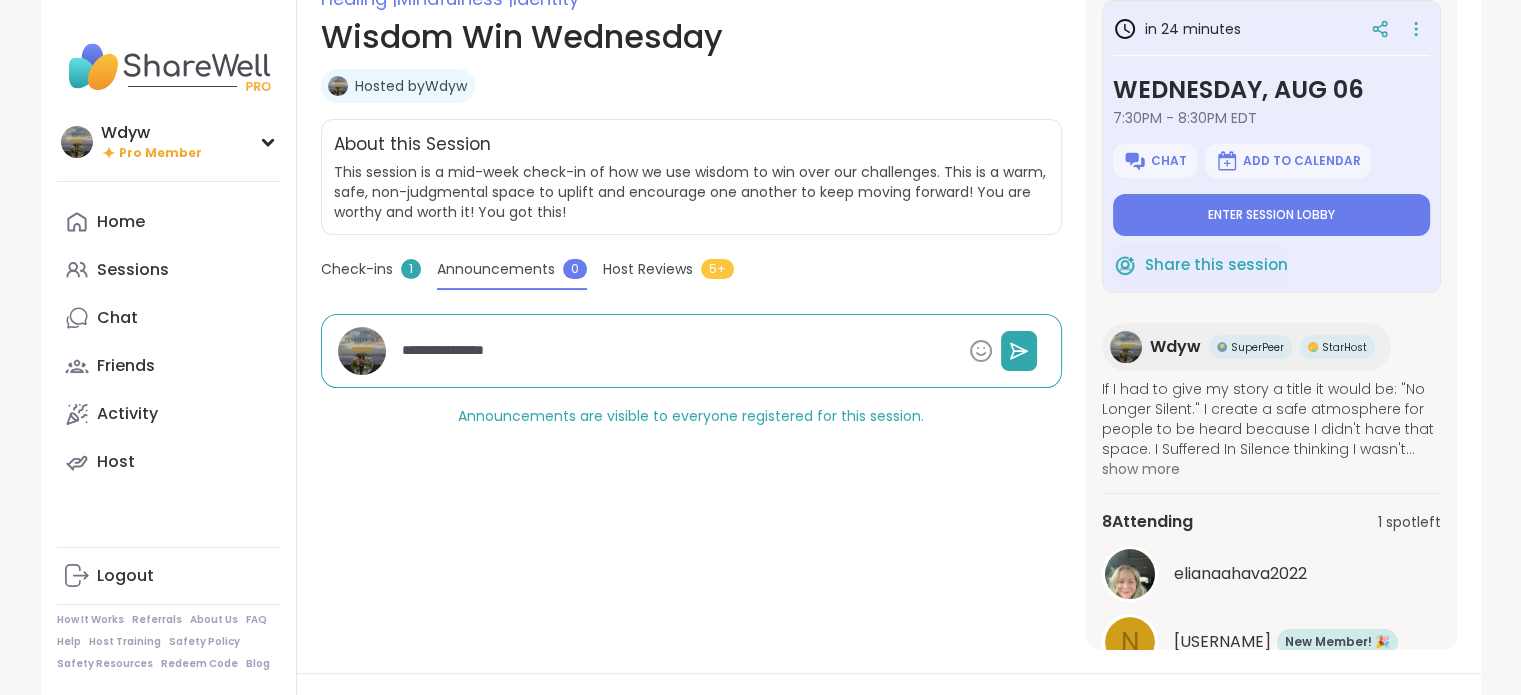 type on "*" 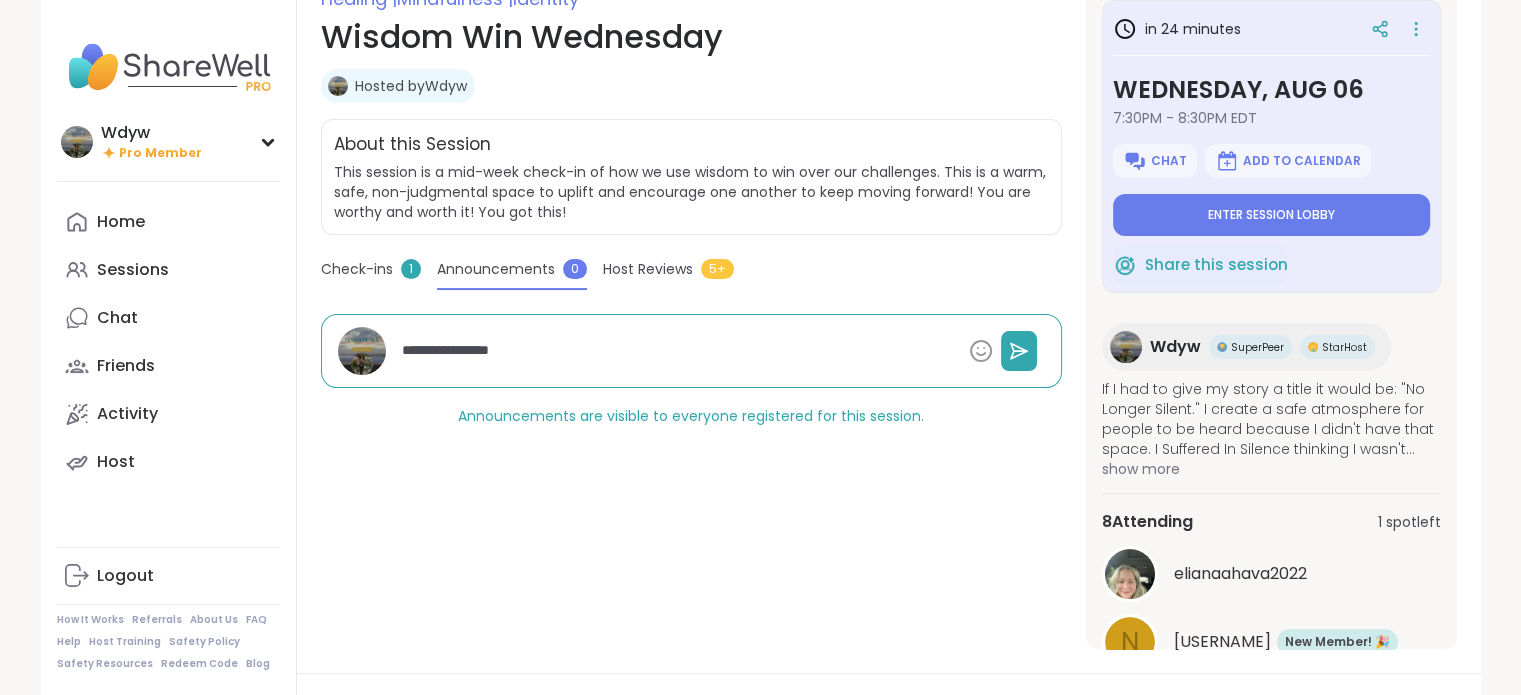 type on "*" 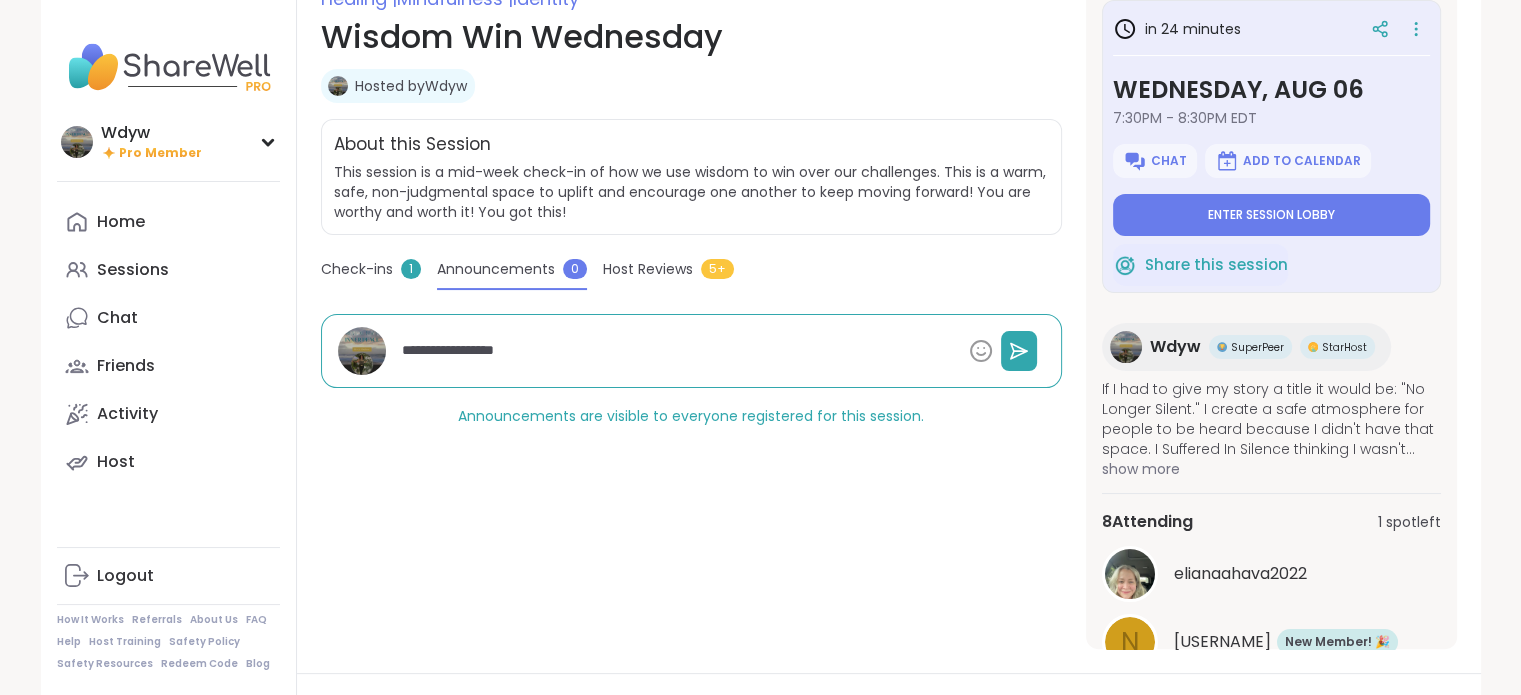 type on "*" 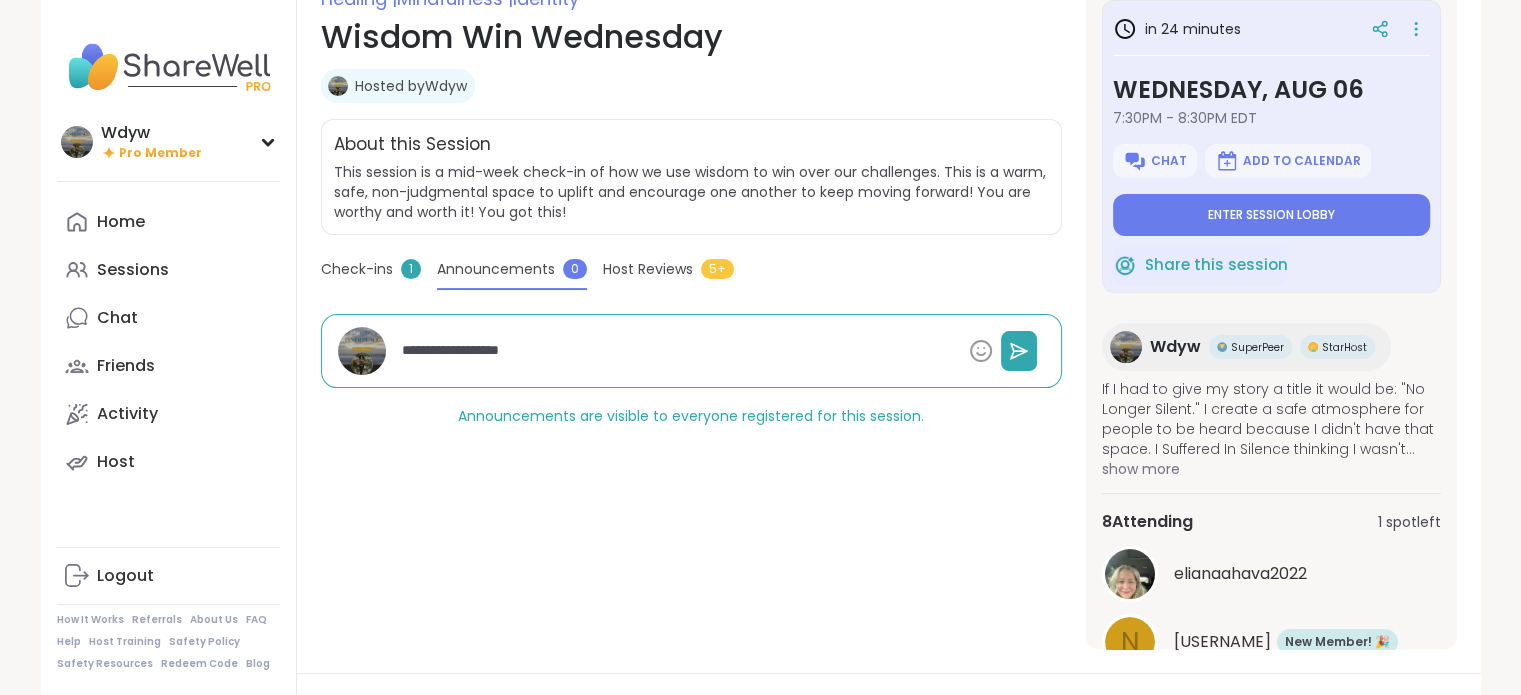 type on "*" 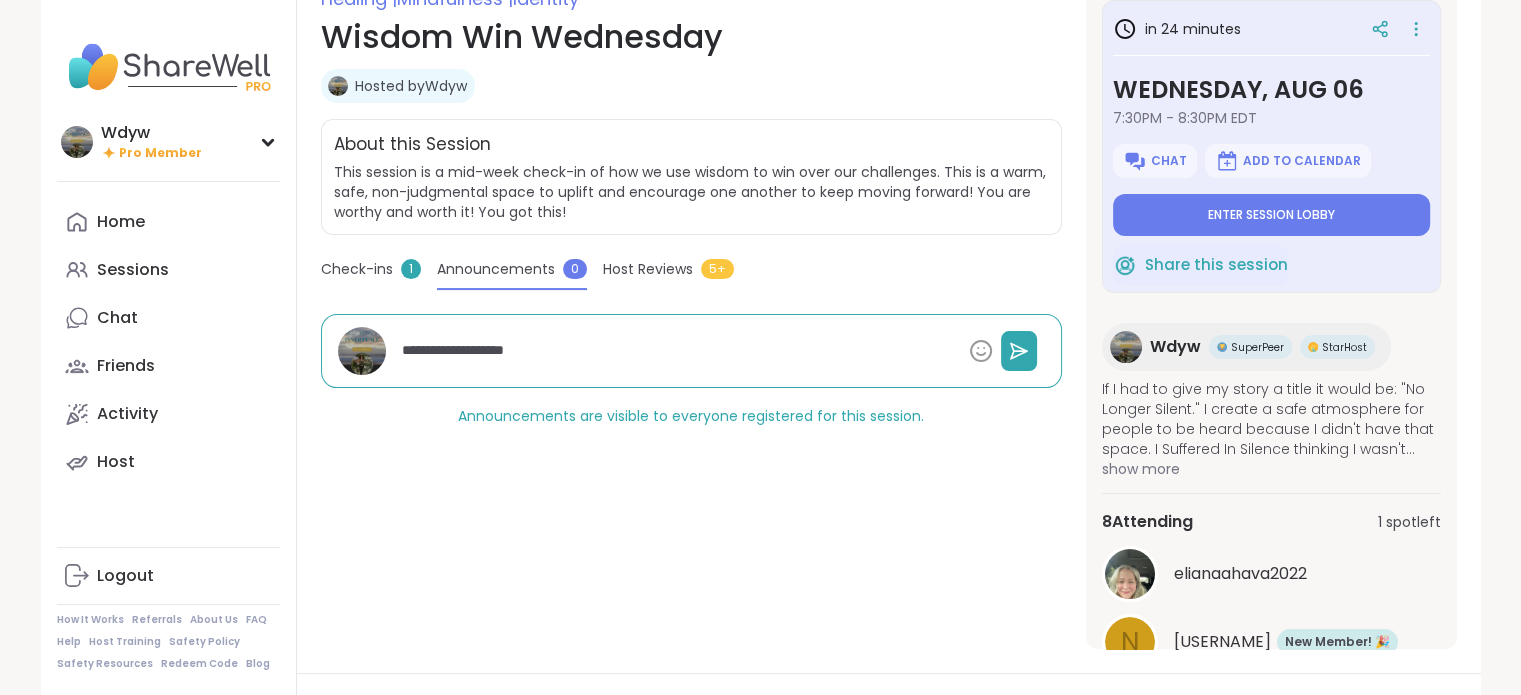 type on "*" 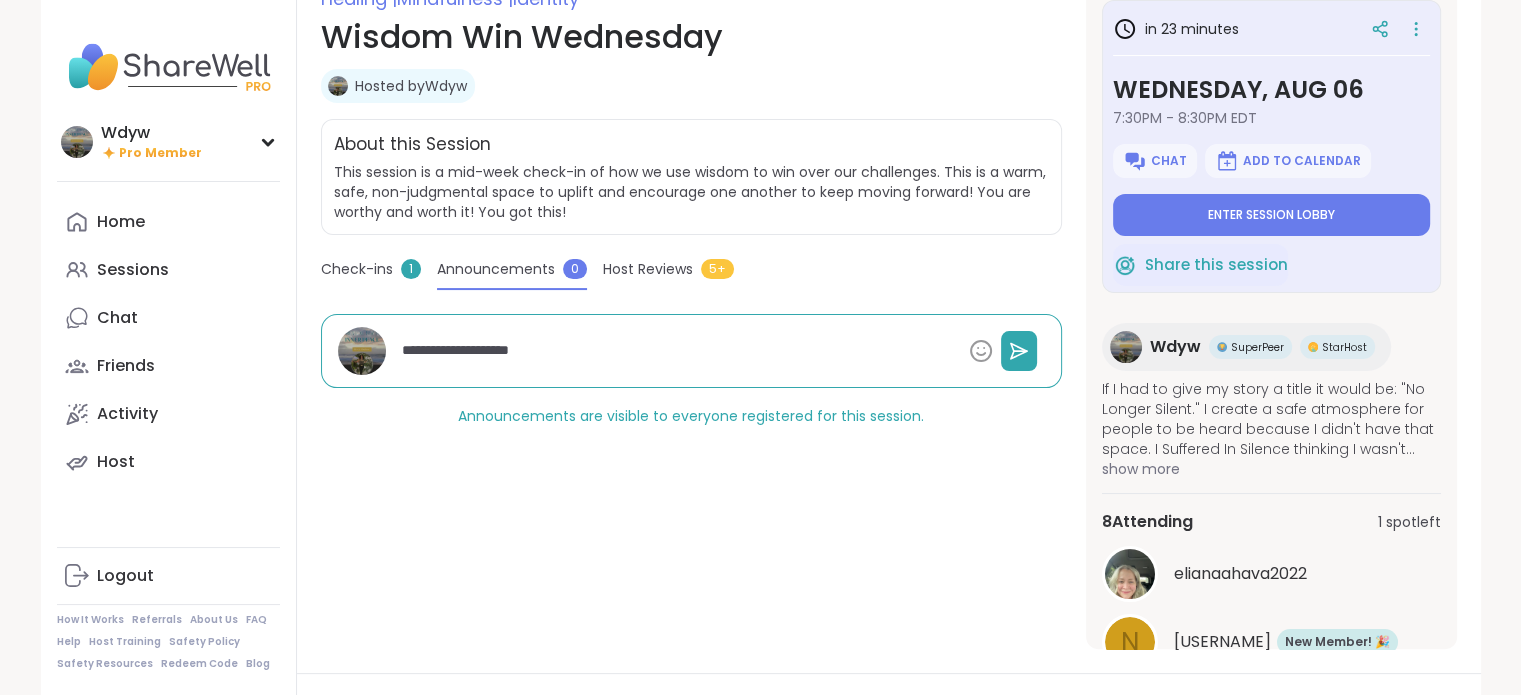 type on "*" 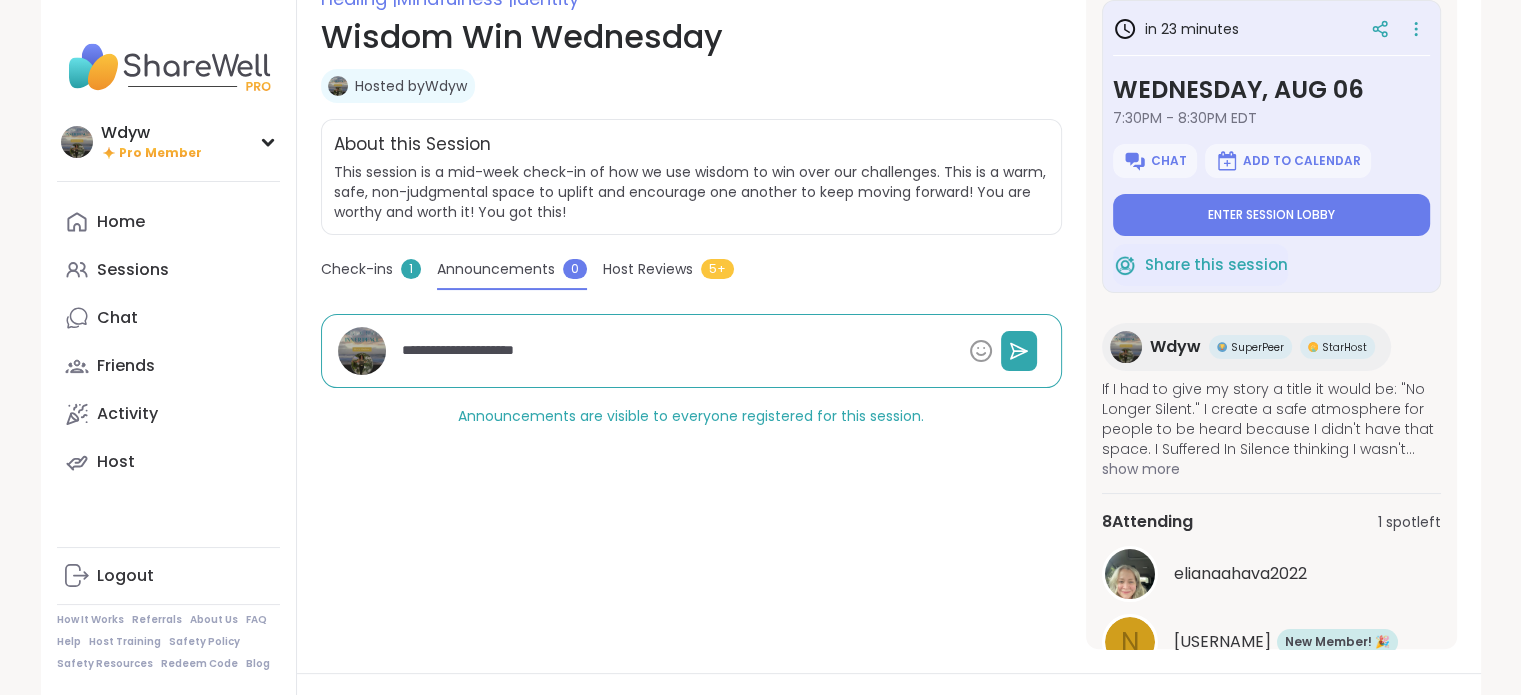 type on "*" 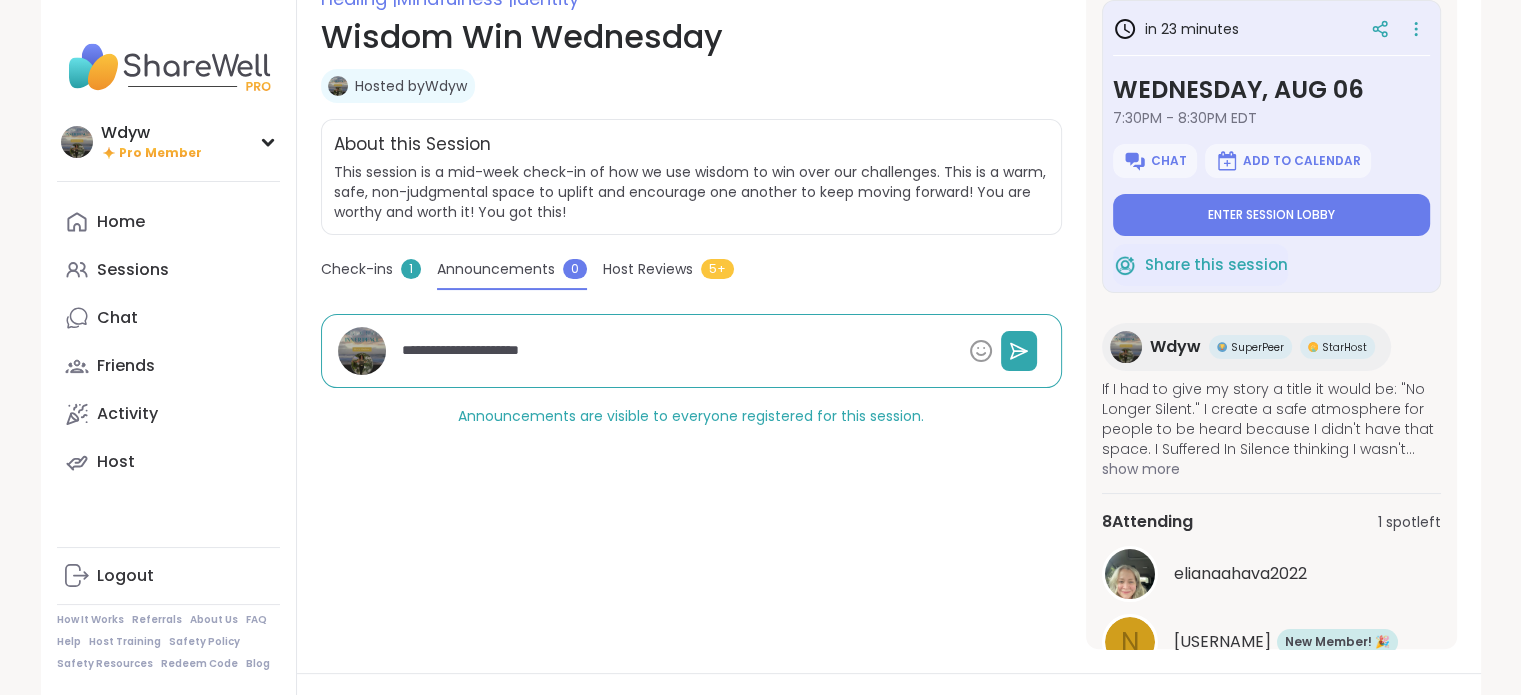 type on "*" 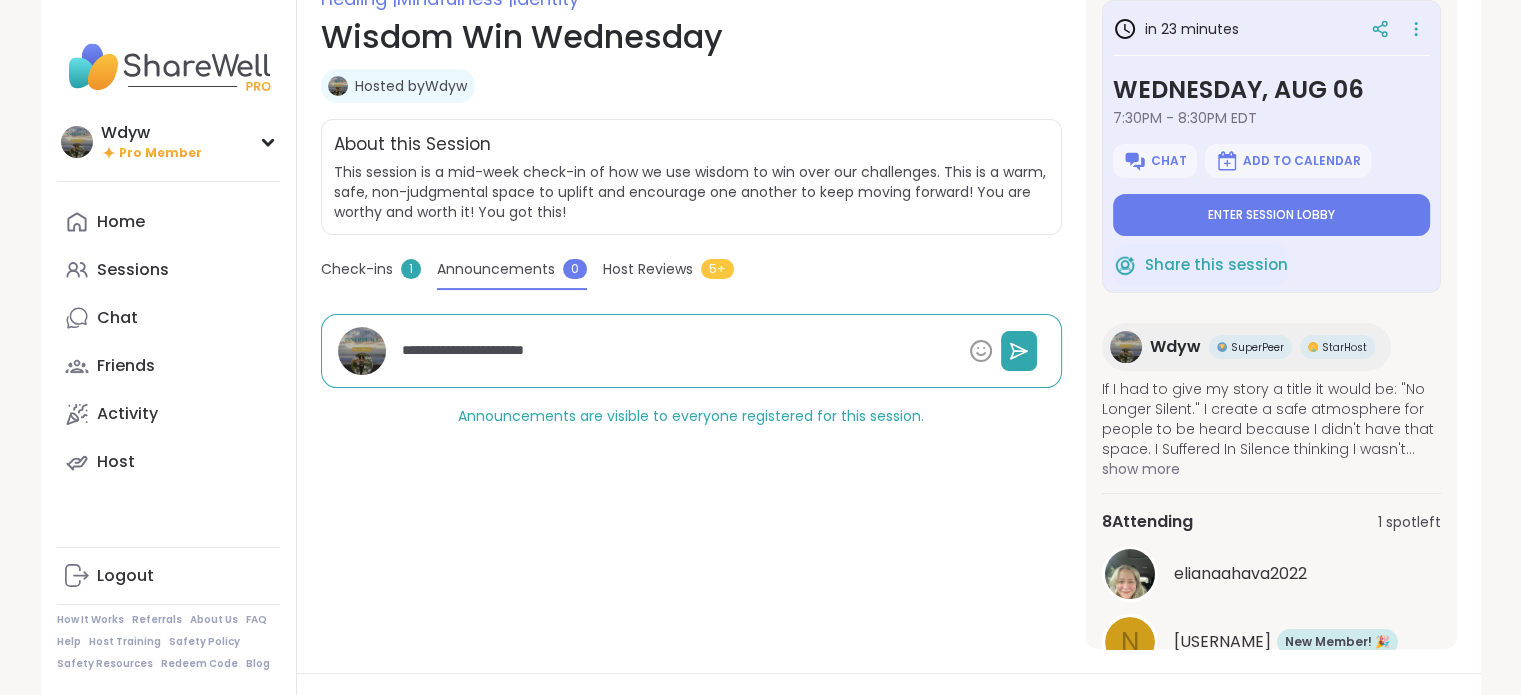 type on "*" 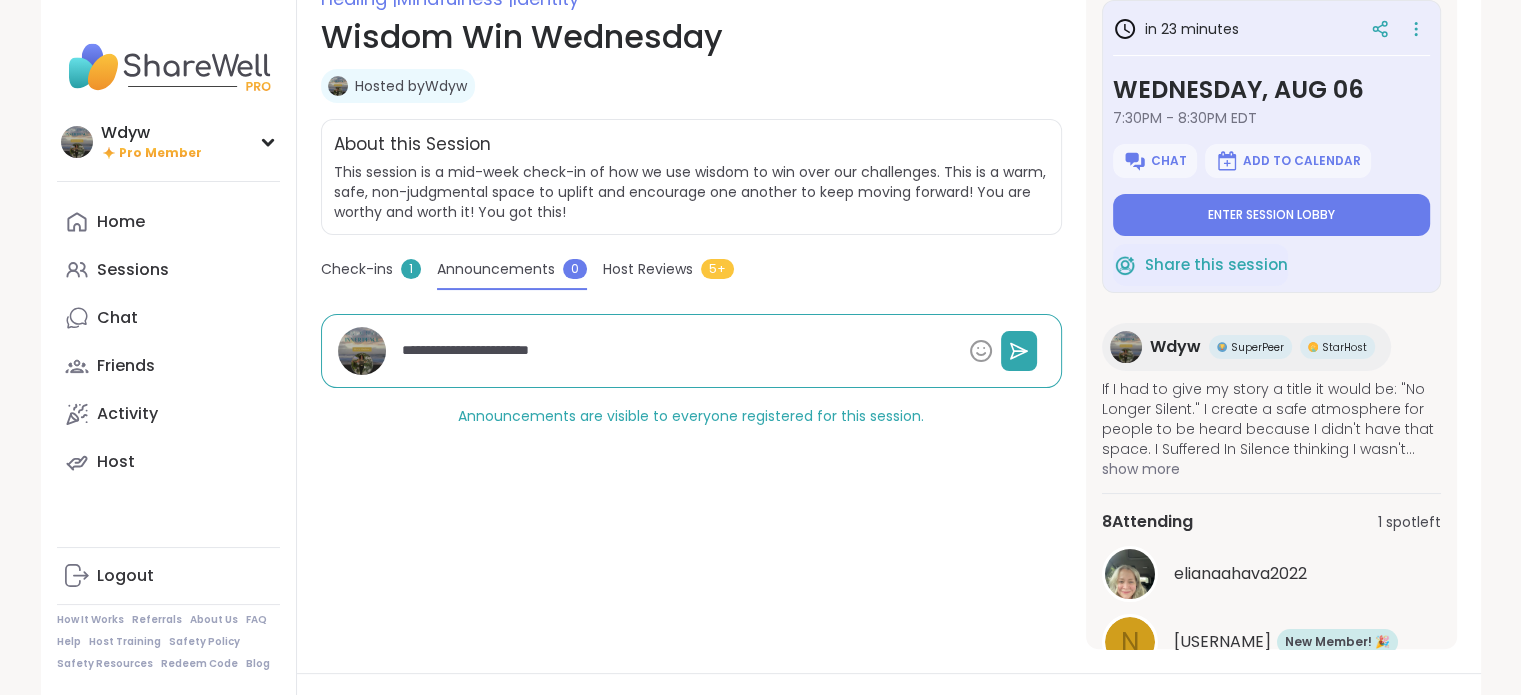 type on "*" 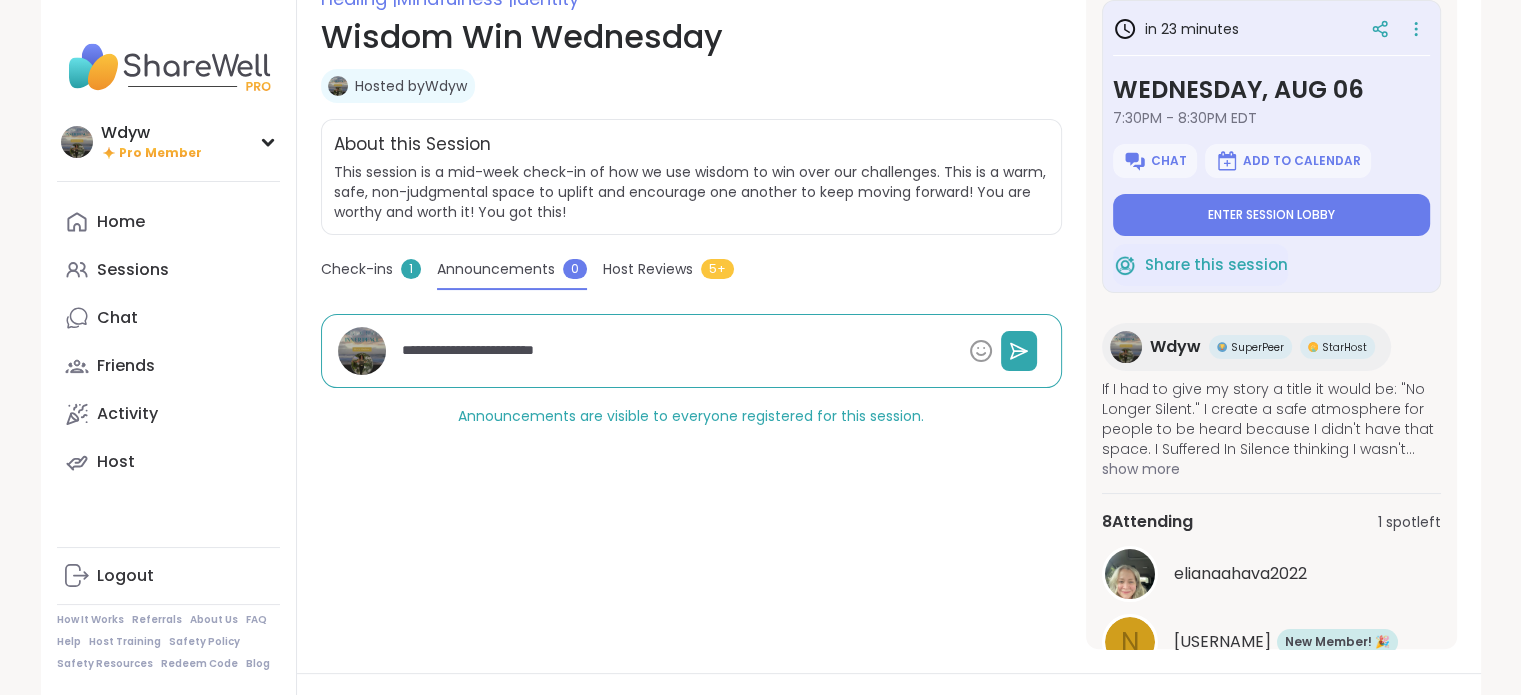 type on "*" 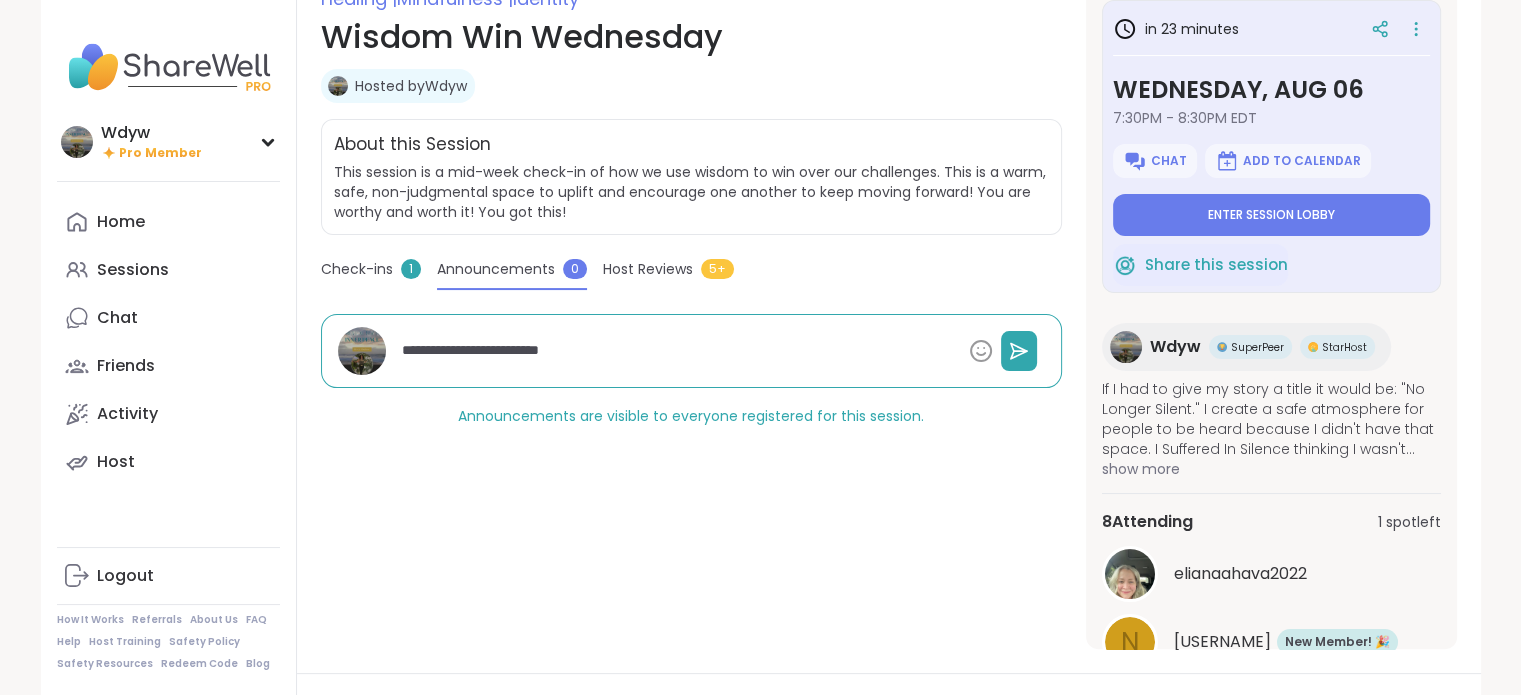type on "*" 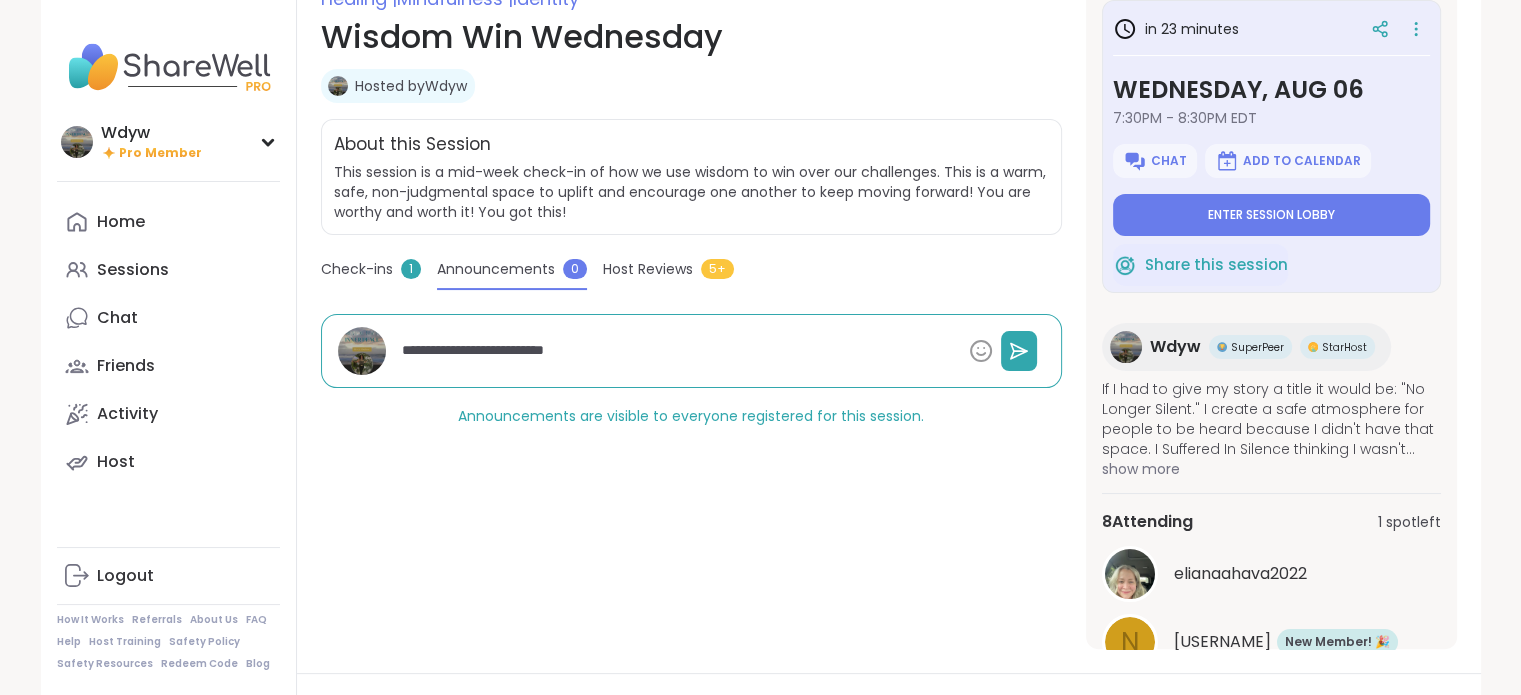 type on "*" 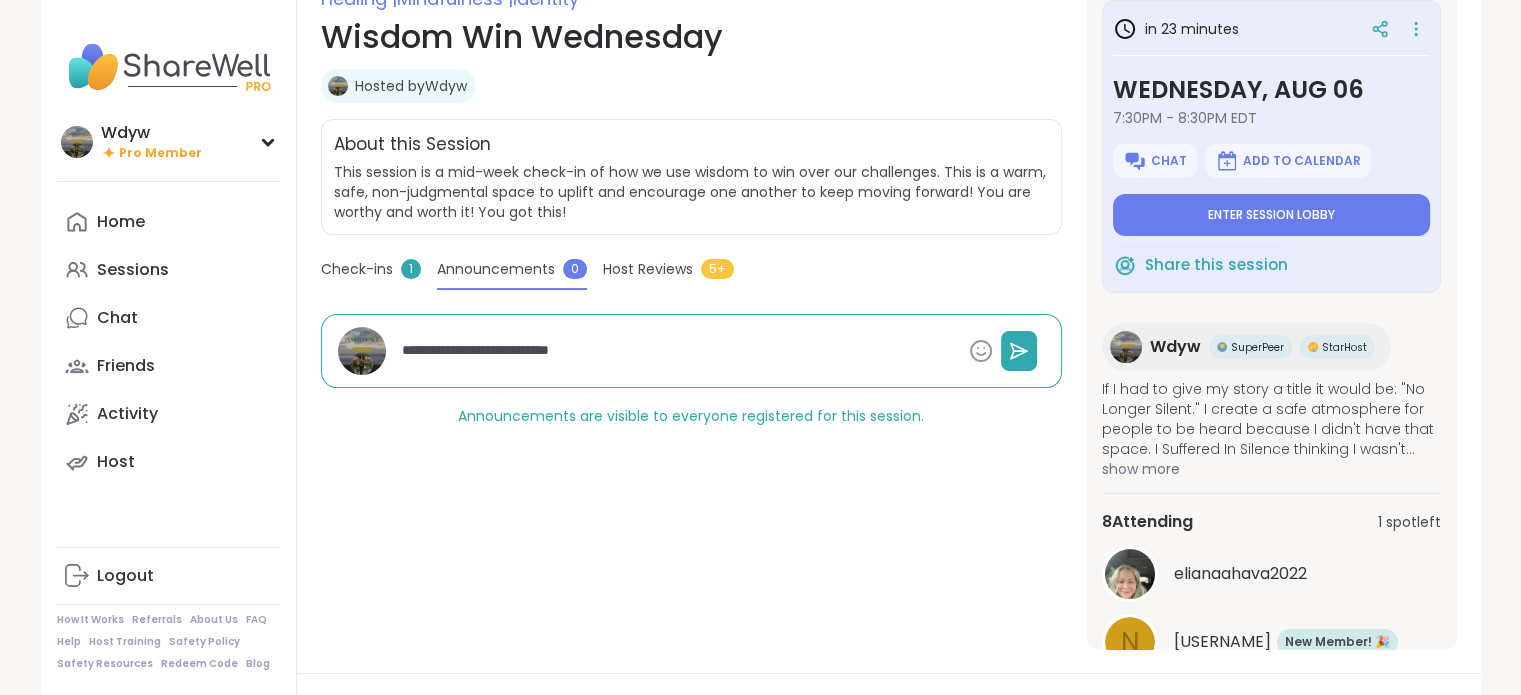type on "*" 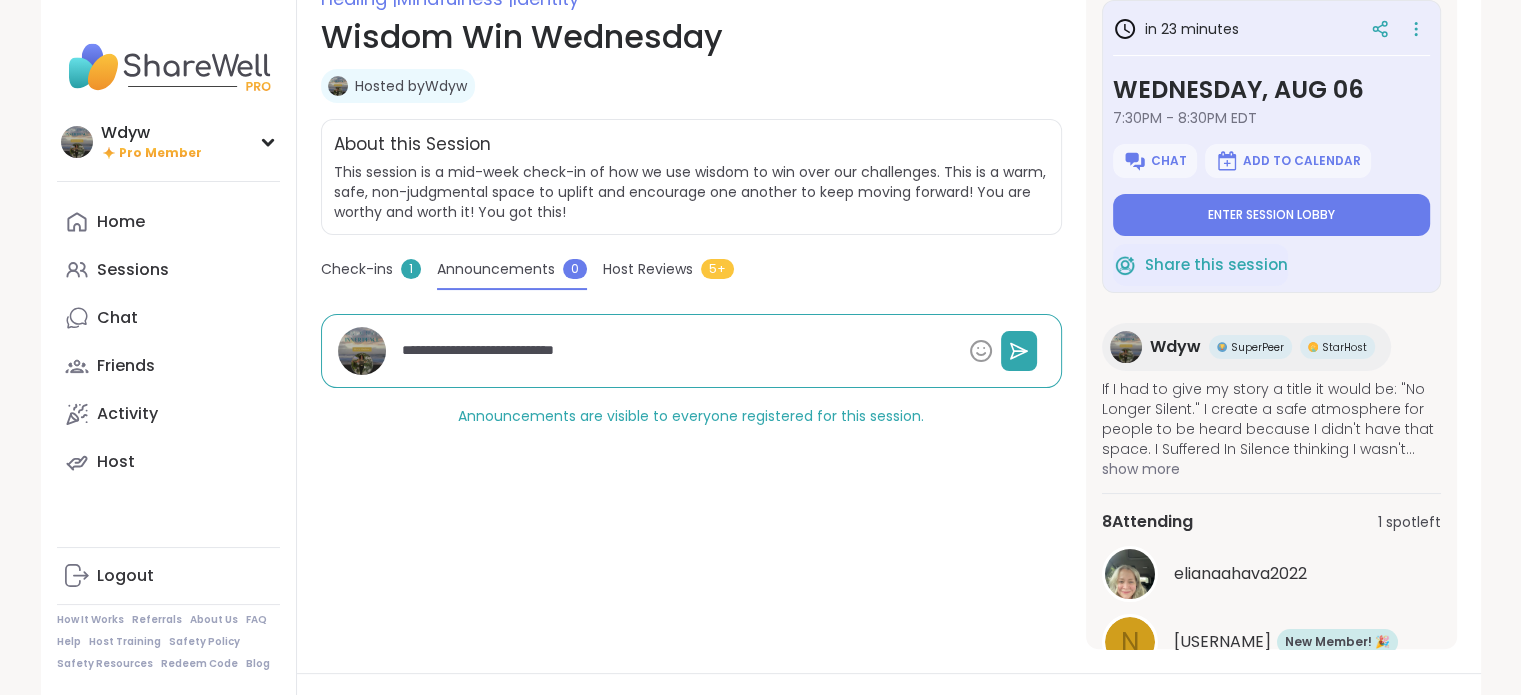 type on "*" 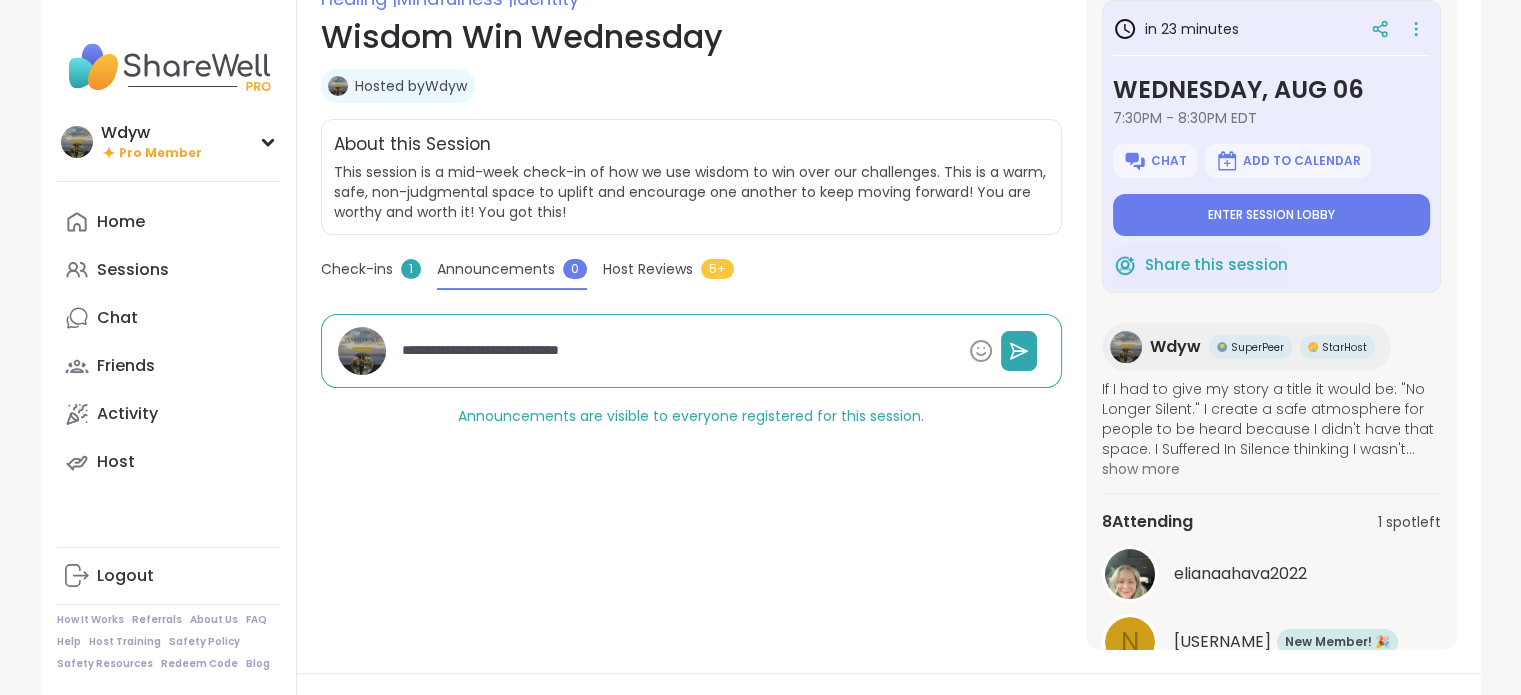 type on "*" 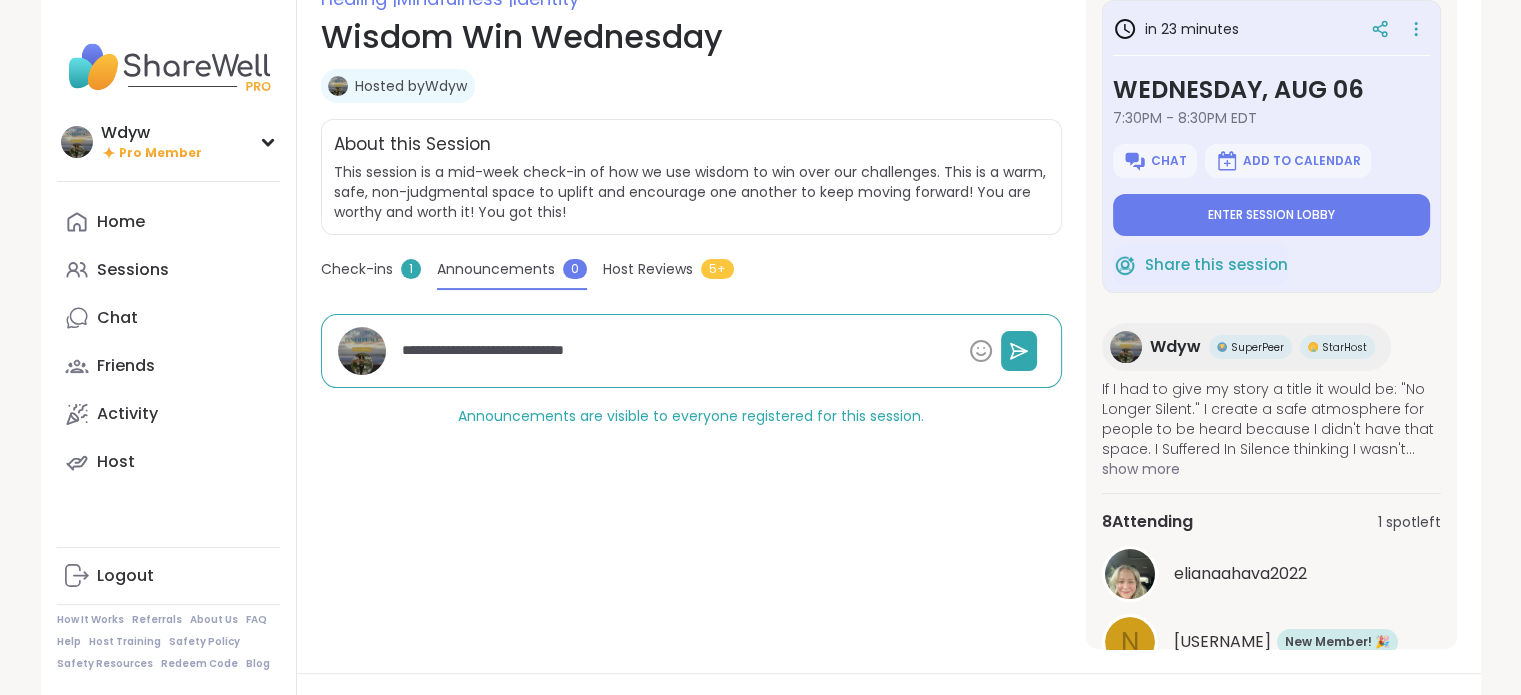 type on "*" 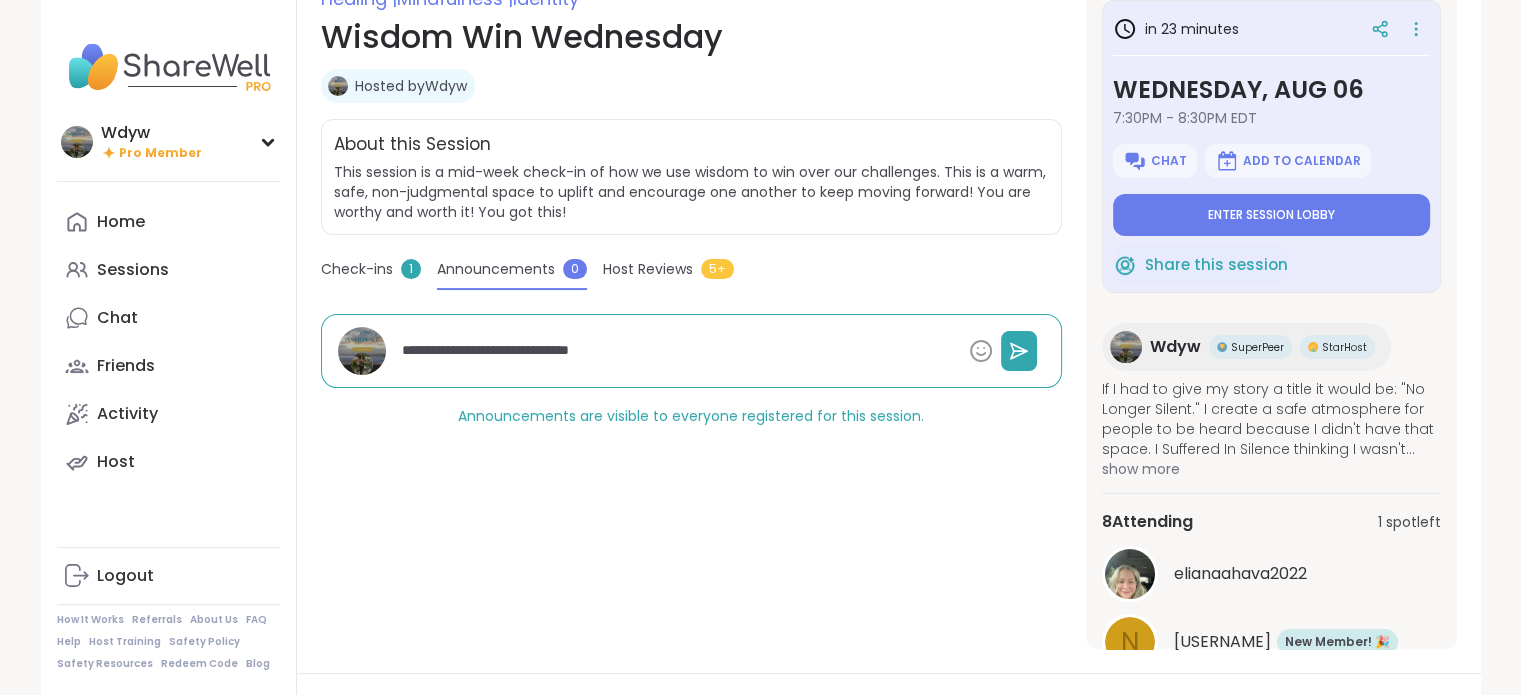 type on "*" 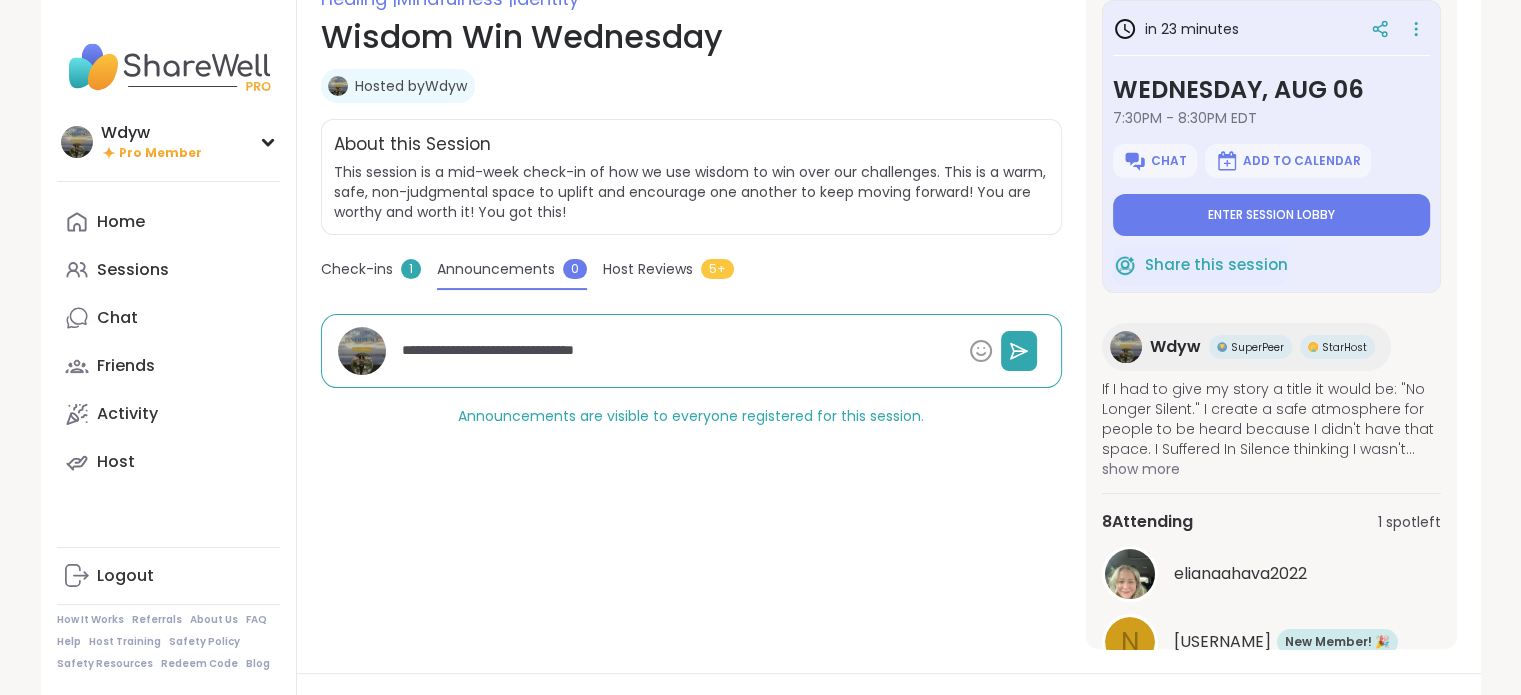 type on "*" 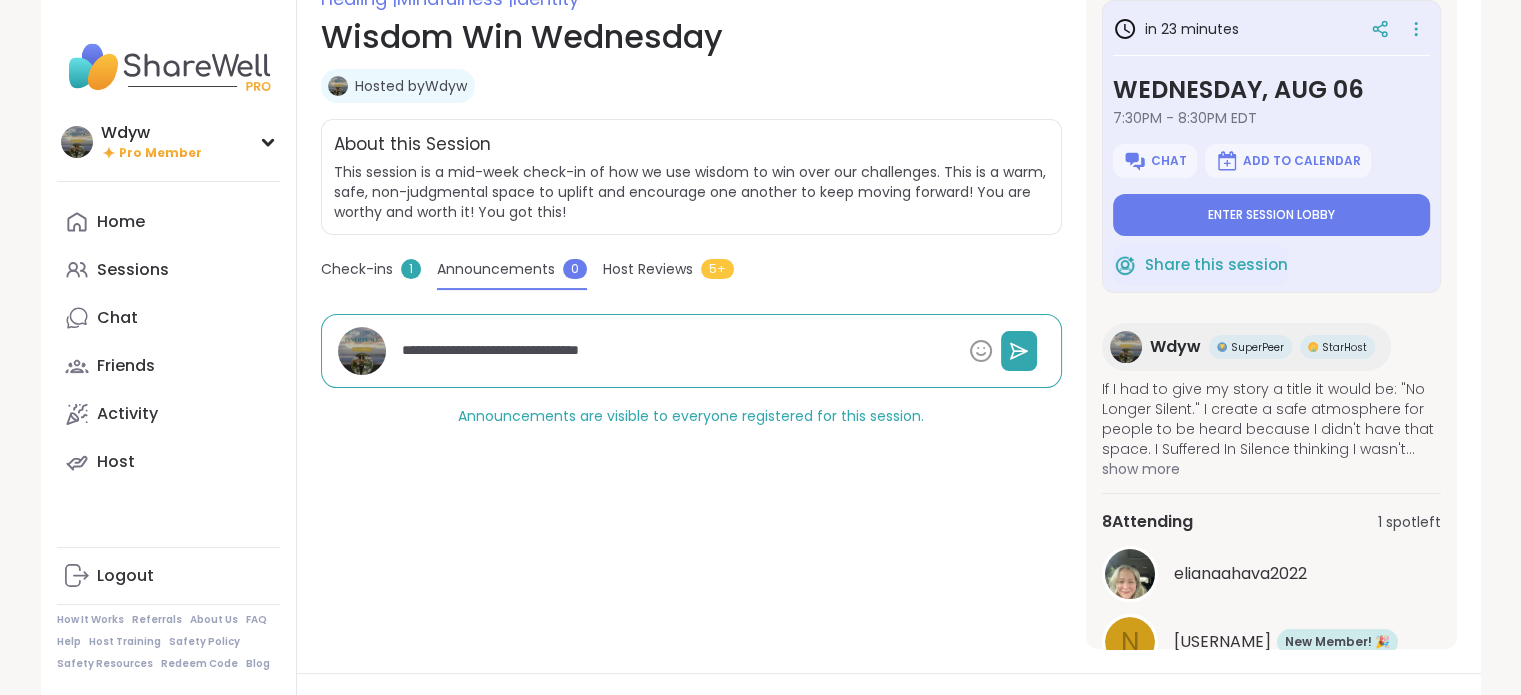 type on "*" 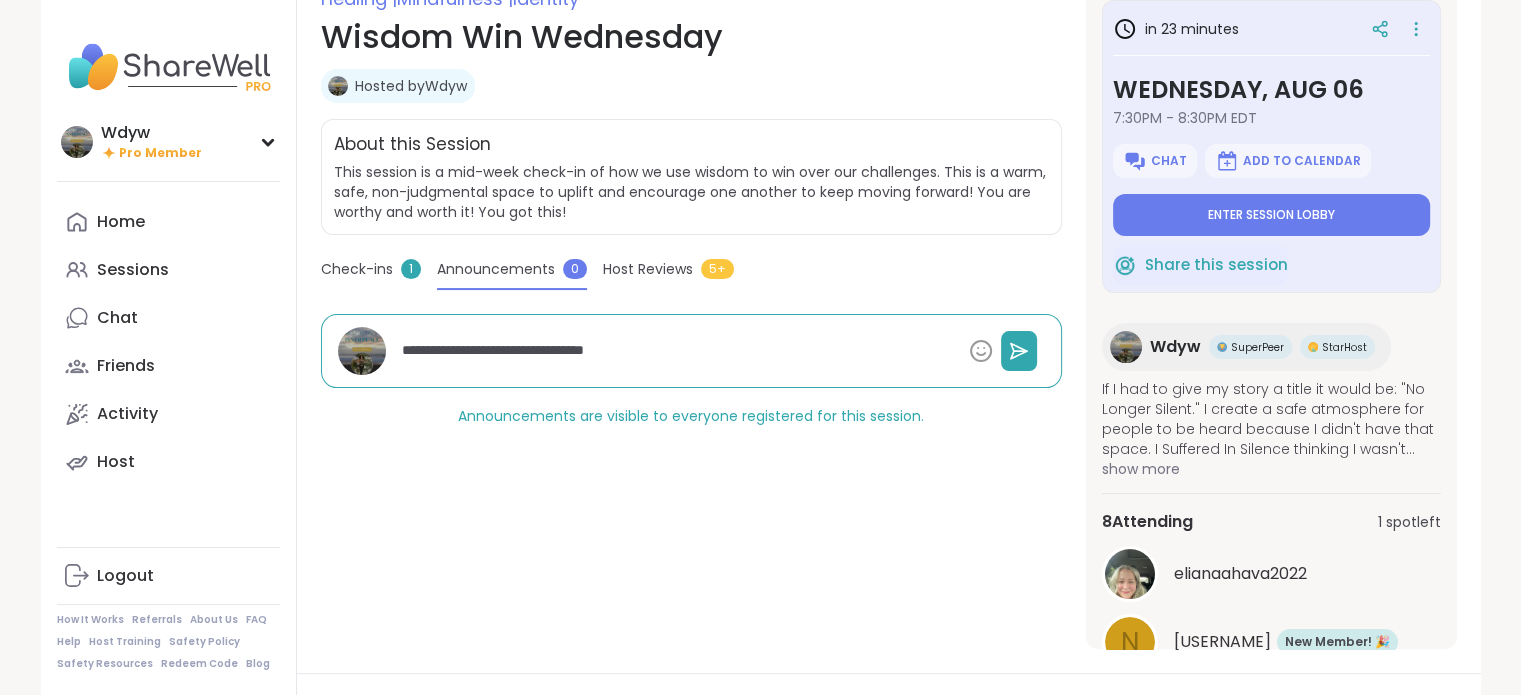 type on "*" 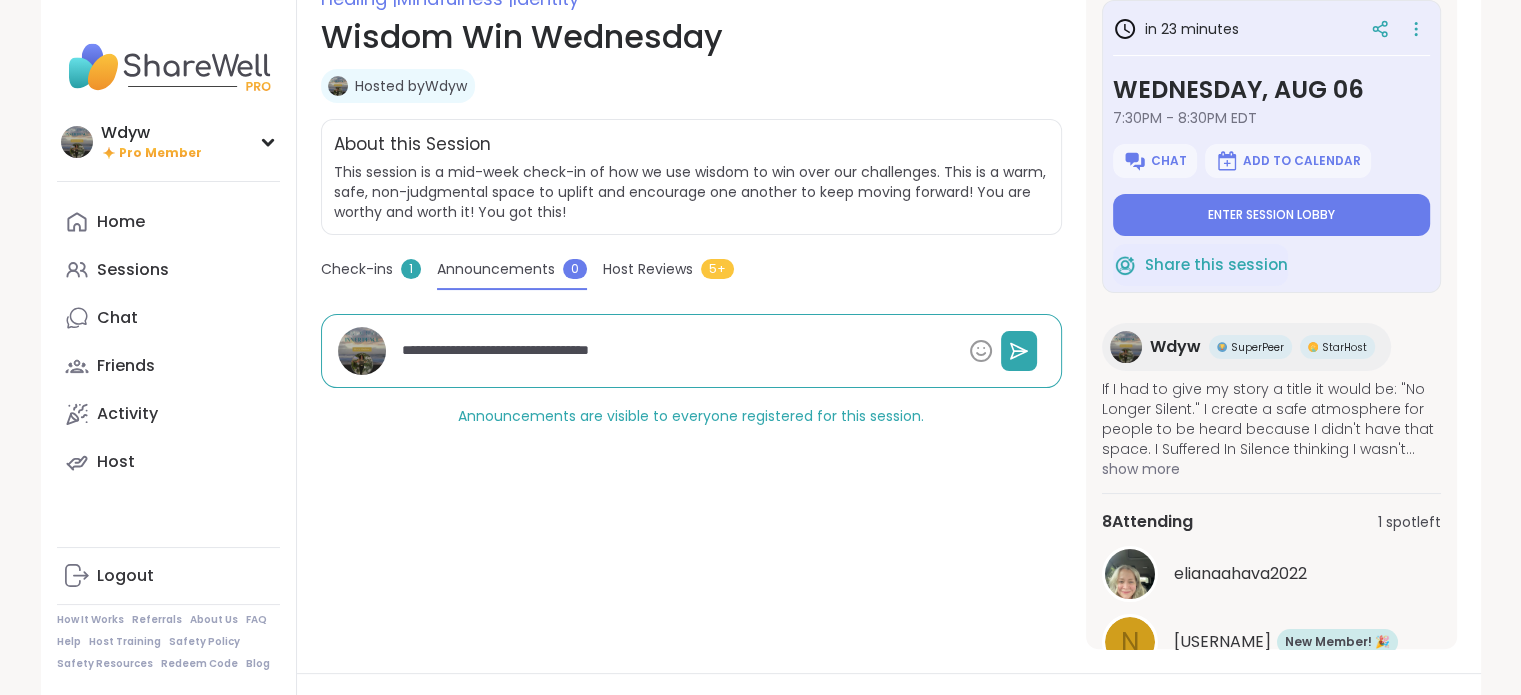 type on "*" 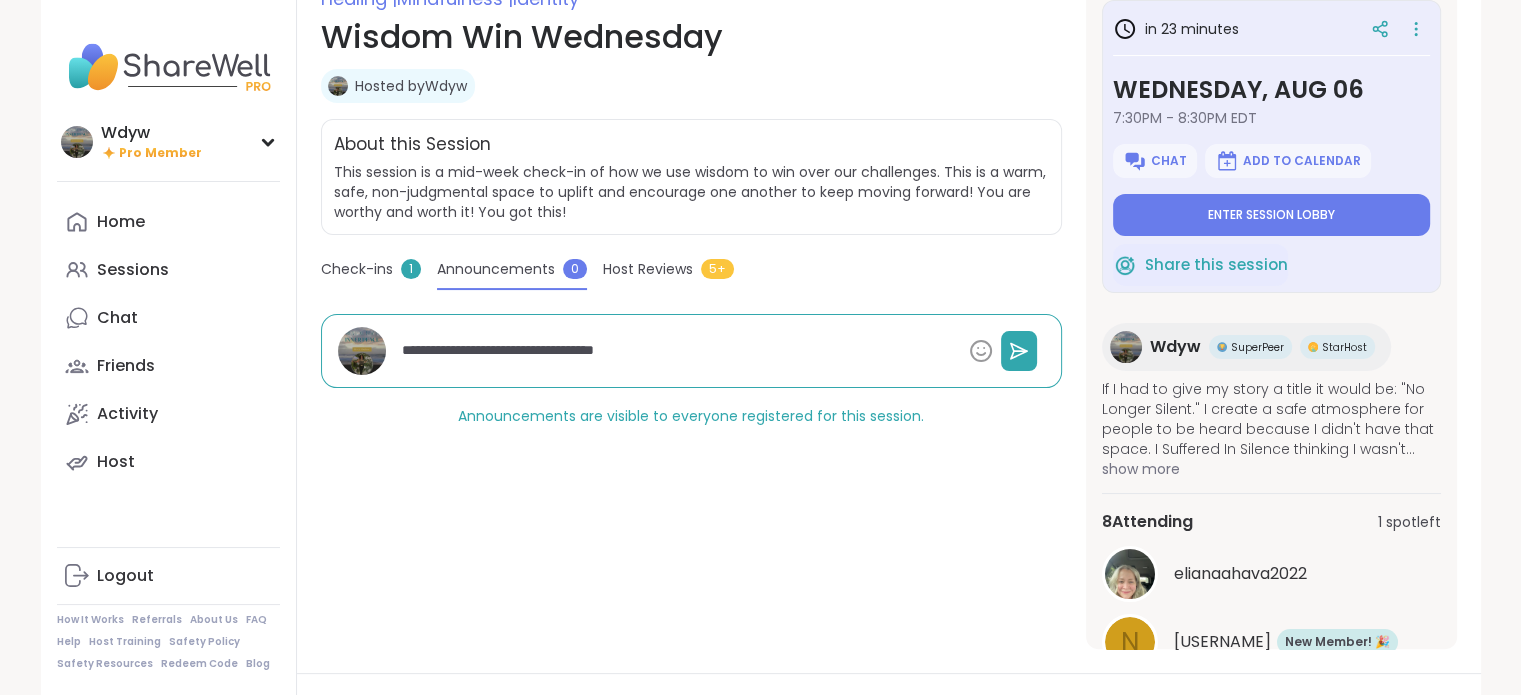 type on "*" 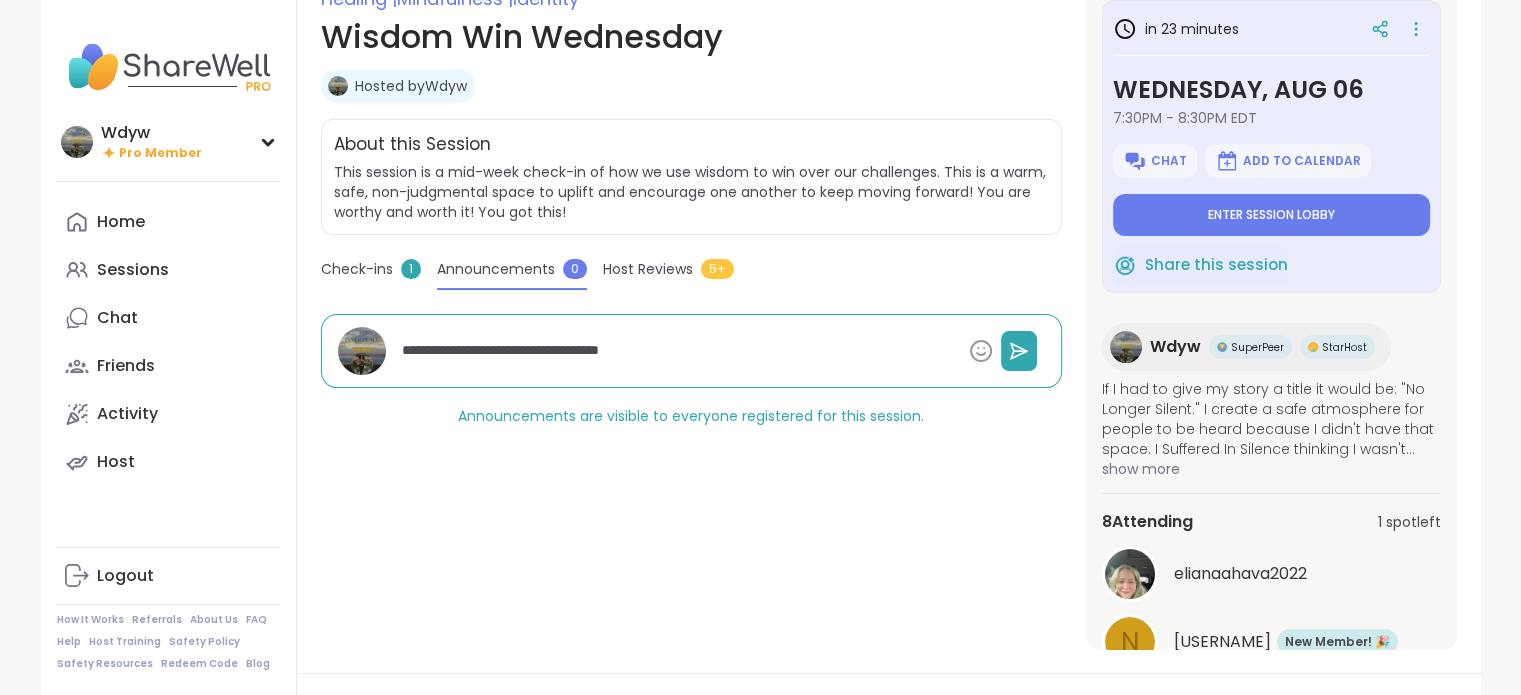 type on "*" 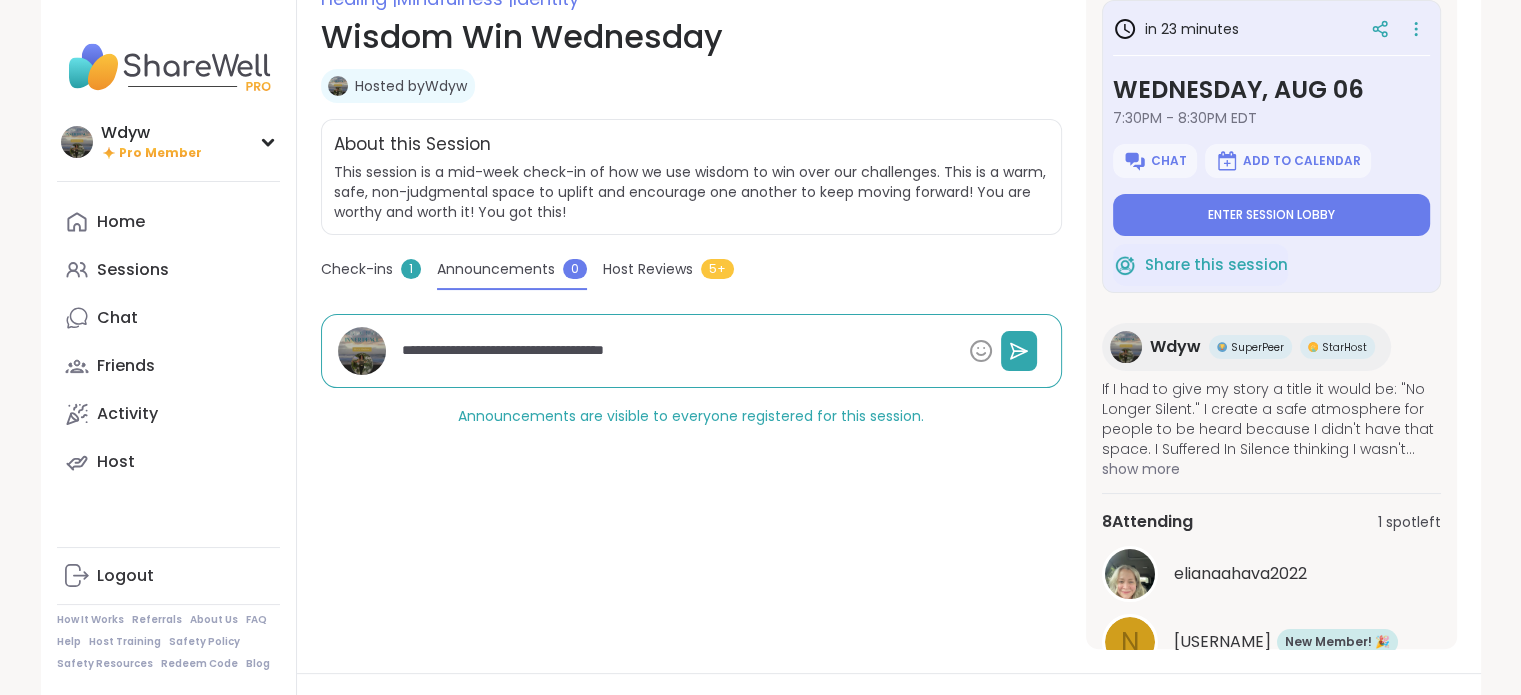 type on "*" 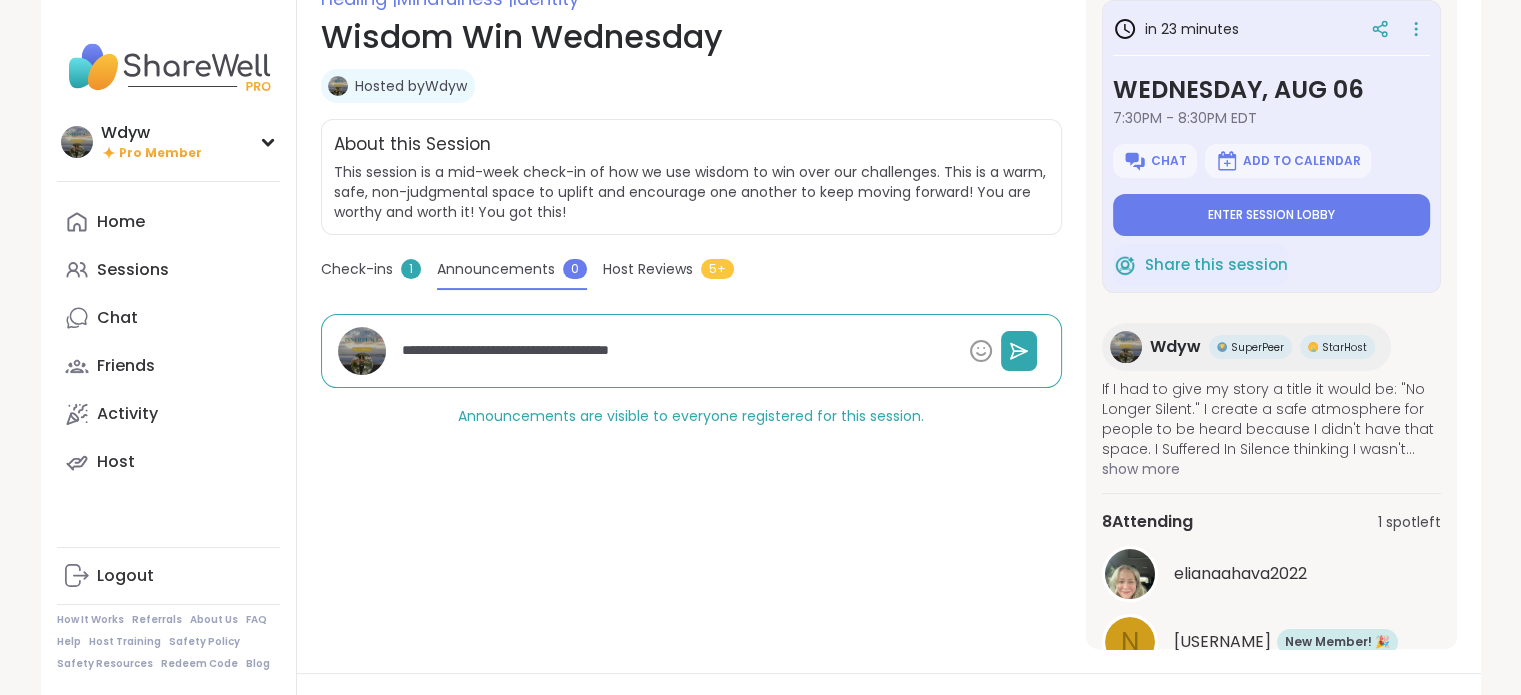 type on "*" 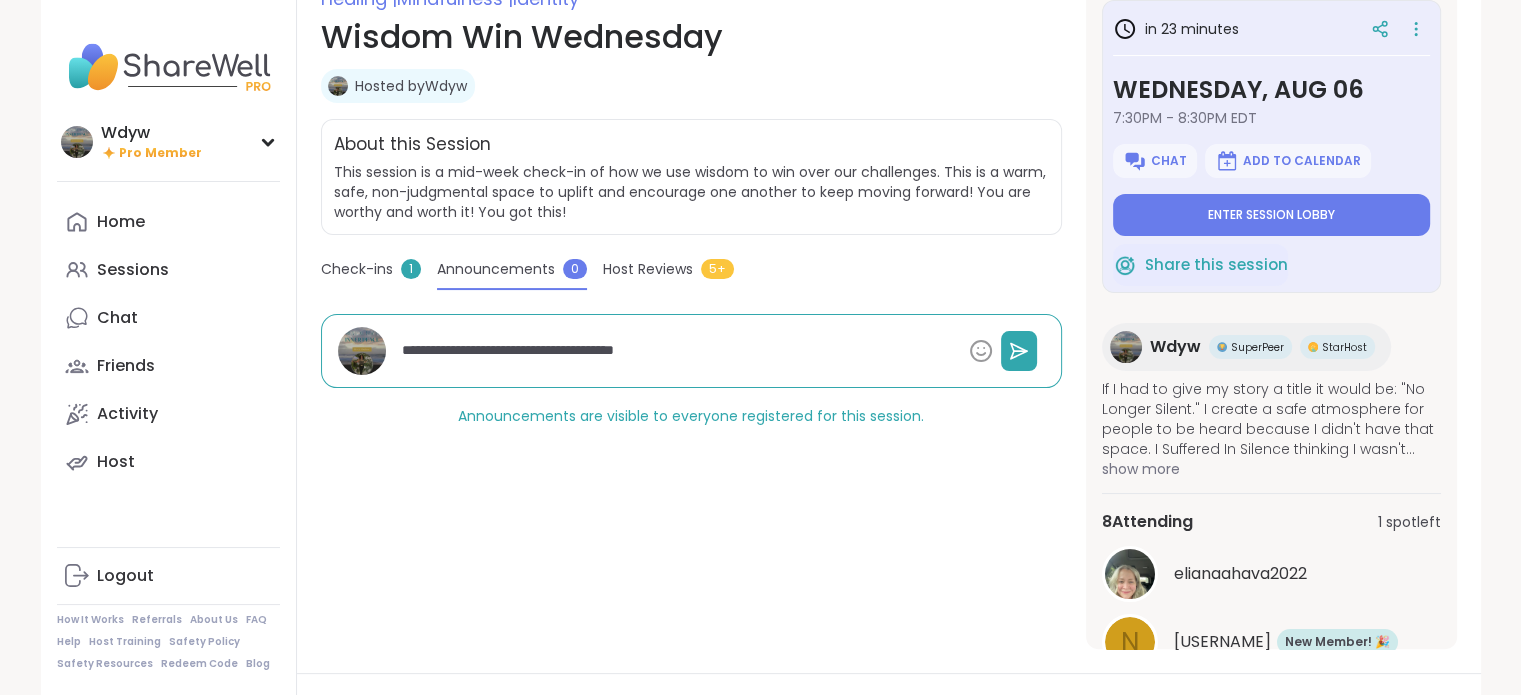 type on "*" 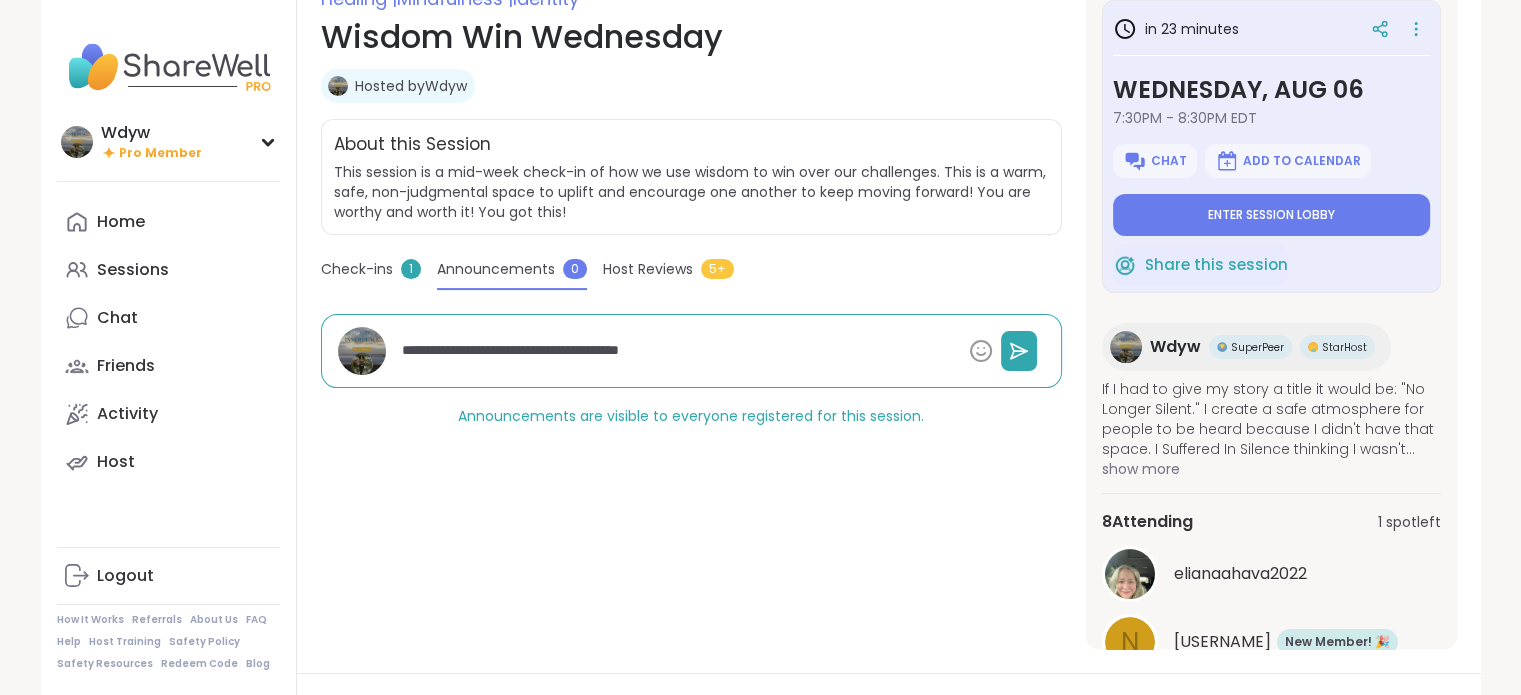 type on "*" 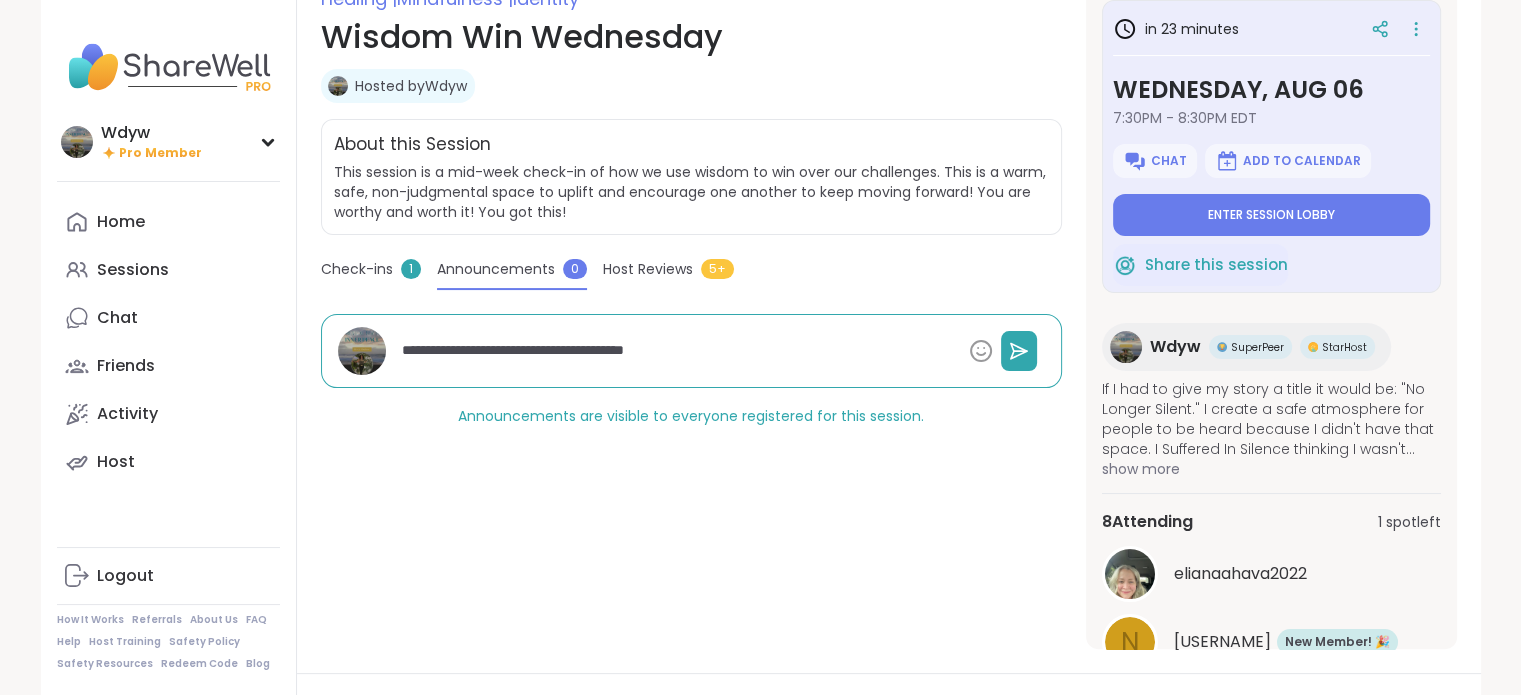 click on "**********" at bounding box center (678, 350) 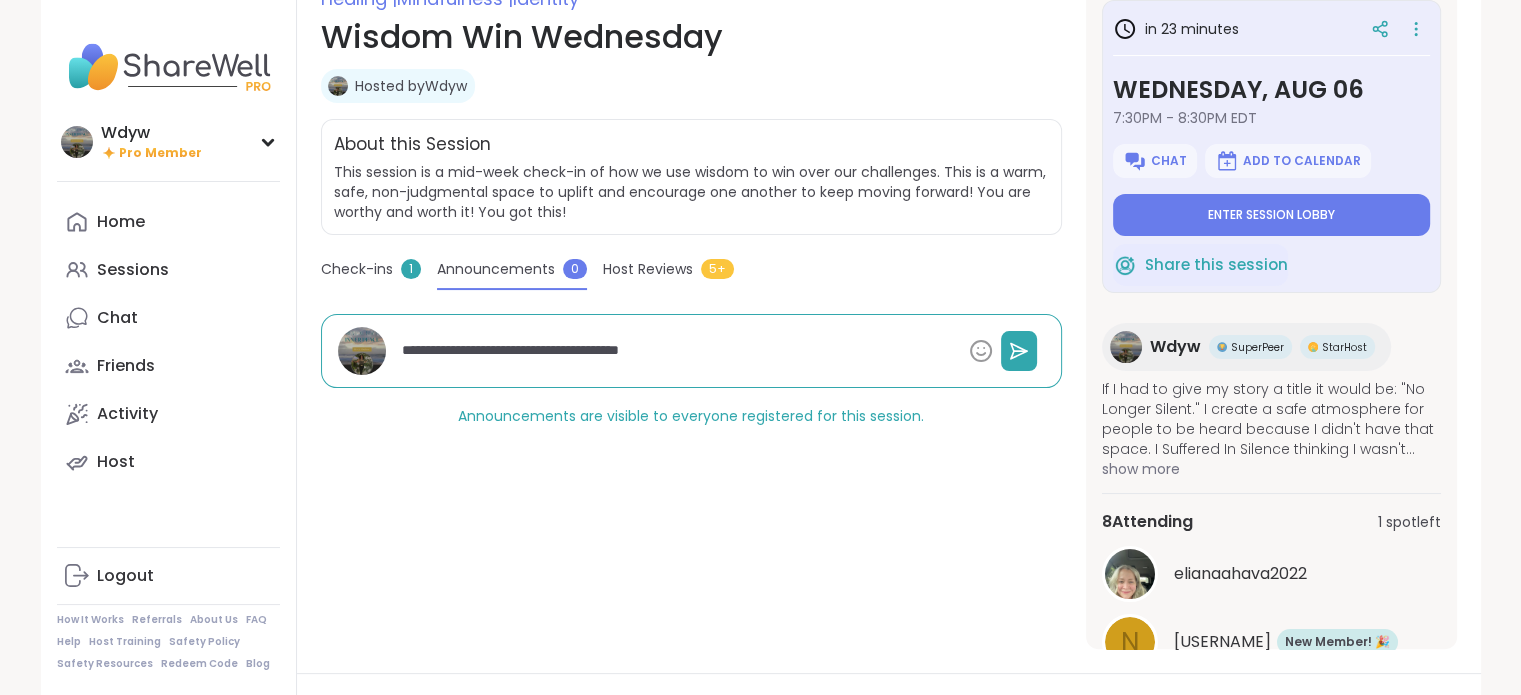 type on "*" 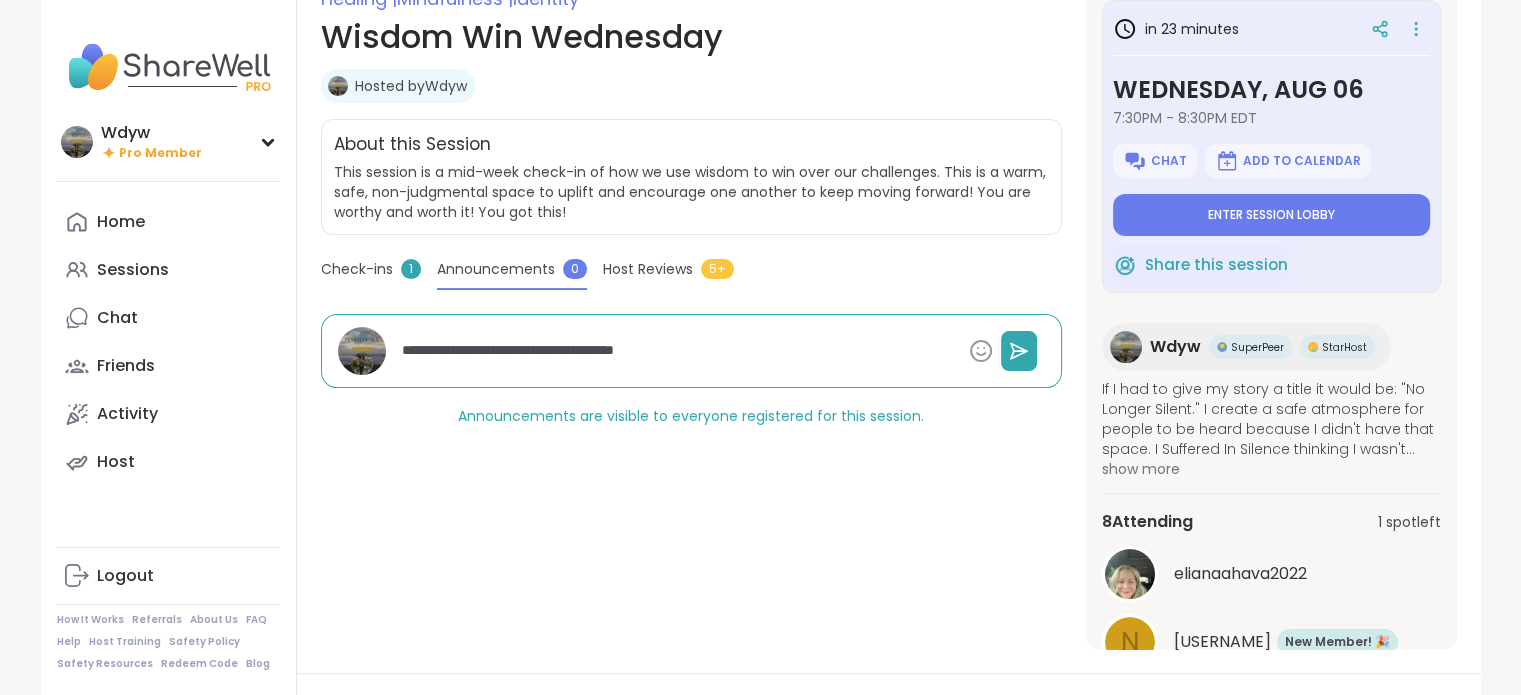 type on "*" 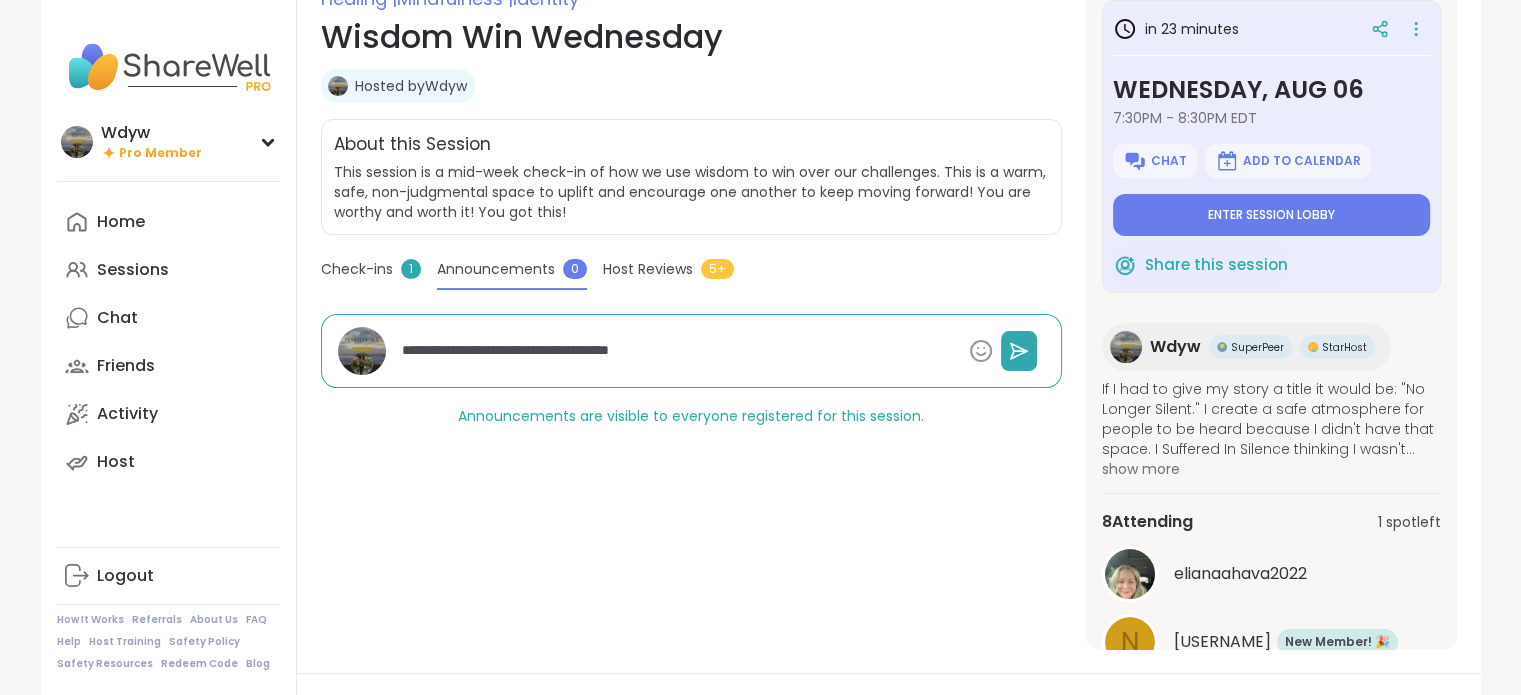 type on "*" 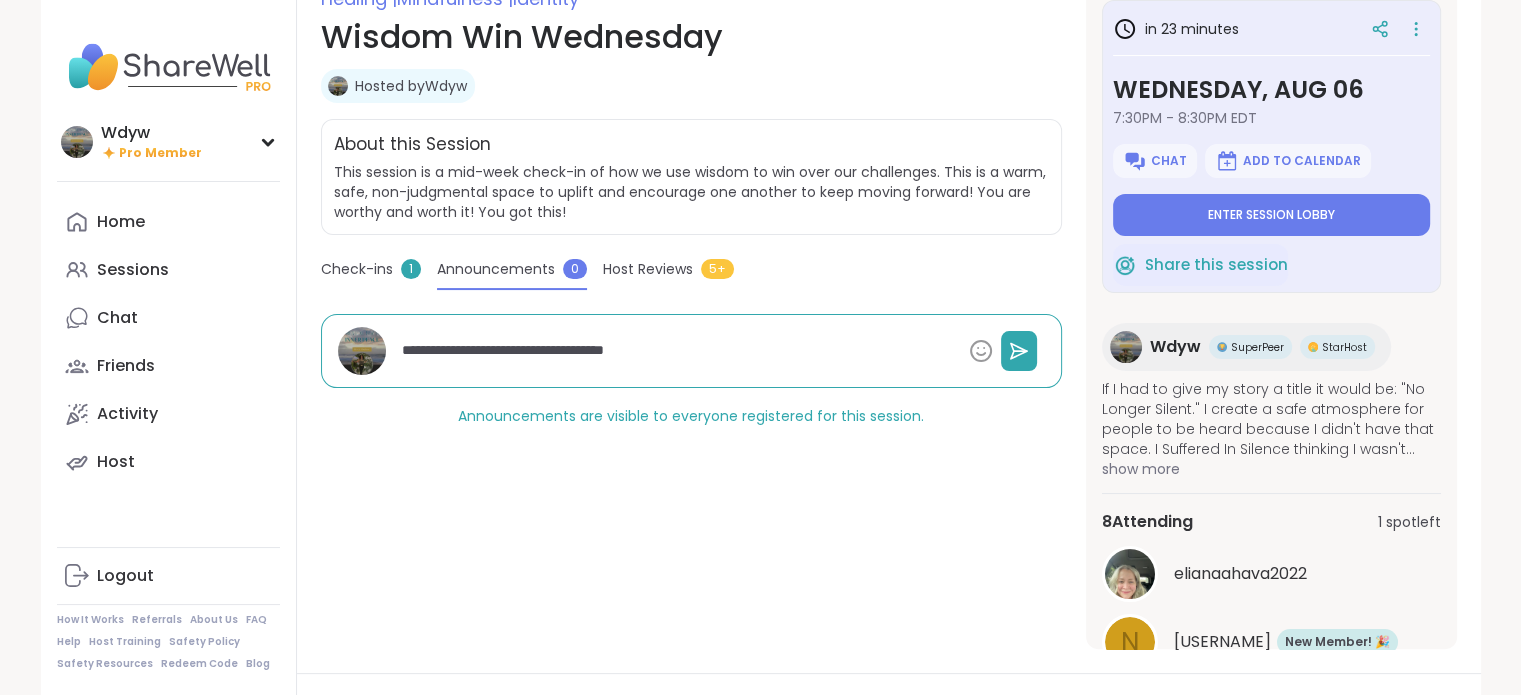 type on "*" 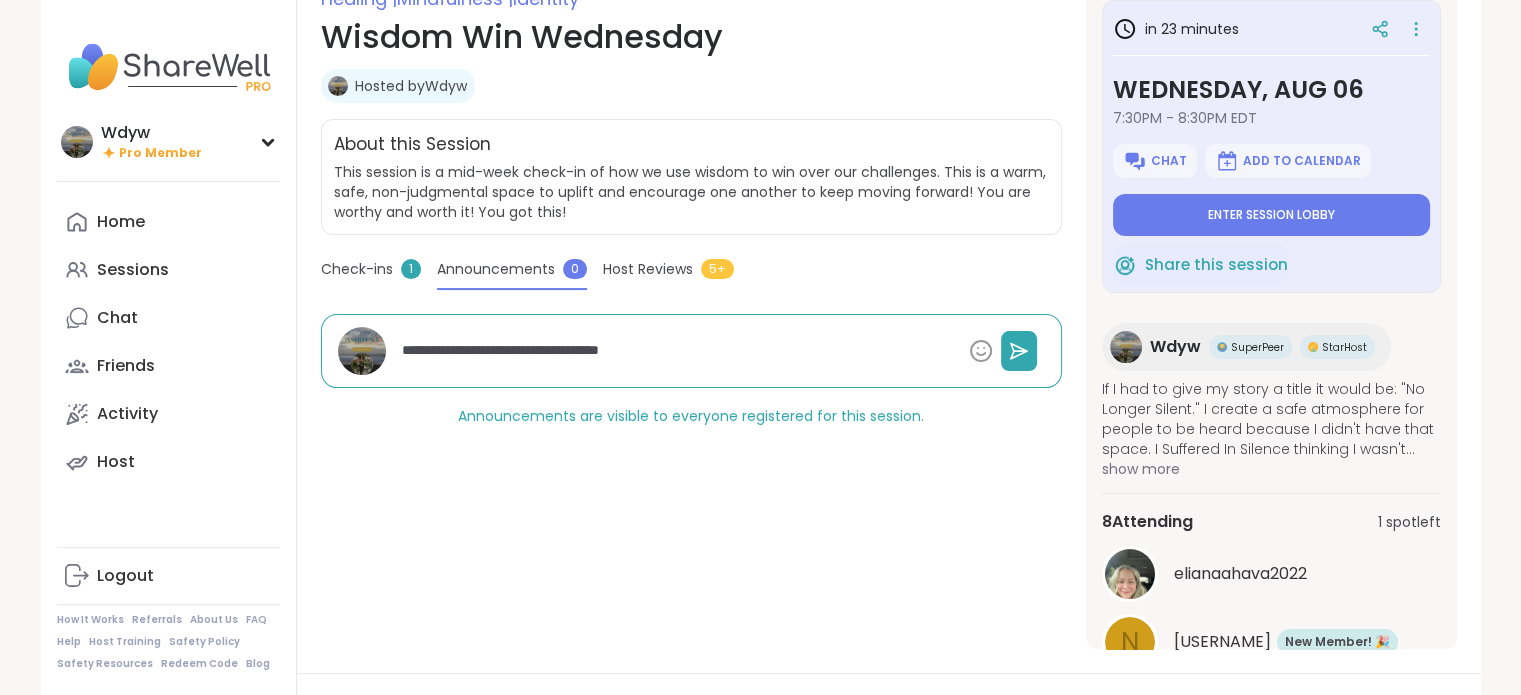 type on "*" 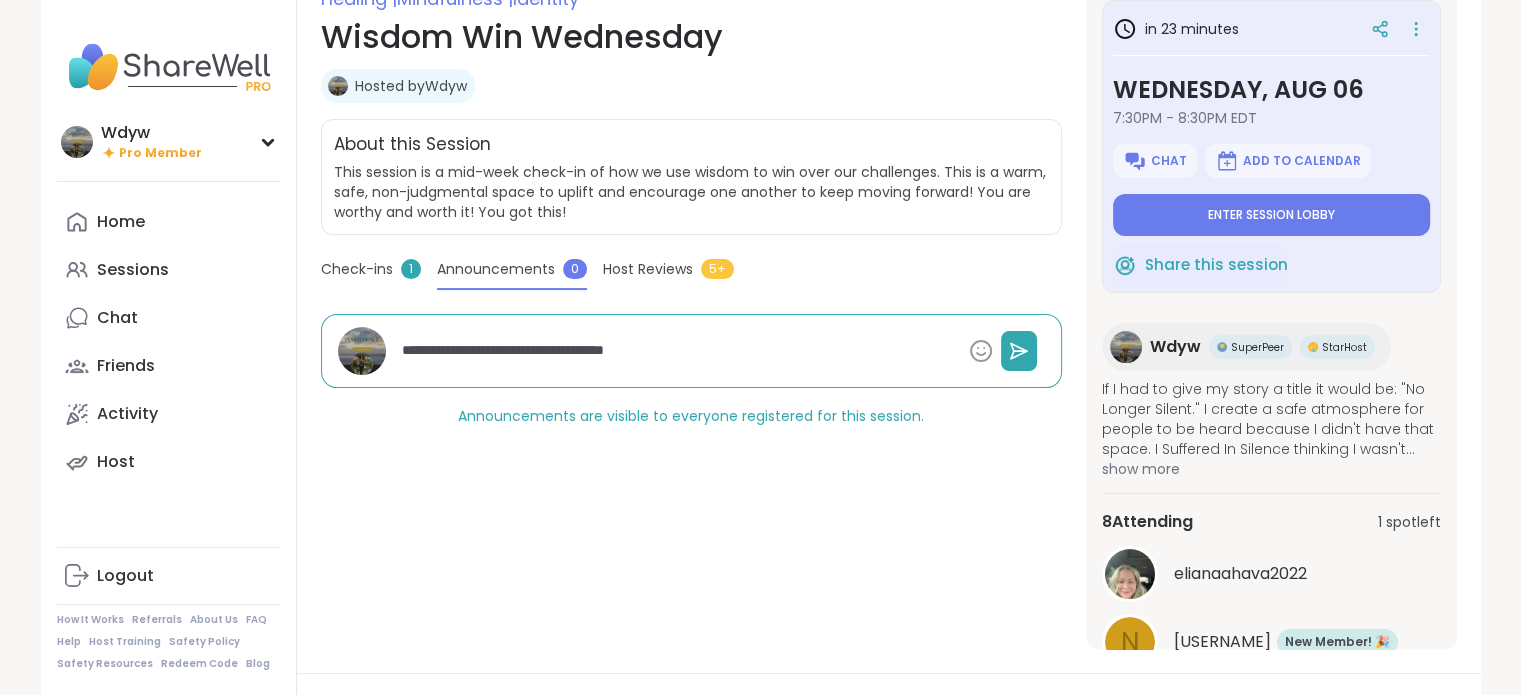 type on "*" 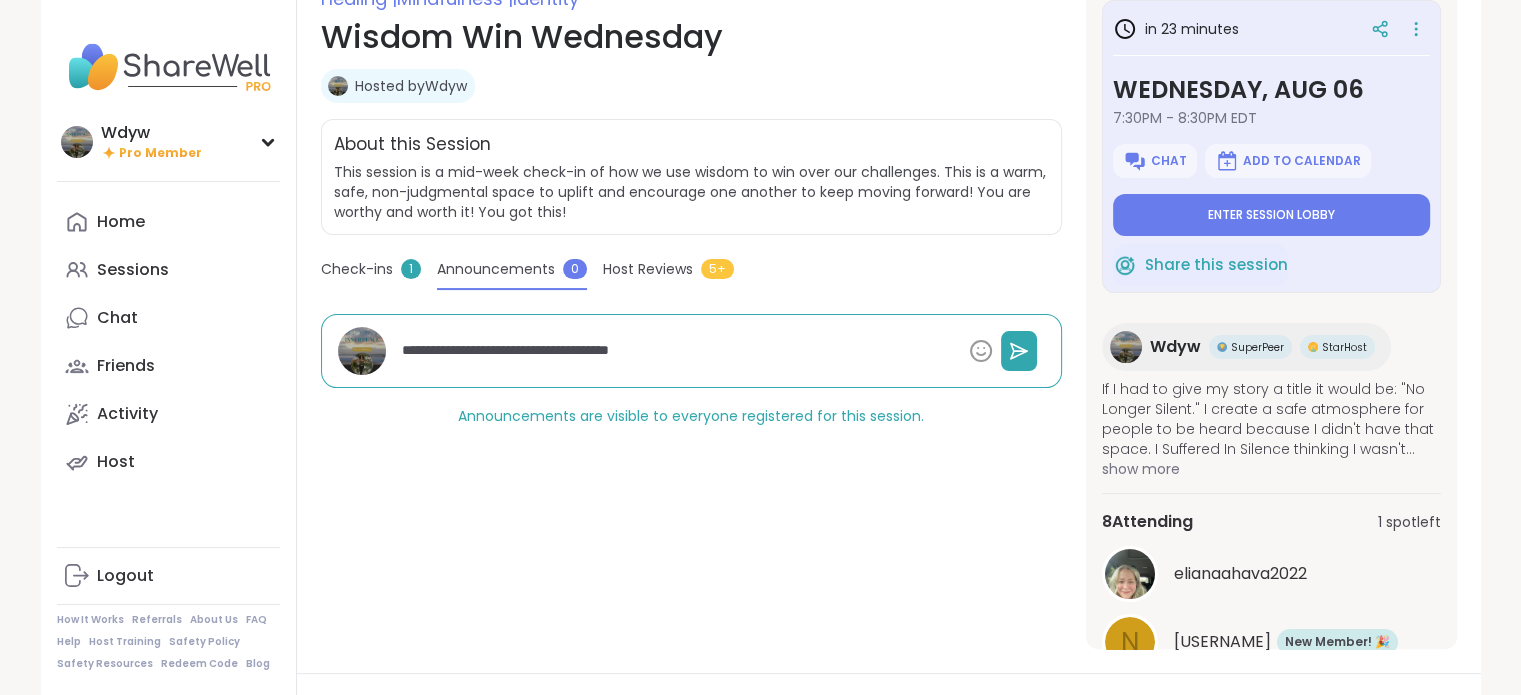 type on "*" 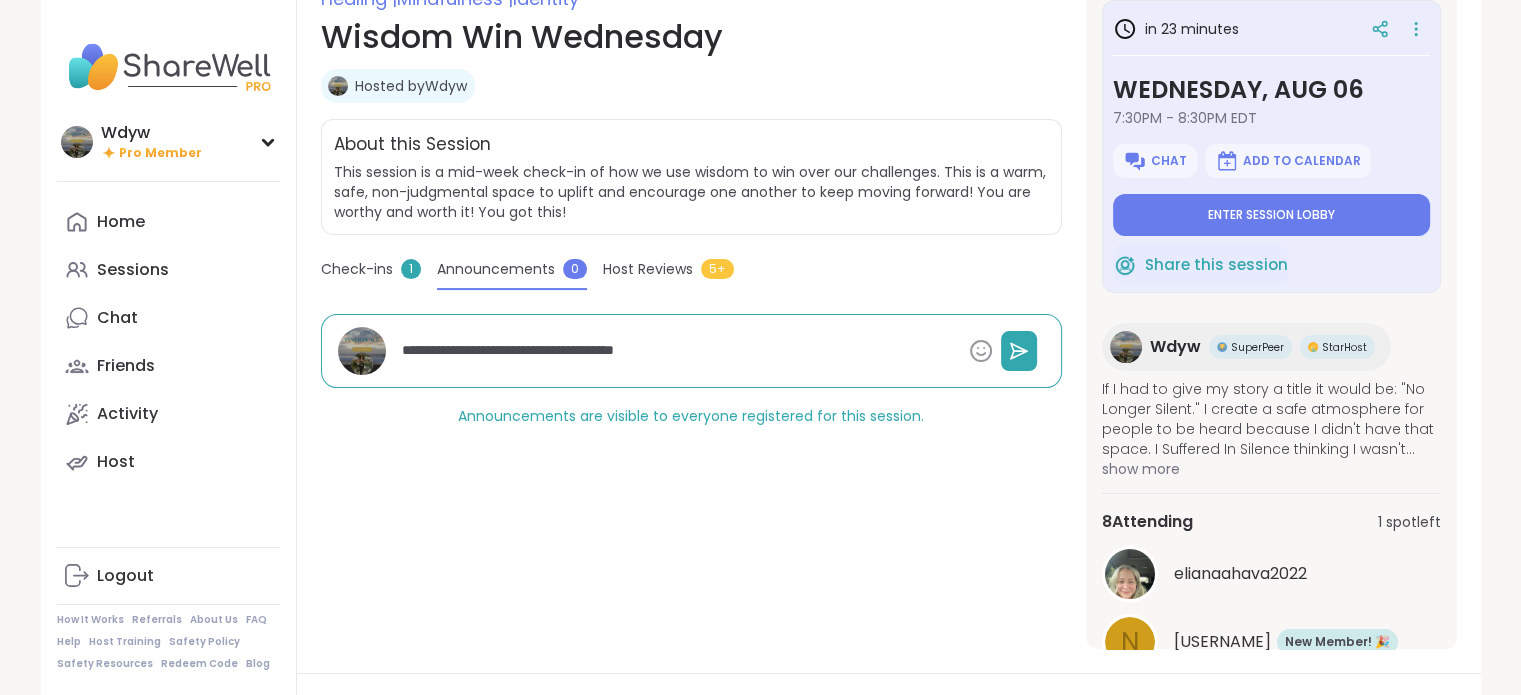 click on "**********" at bounding box center [678, 350] 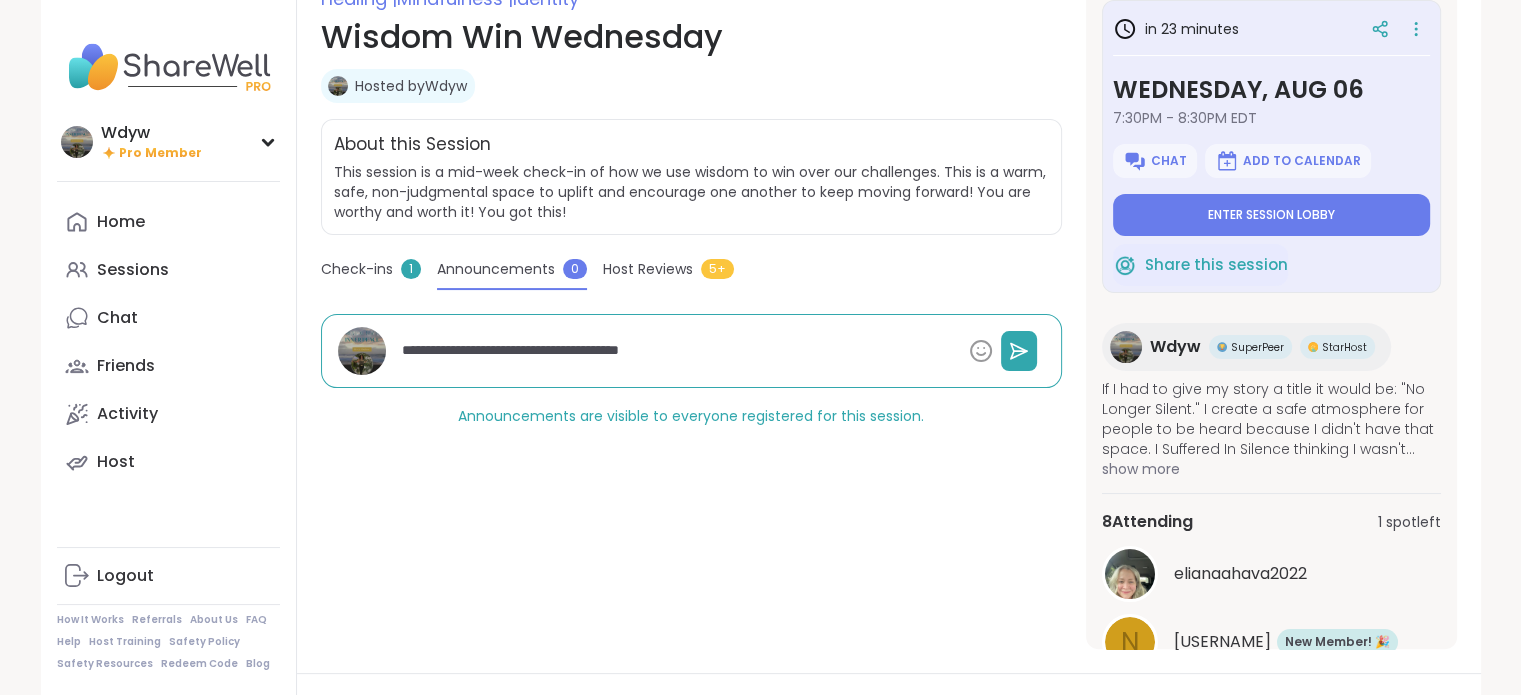 type on "*" 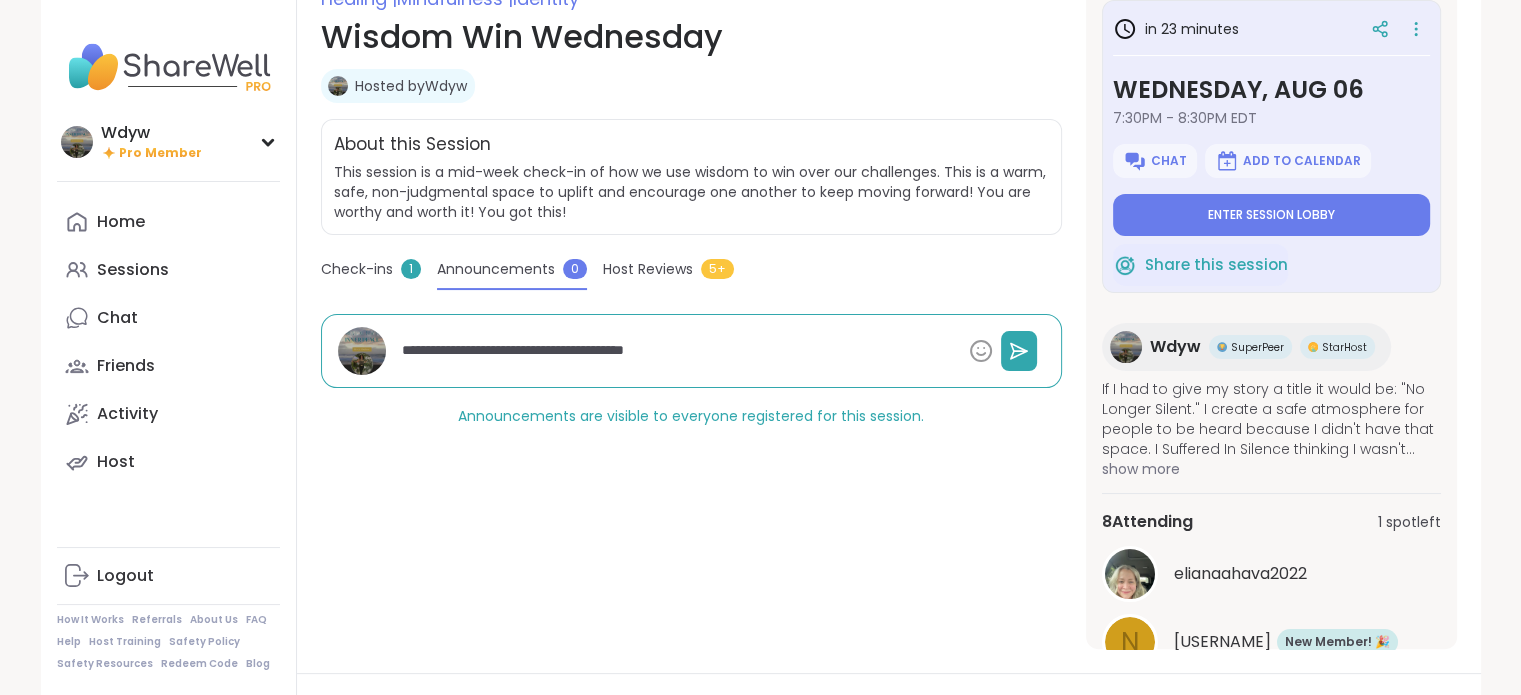 type on "*" 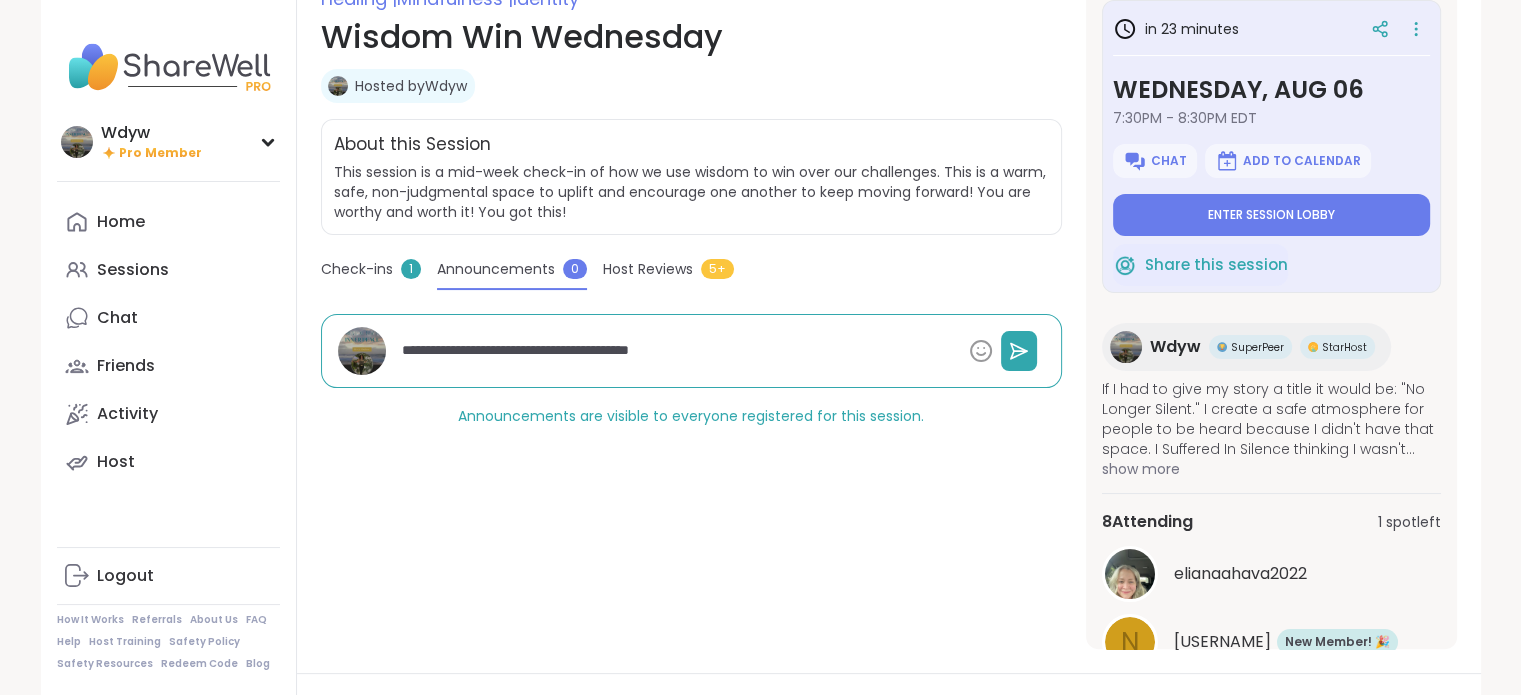 type on "*" 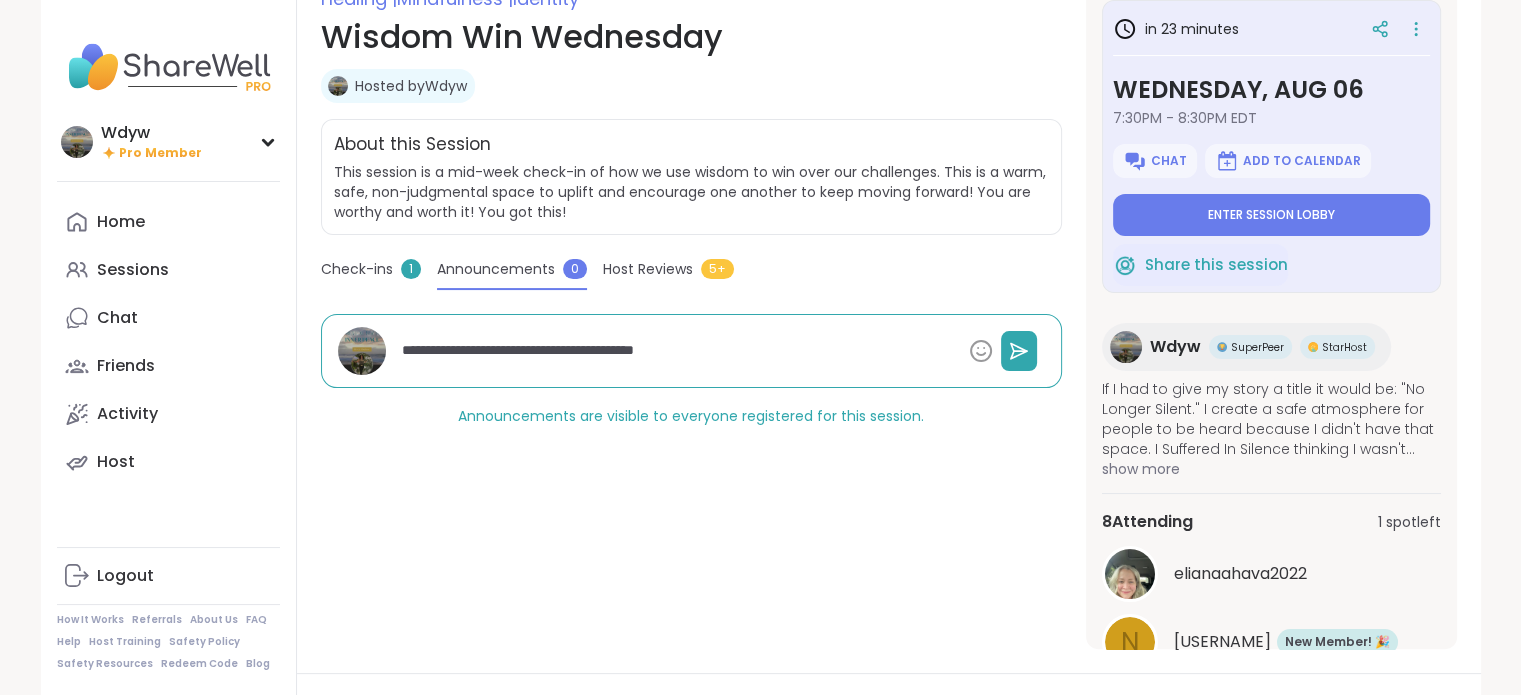 type on "*" 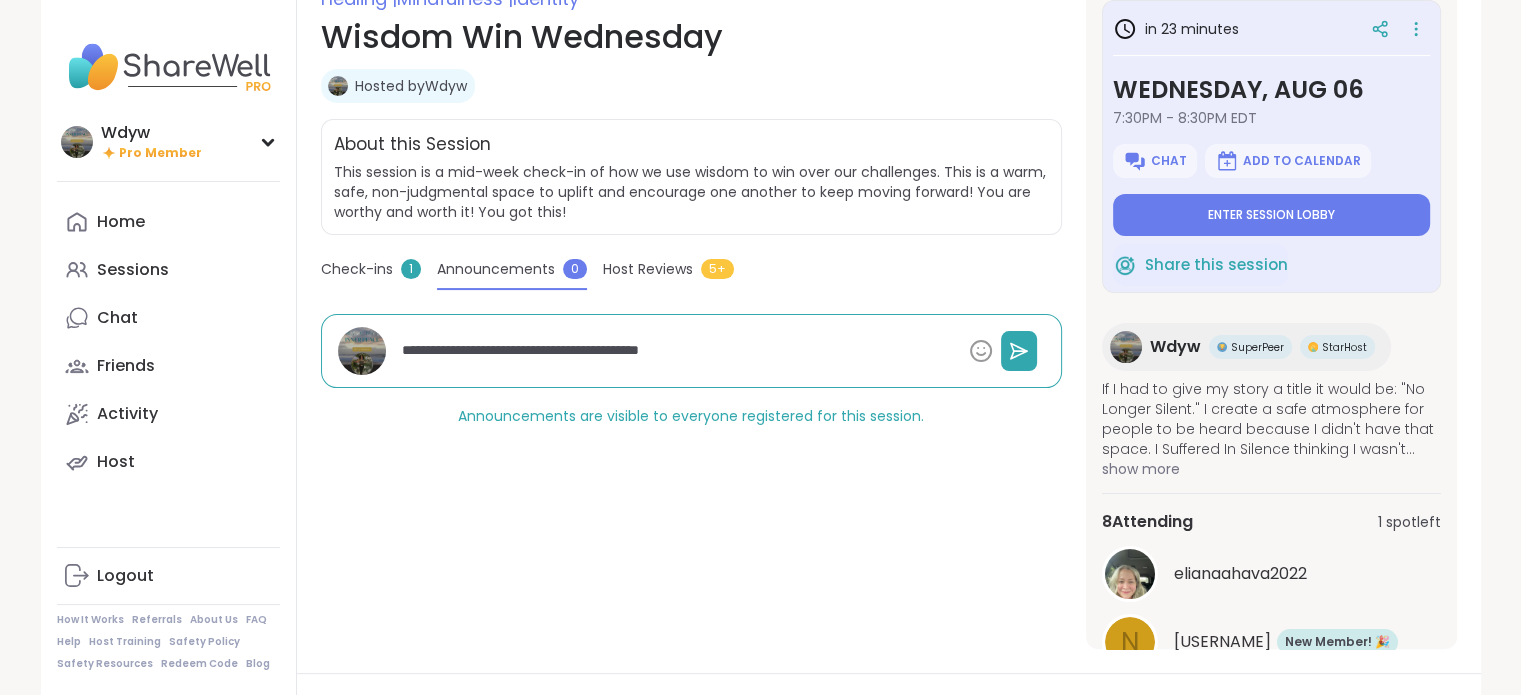 type on "*" 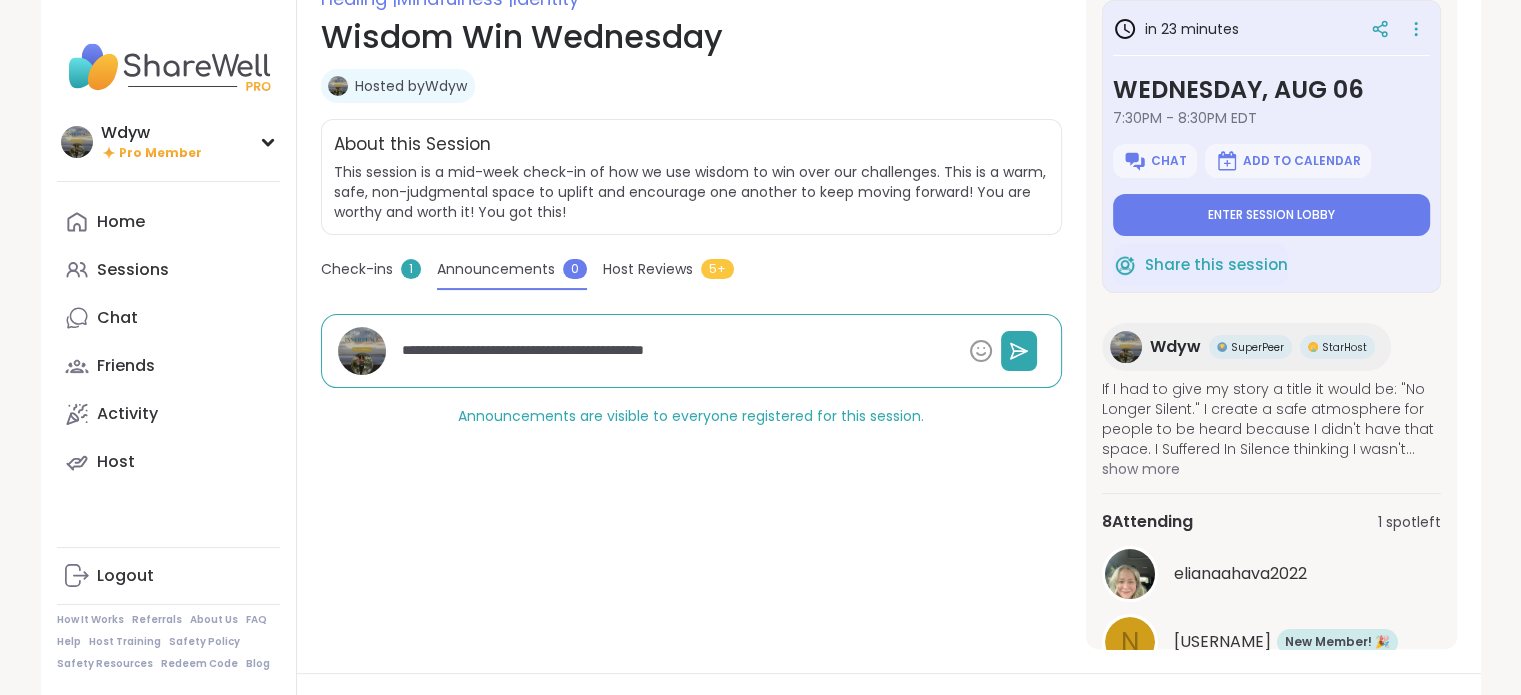 type on "*" 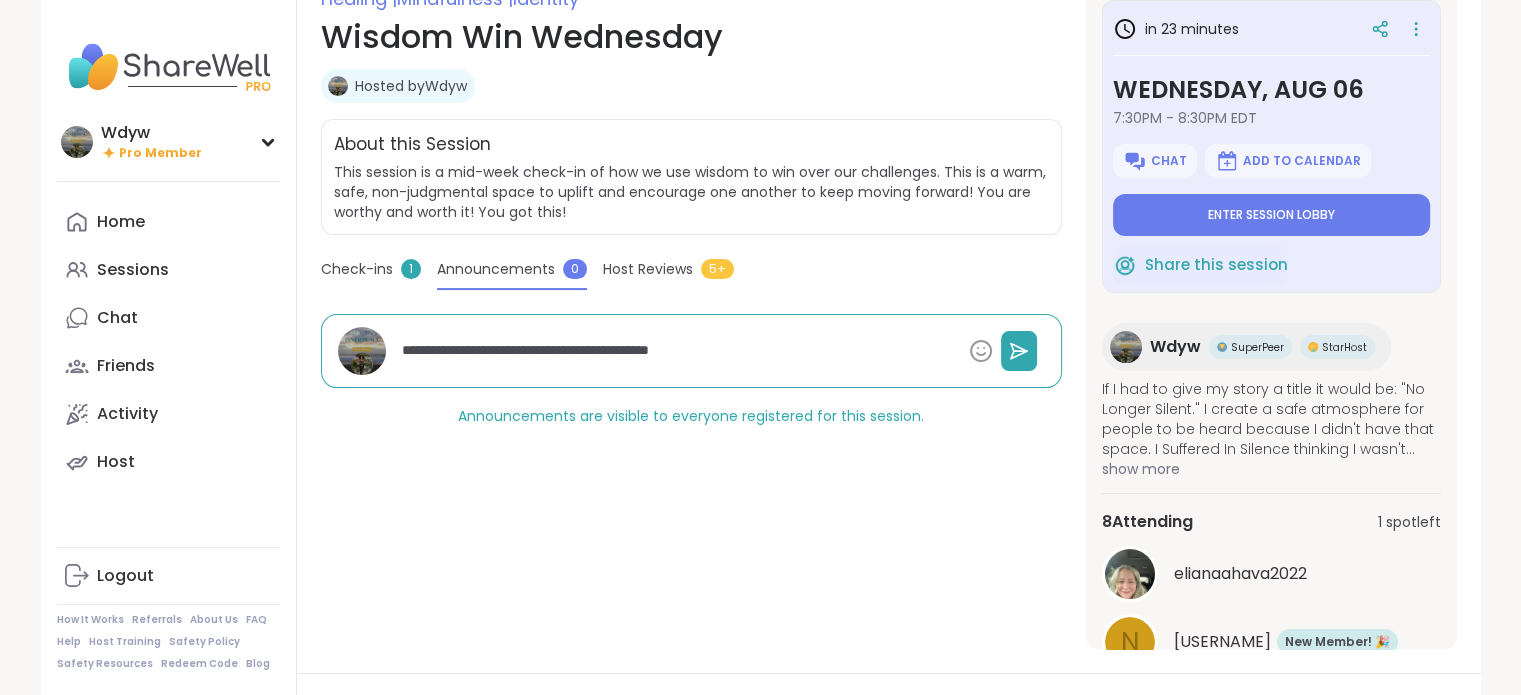 type on "*" 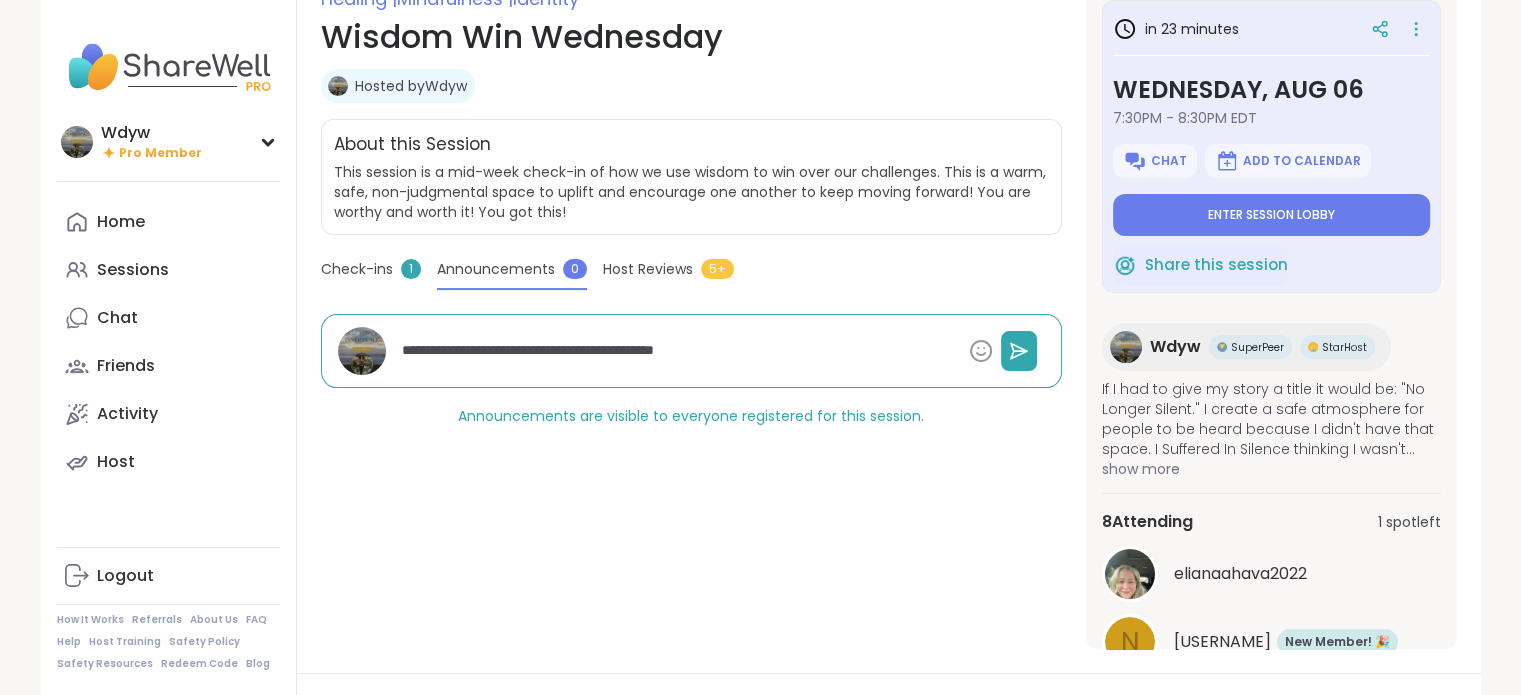 type on "*" 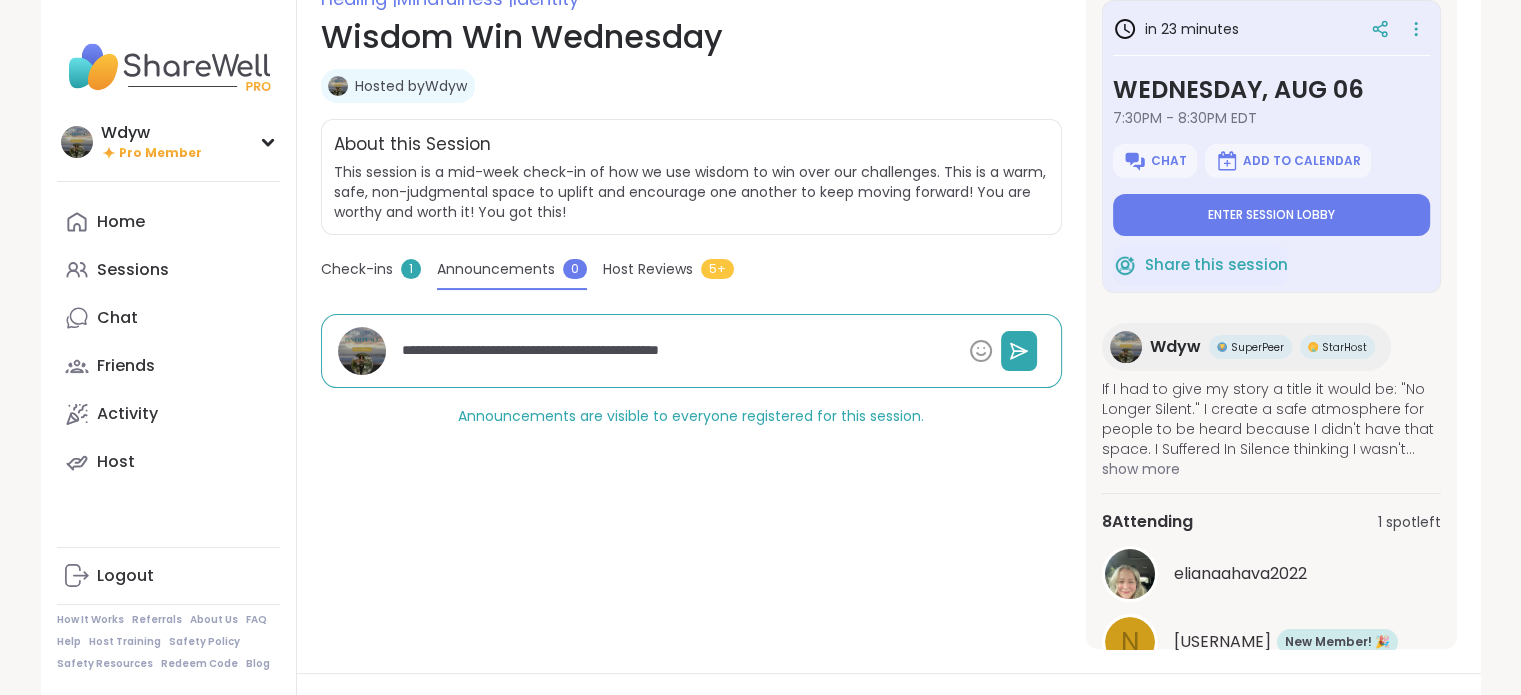 type on "*" 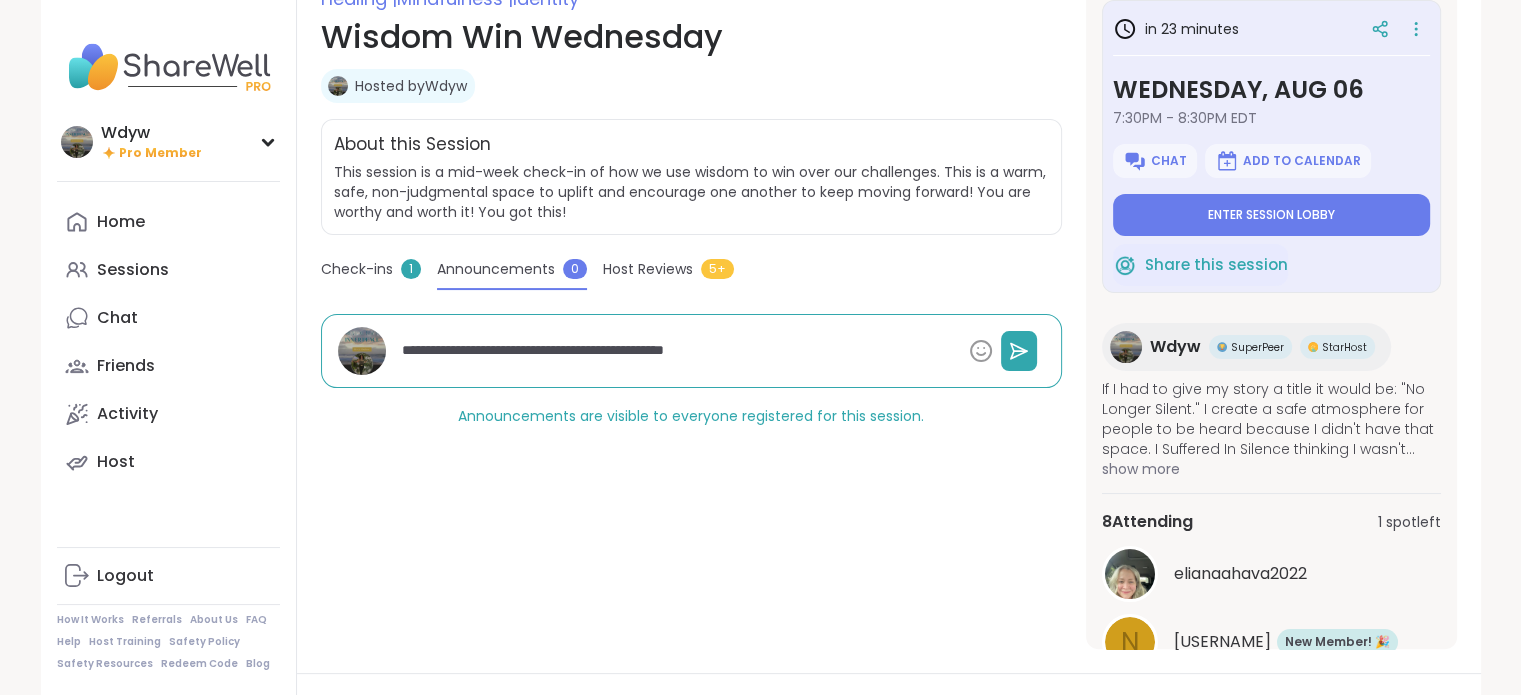 type on "*" 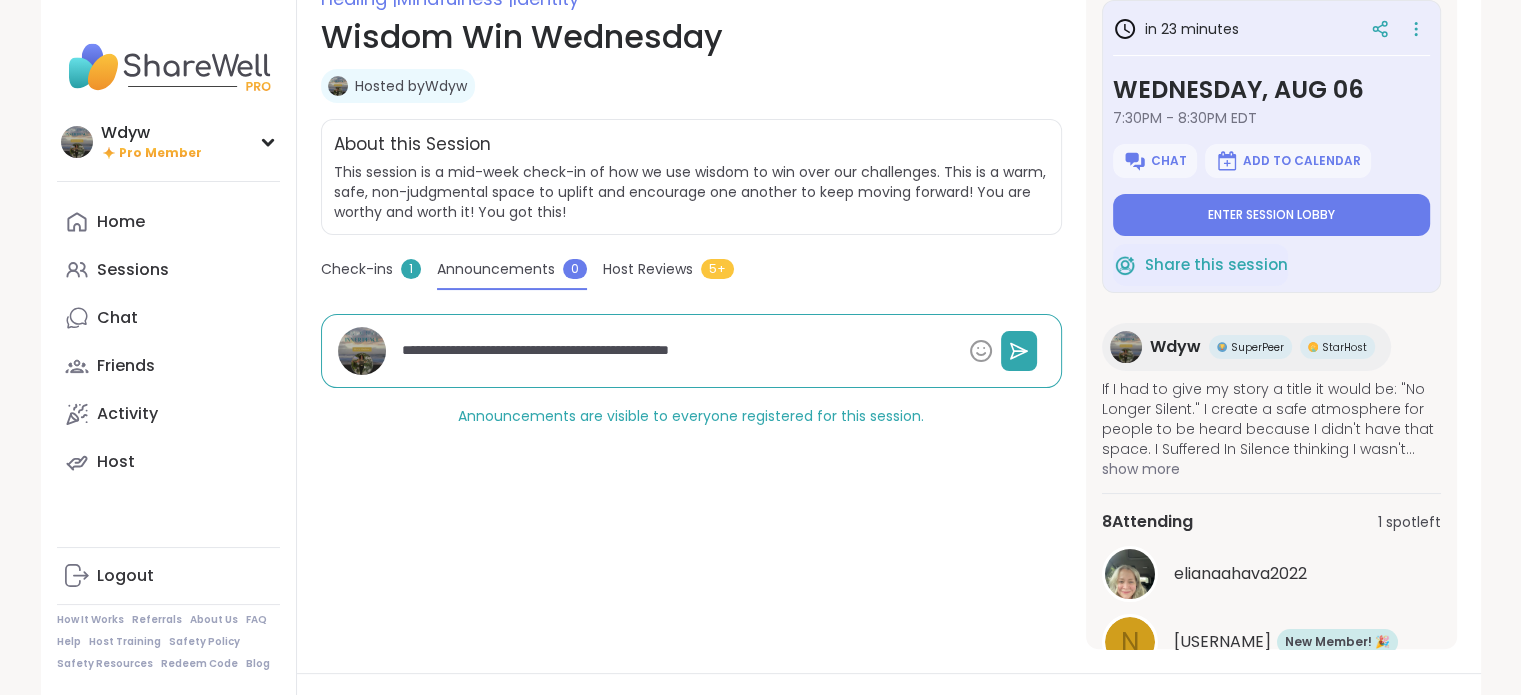 type on "*" 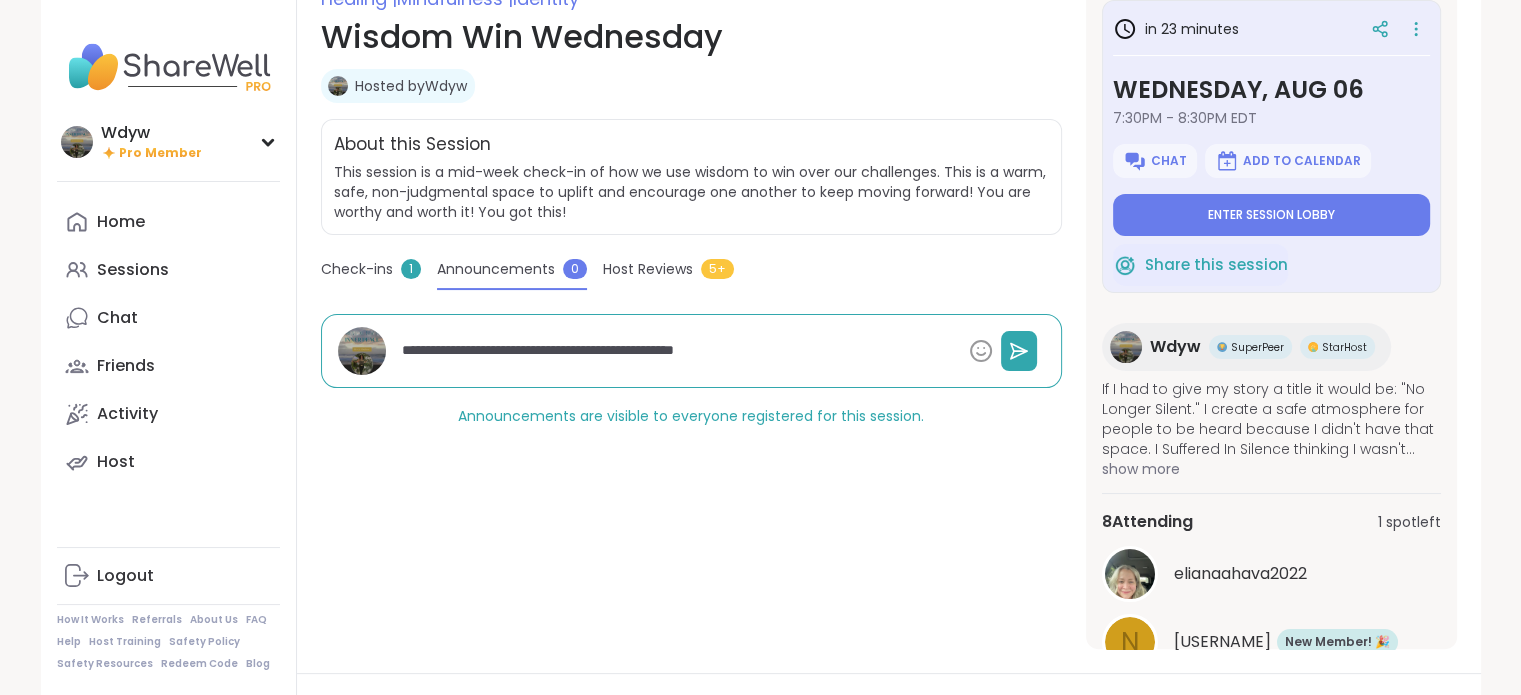 type on "*" 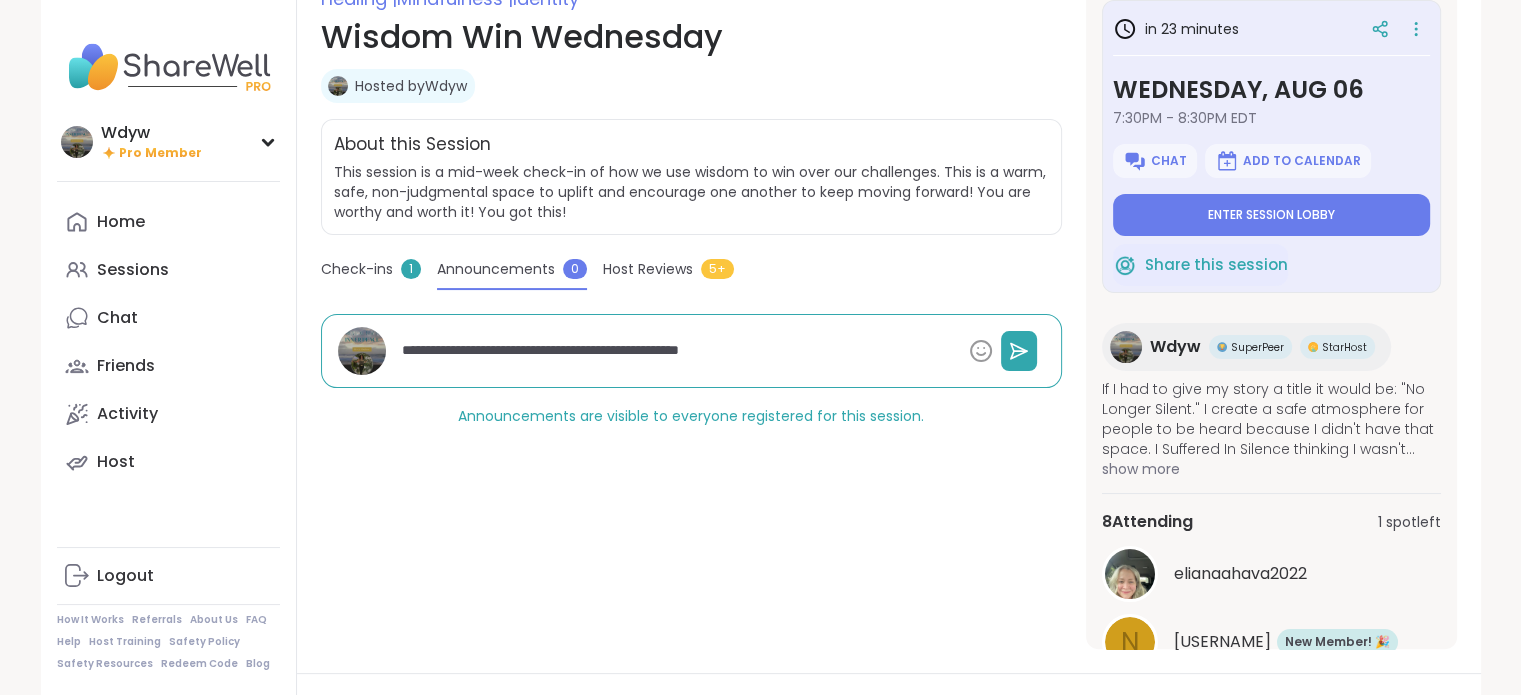 type on "*" 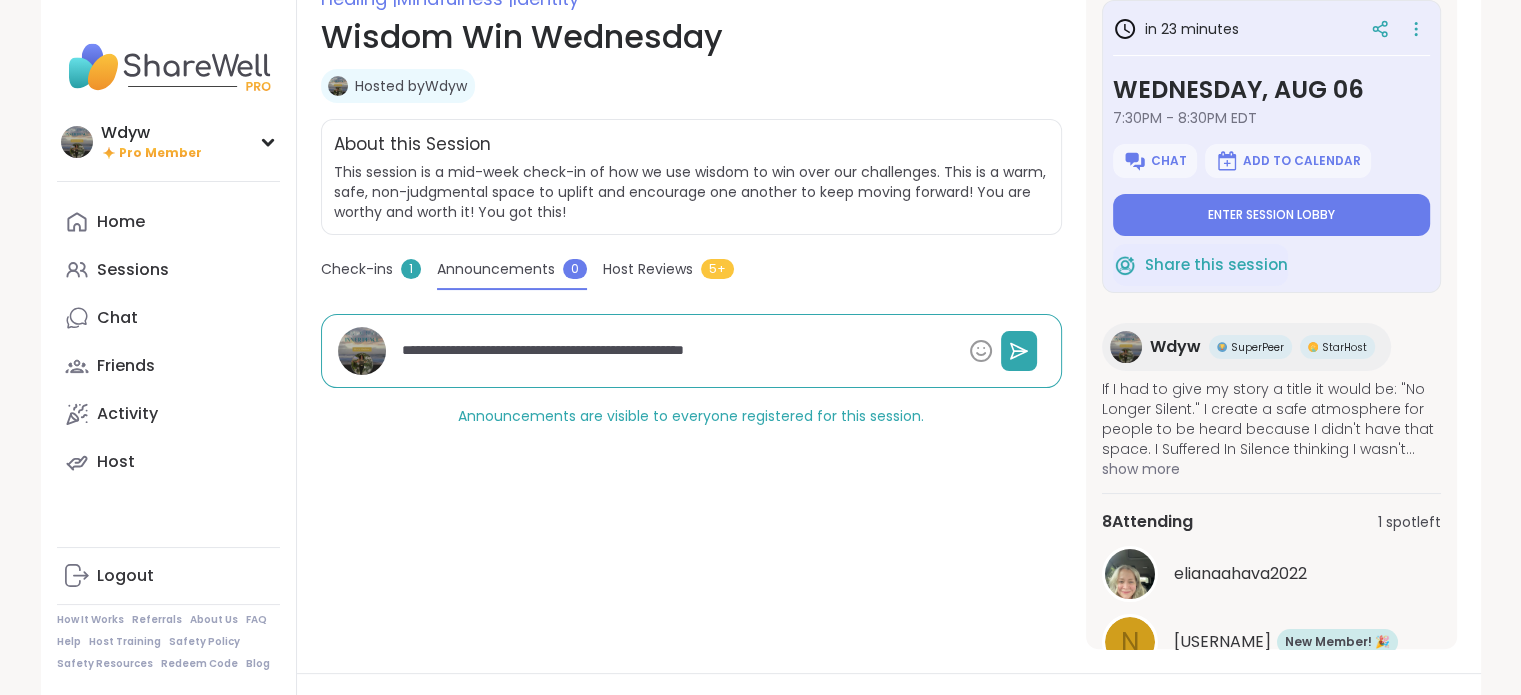 type on "*" 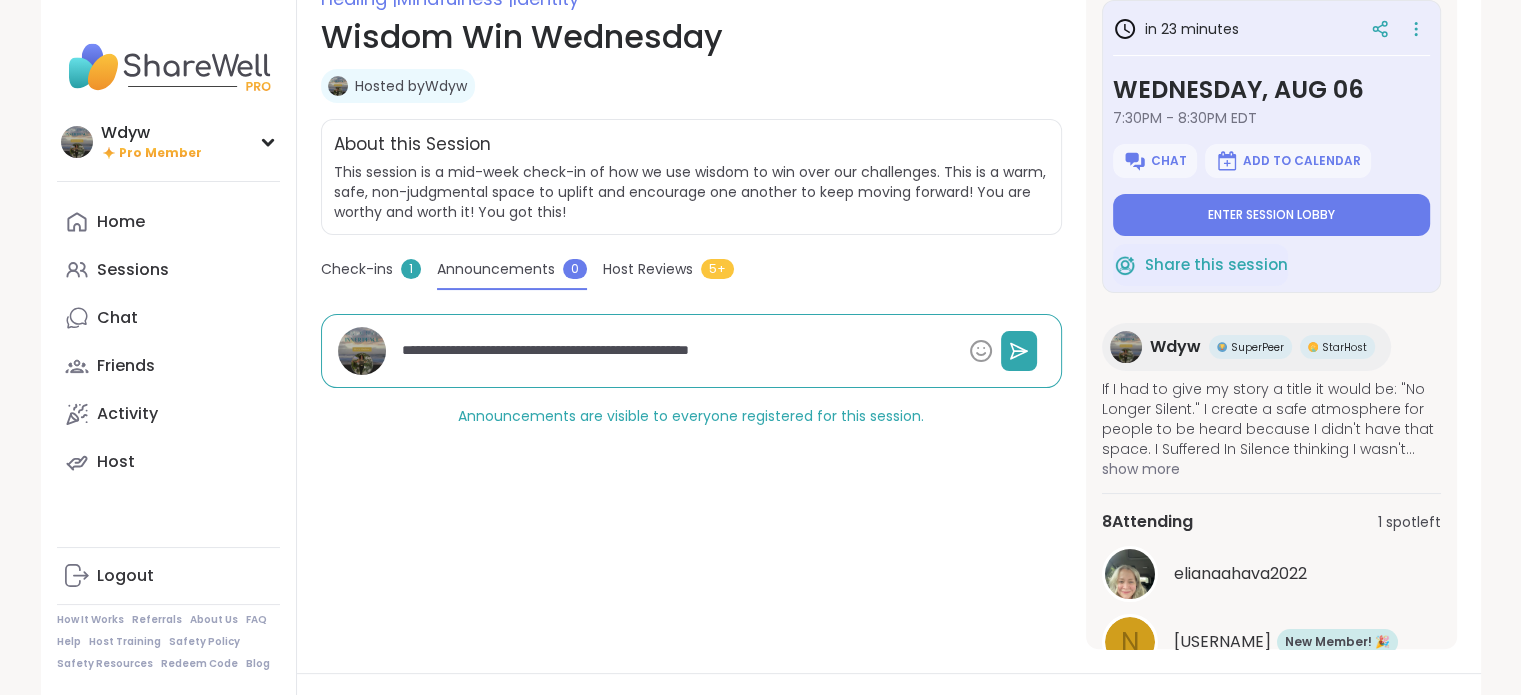 type on "*" 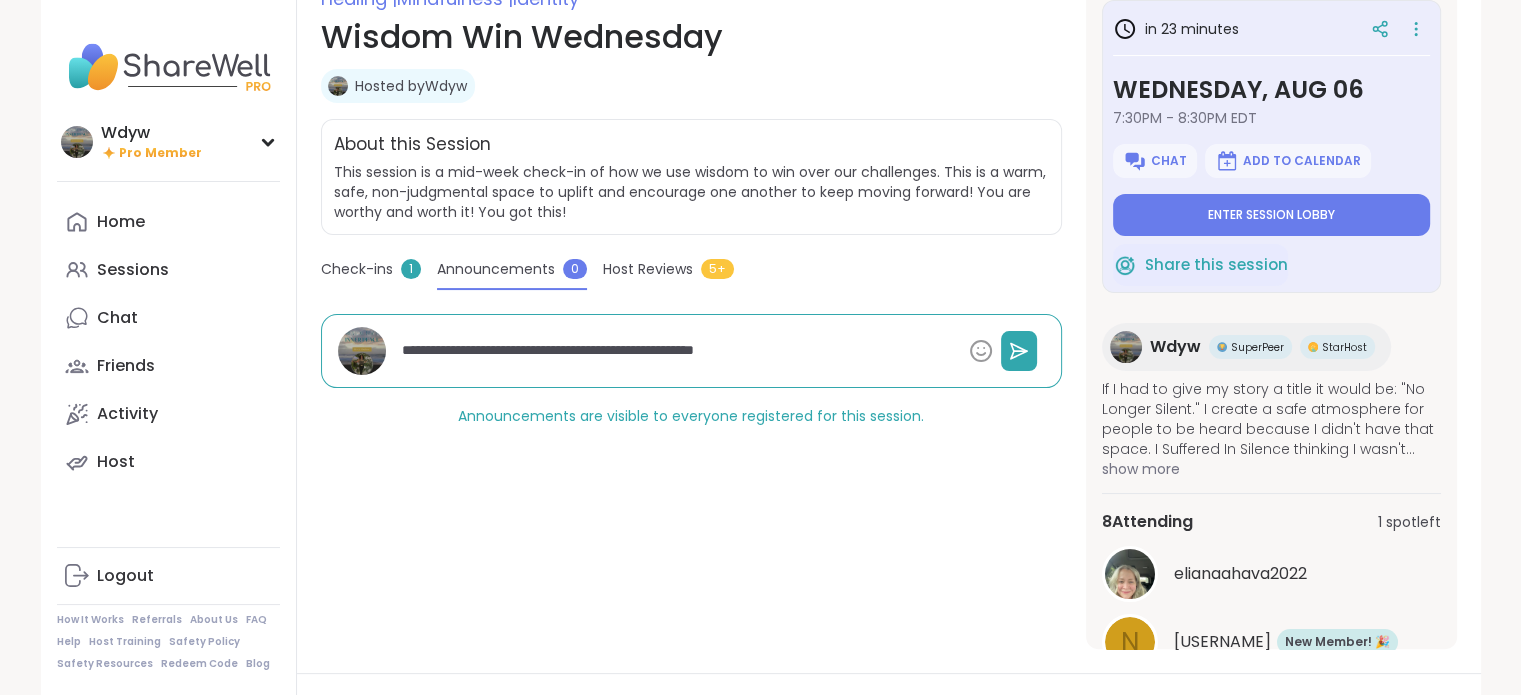type on "*" 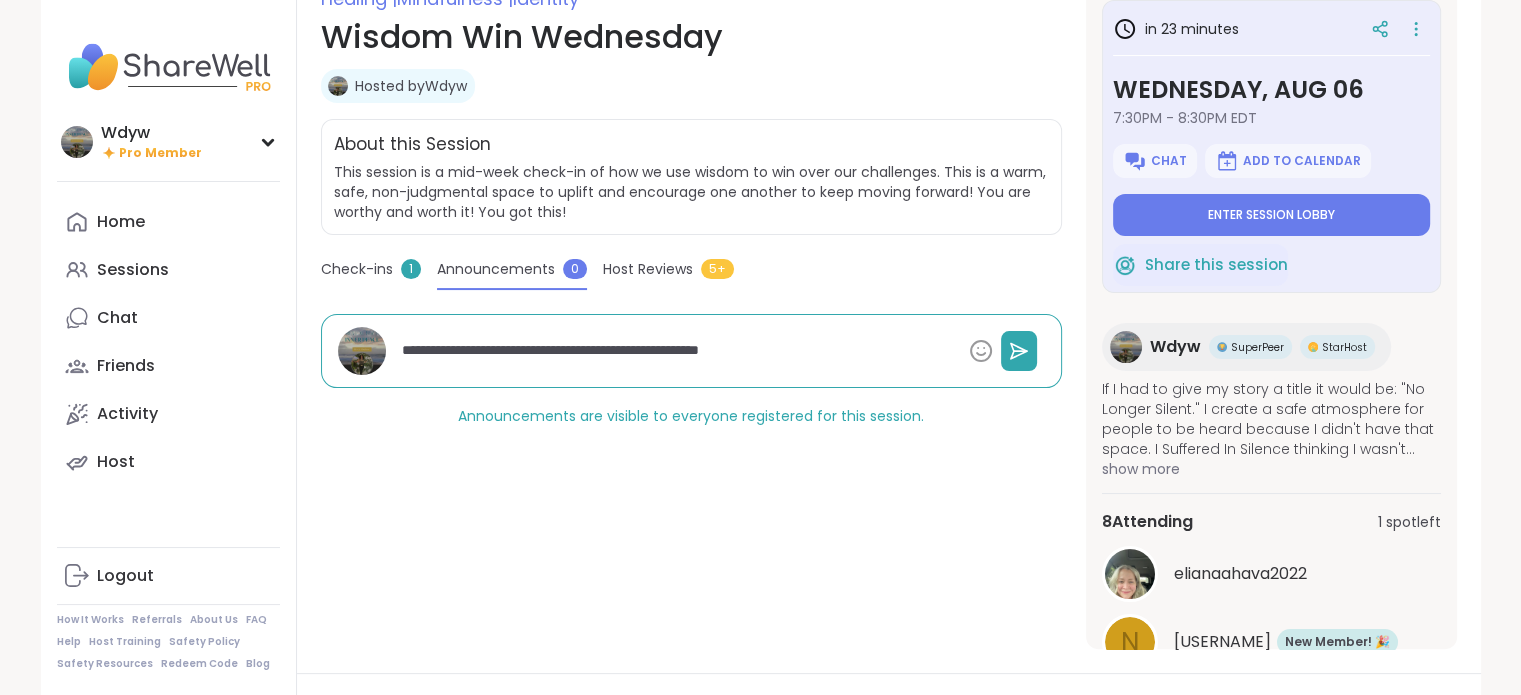 type on "*" 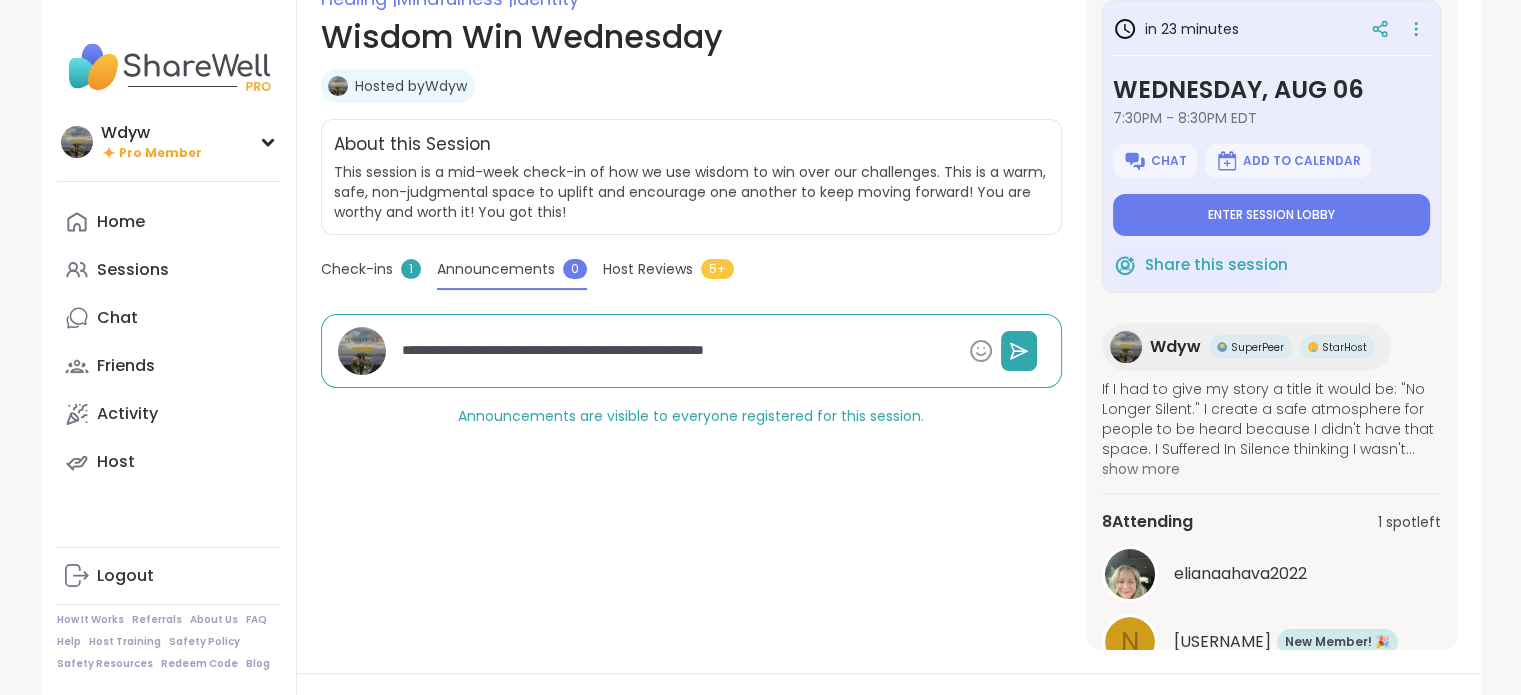 type on "*" 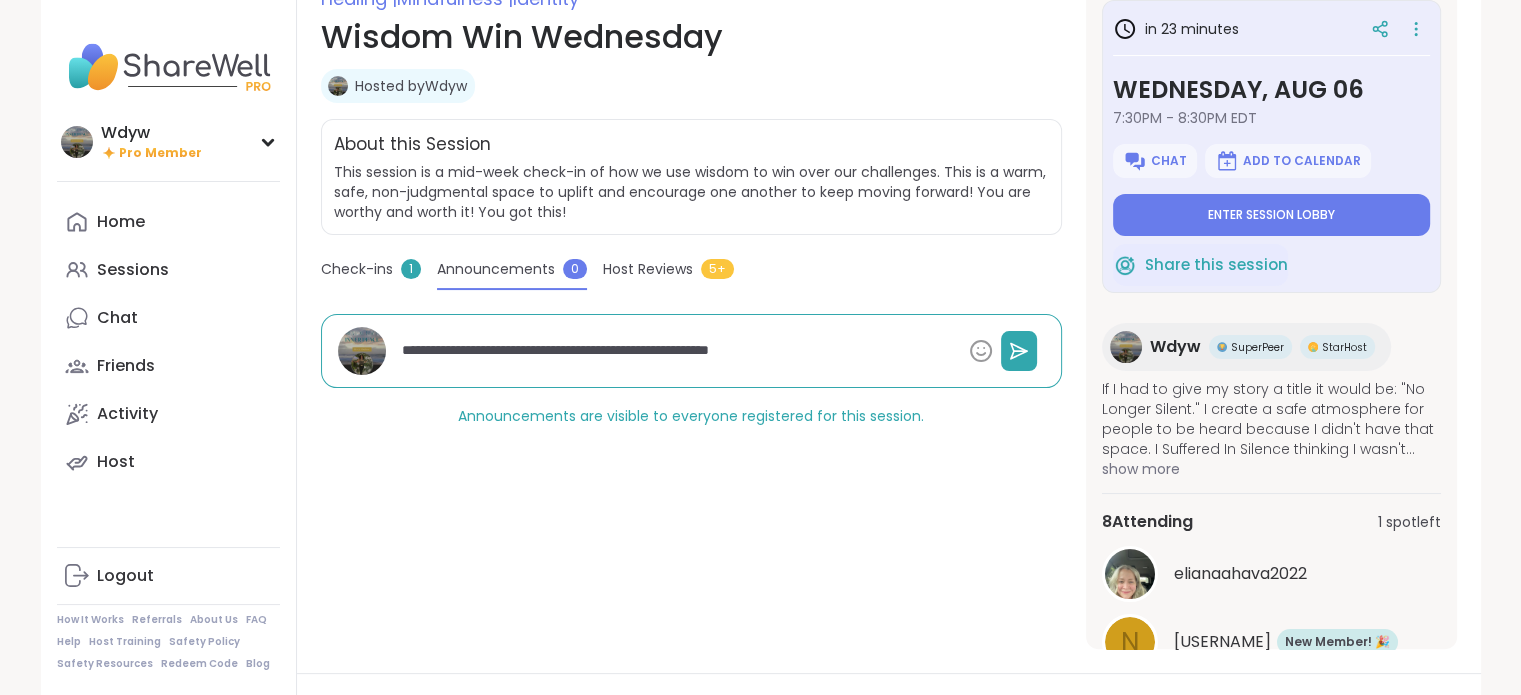 type on "*" 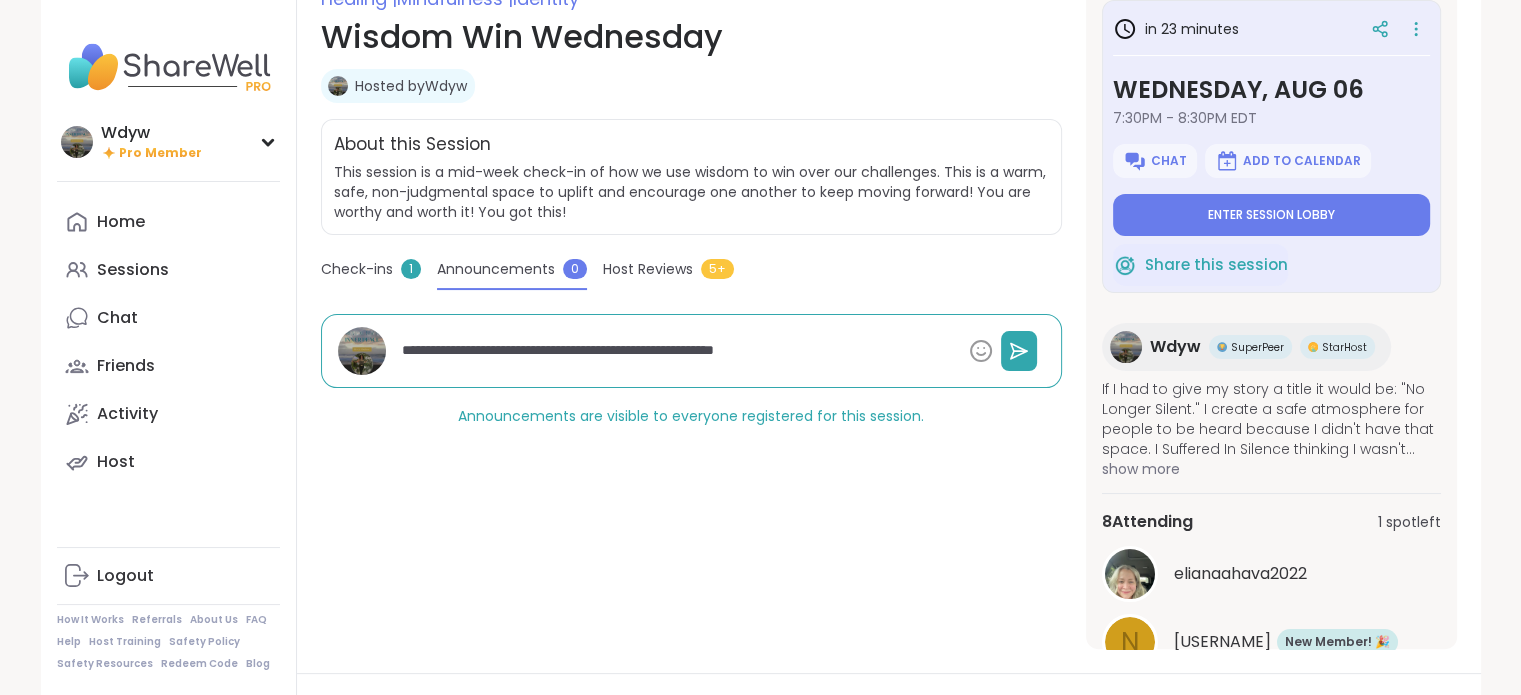 type on "*" 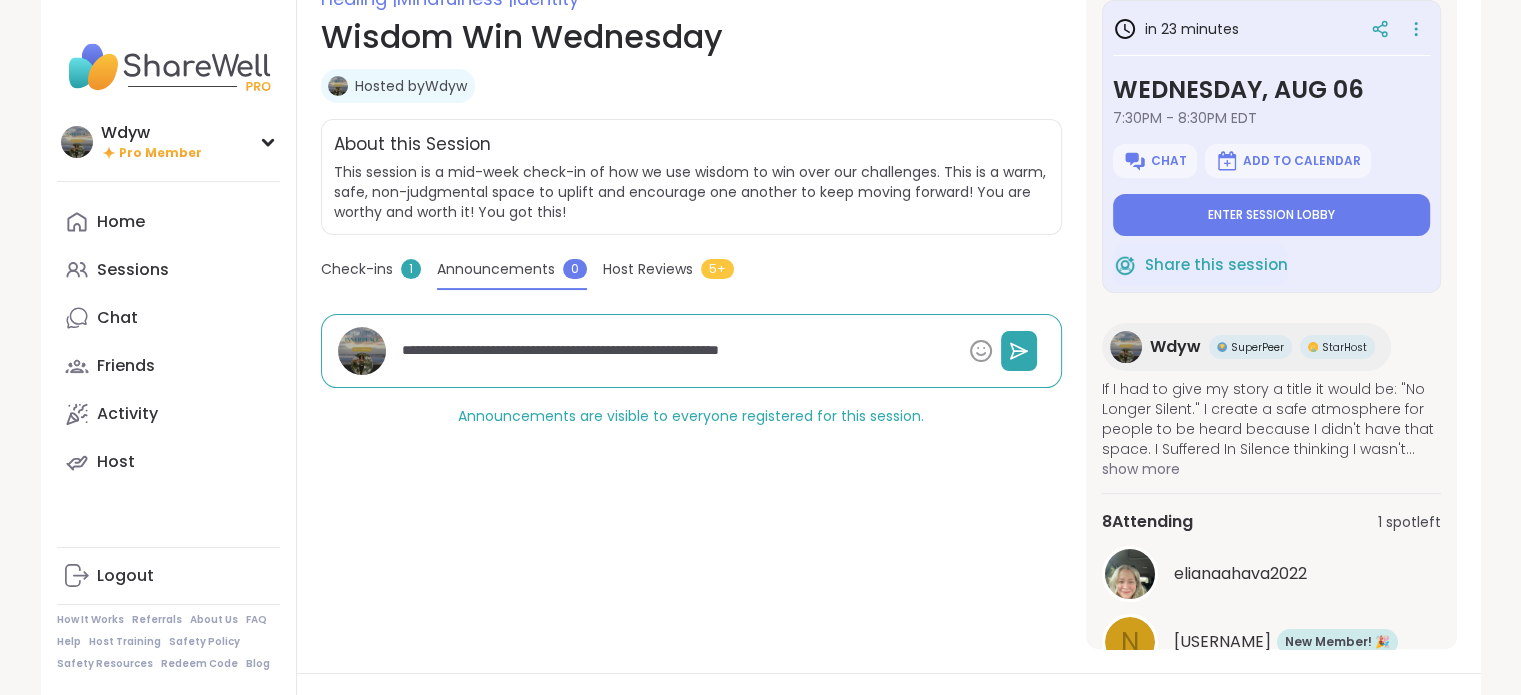 type on "*" 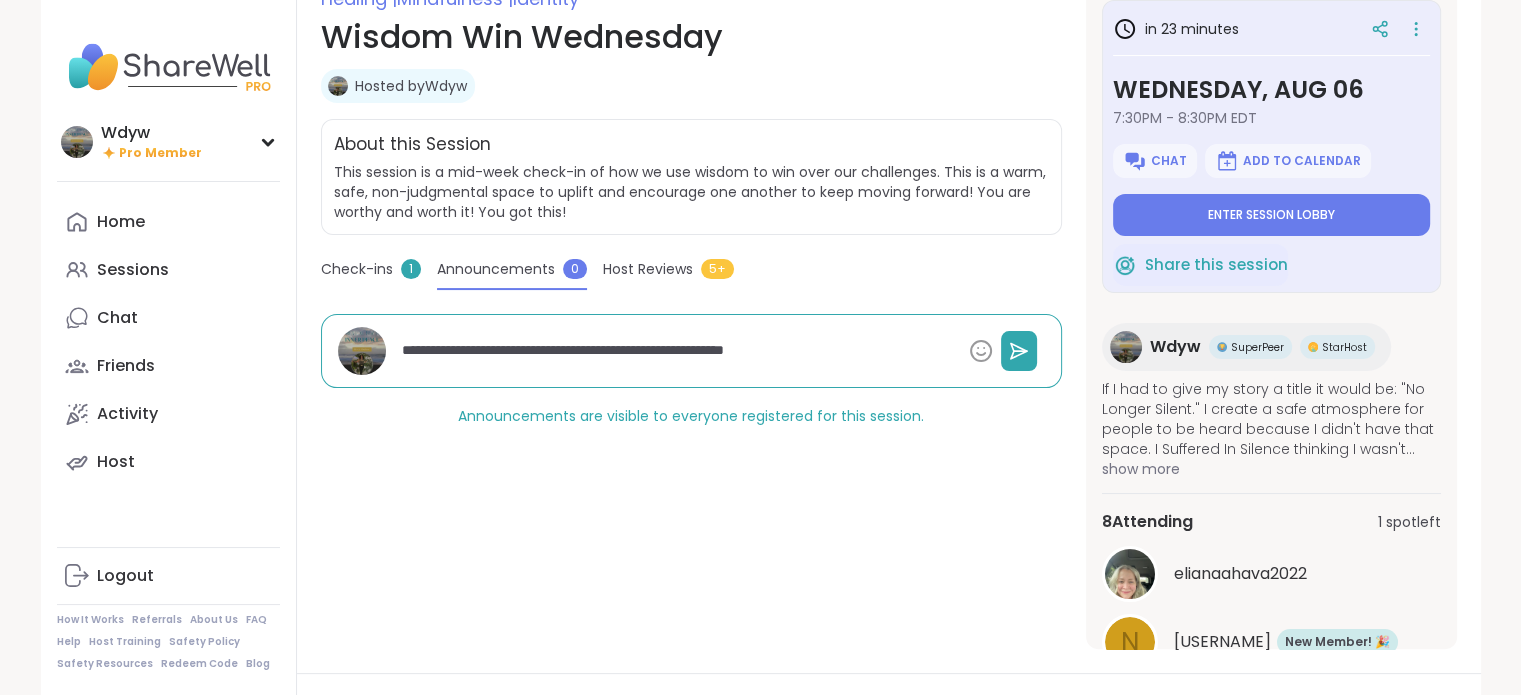 type on "*" 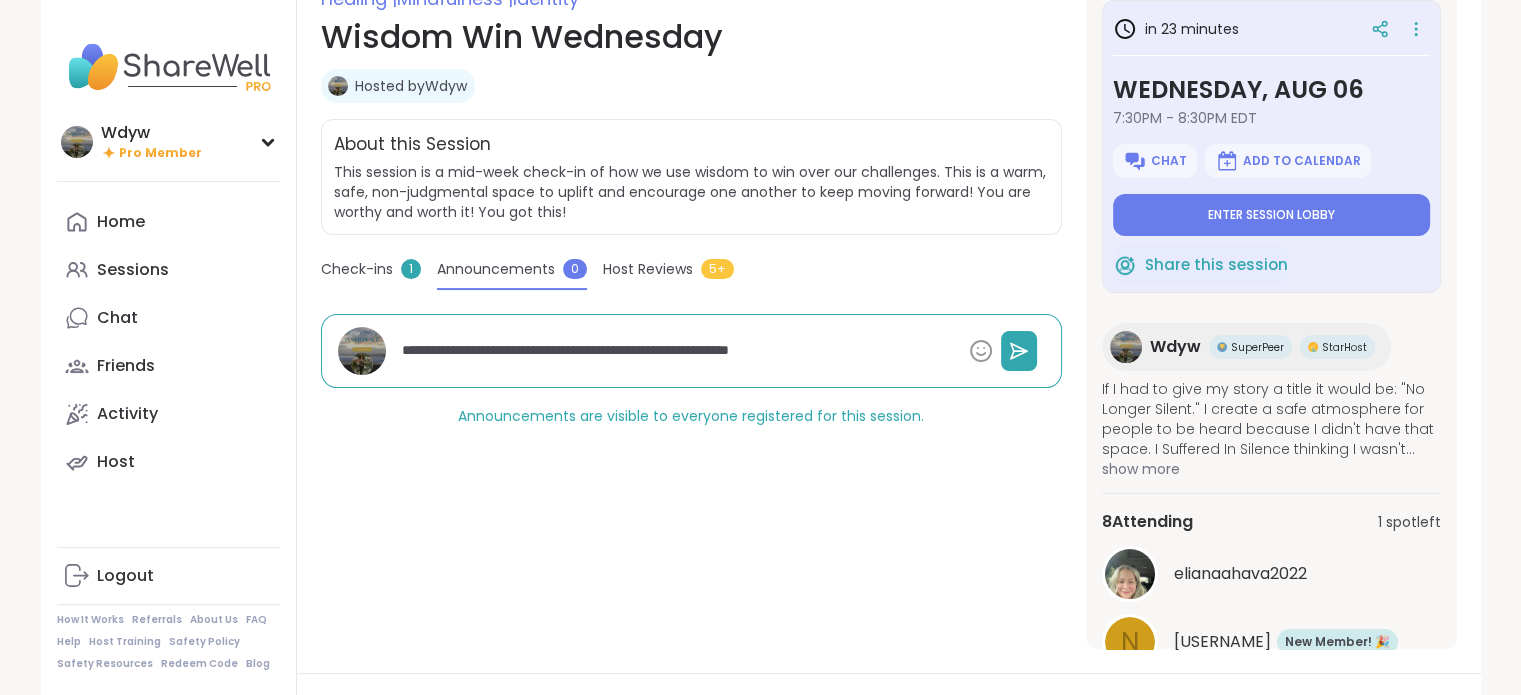 type on "*" 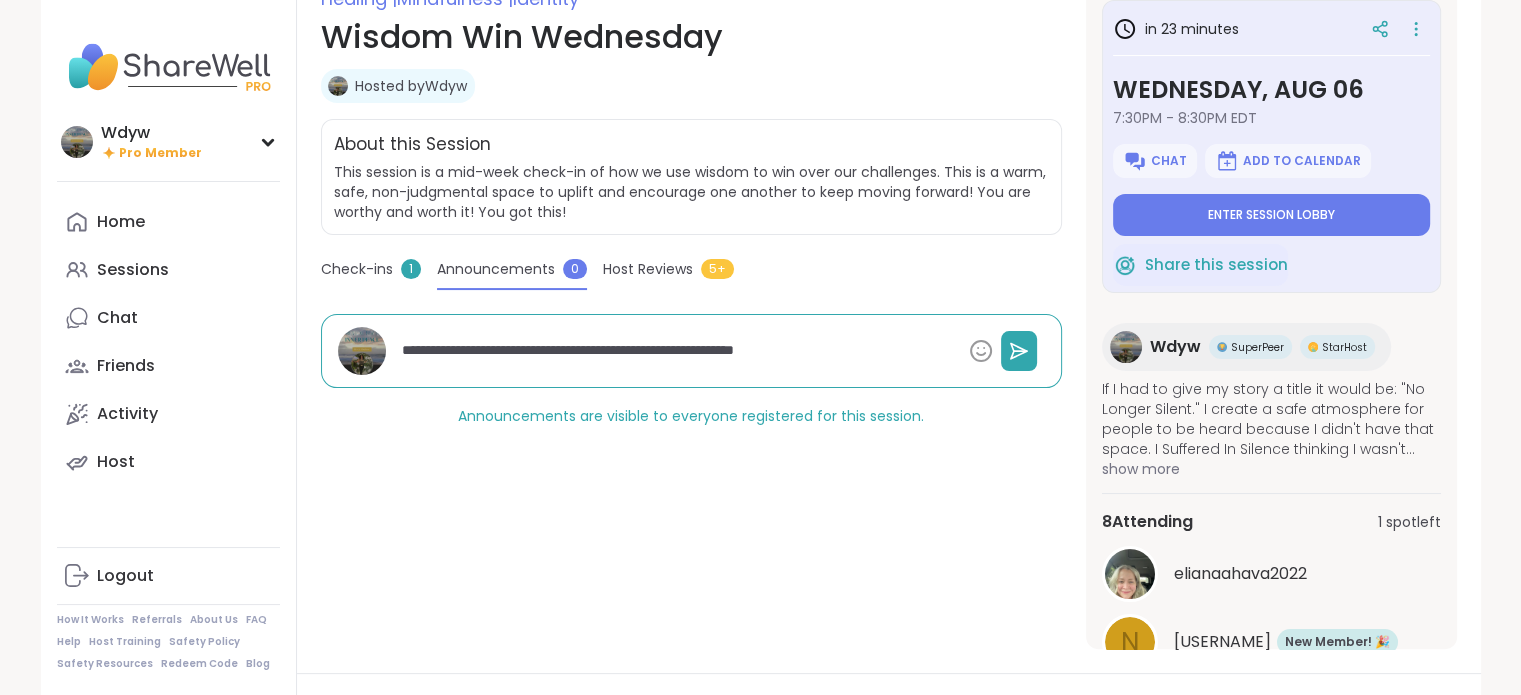 type on "*" 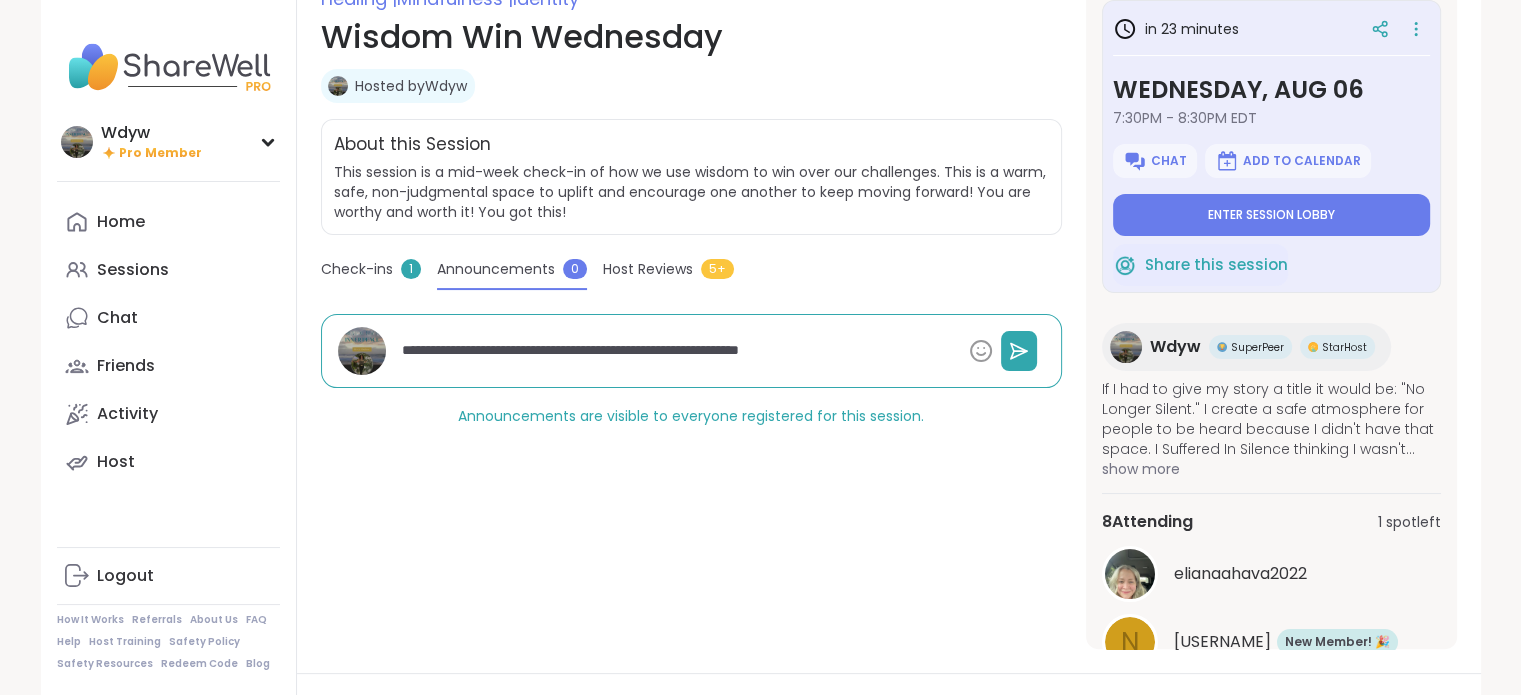 type on "*" 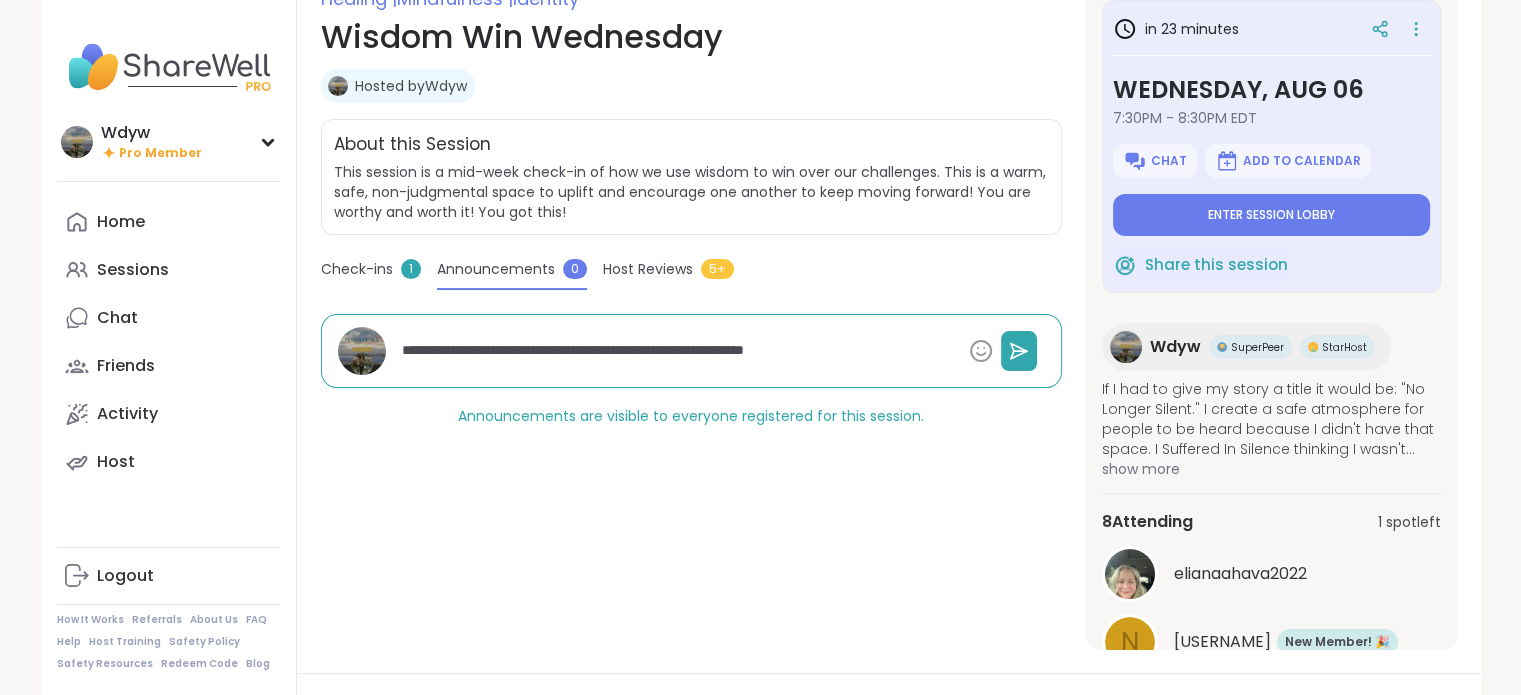 type on "*" 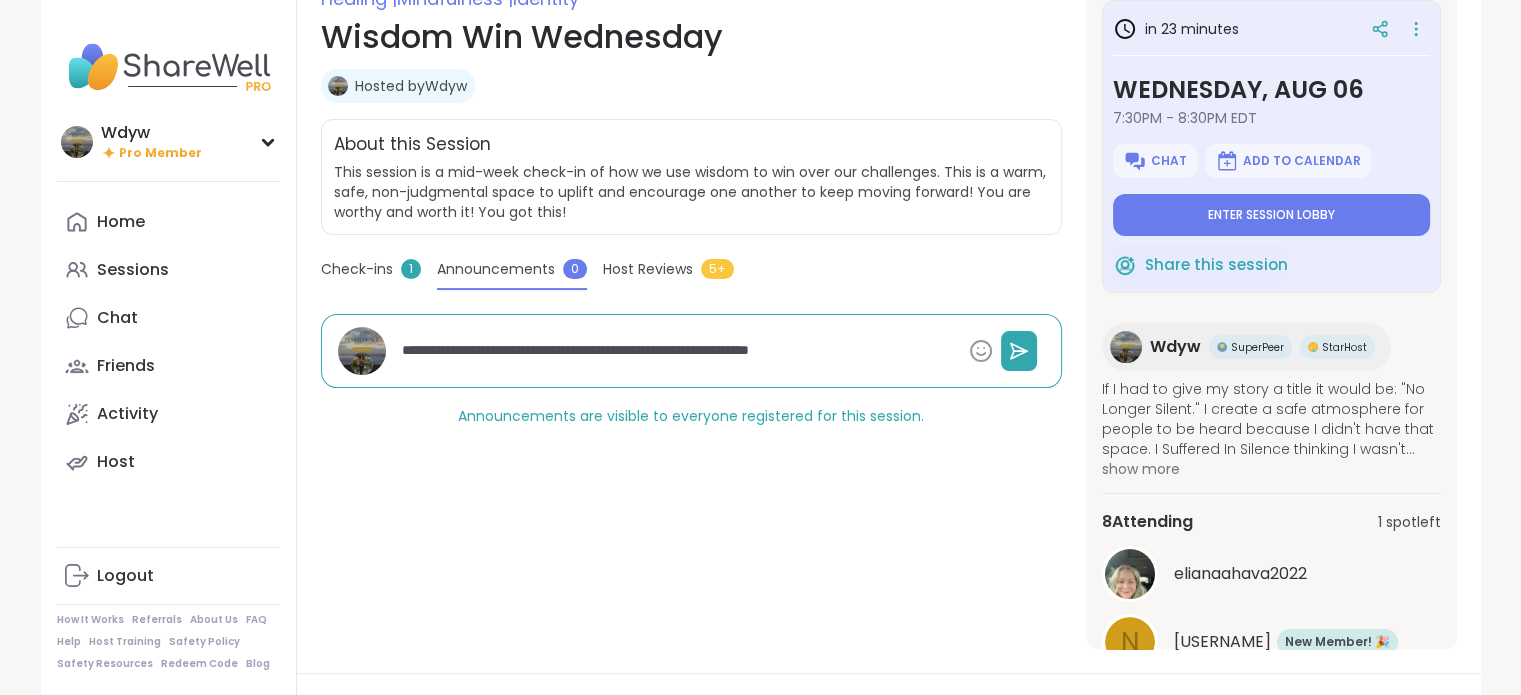 type on "*" 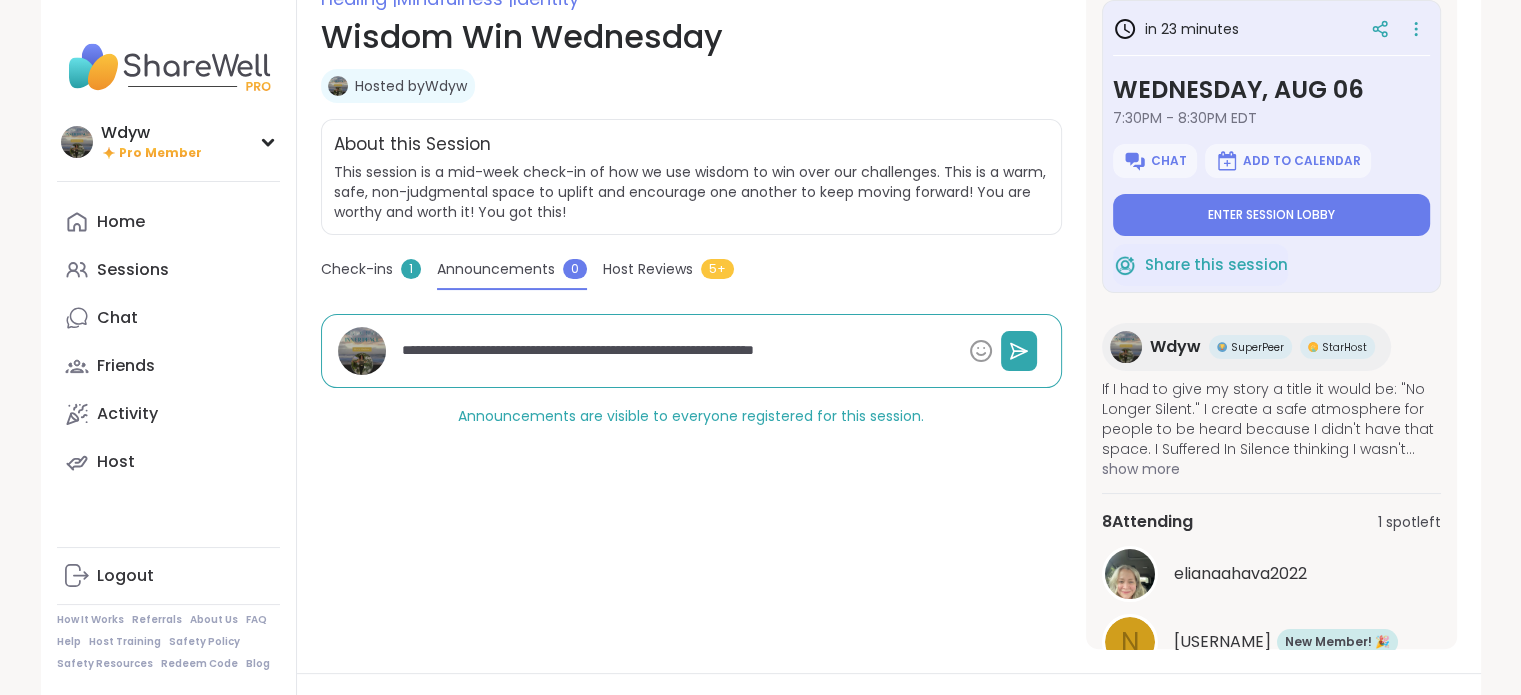 type on "*" 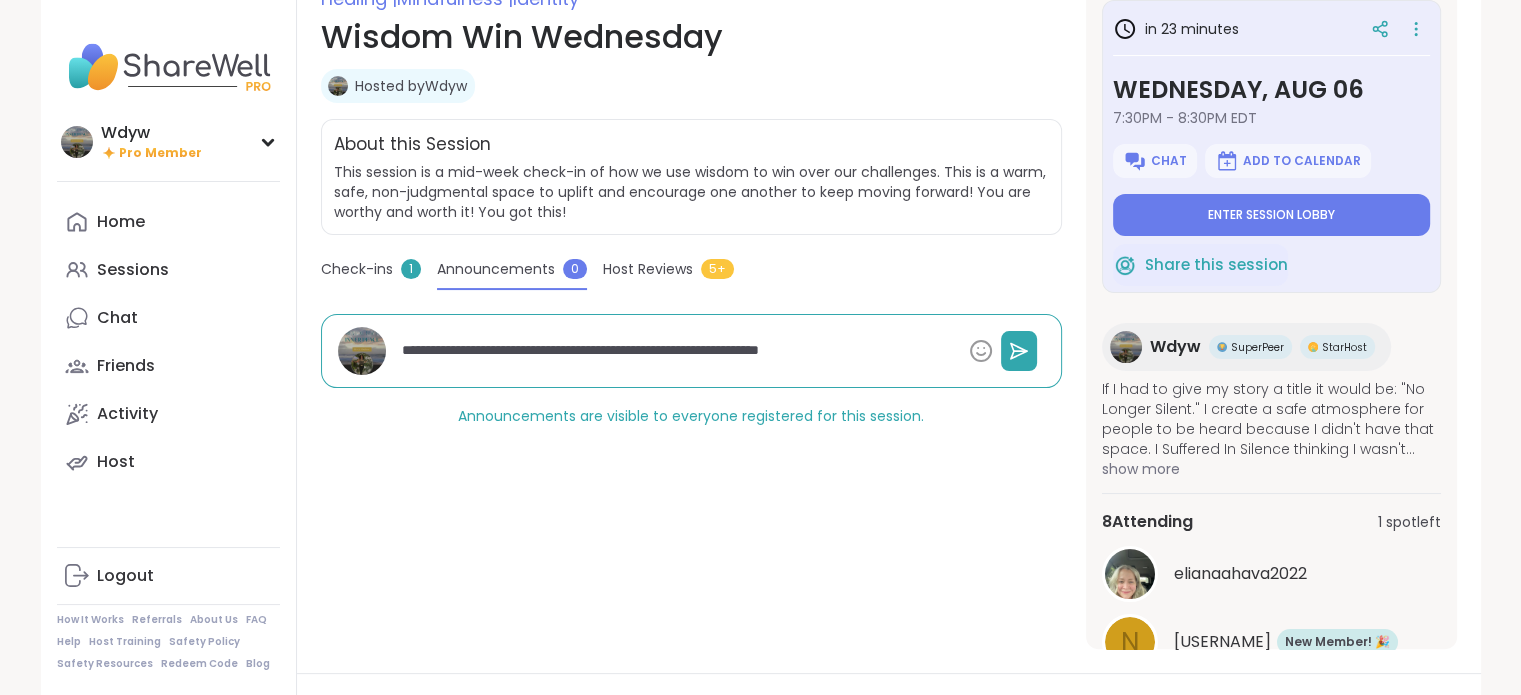 type on "*" 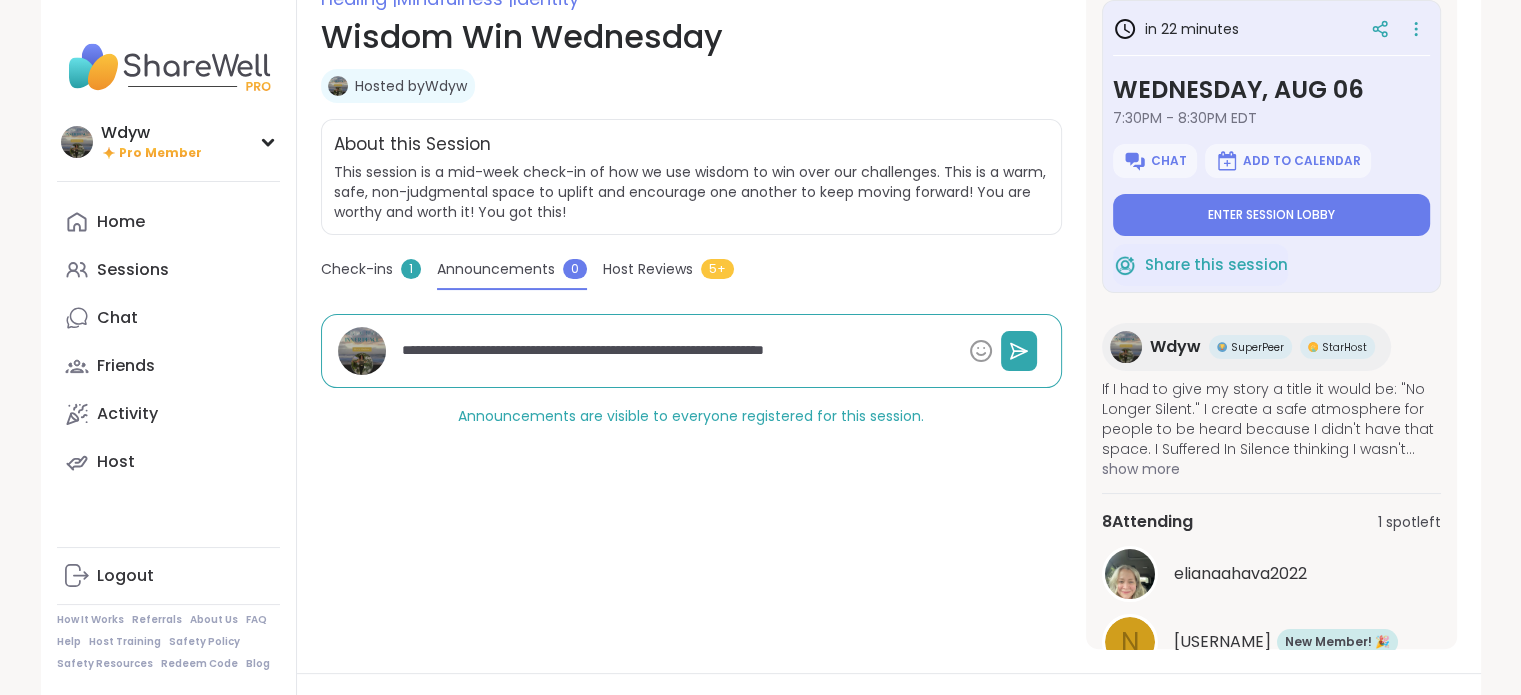 type on "*" 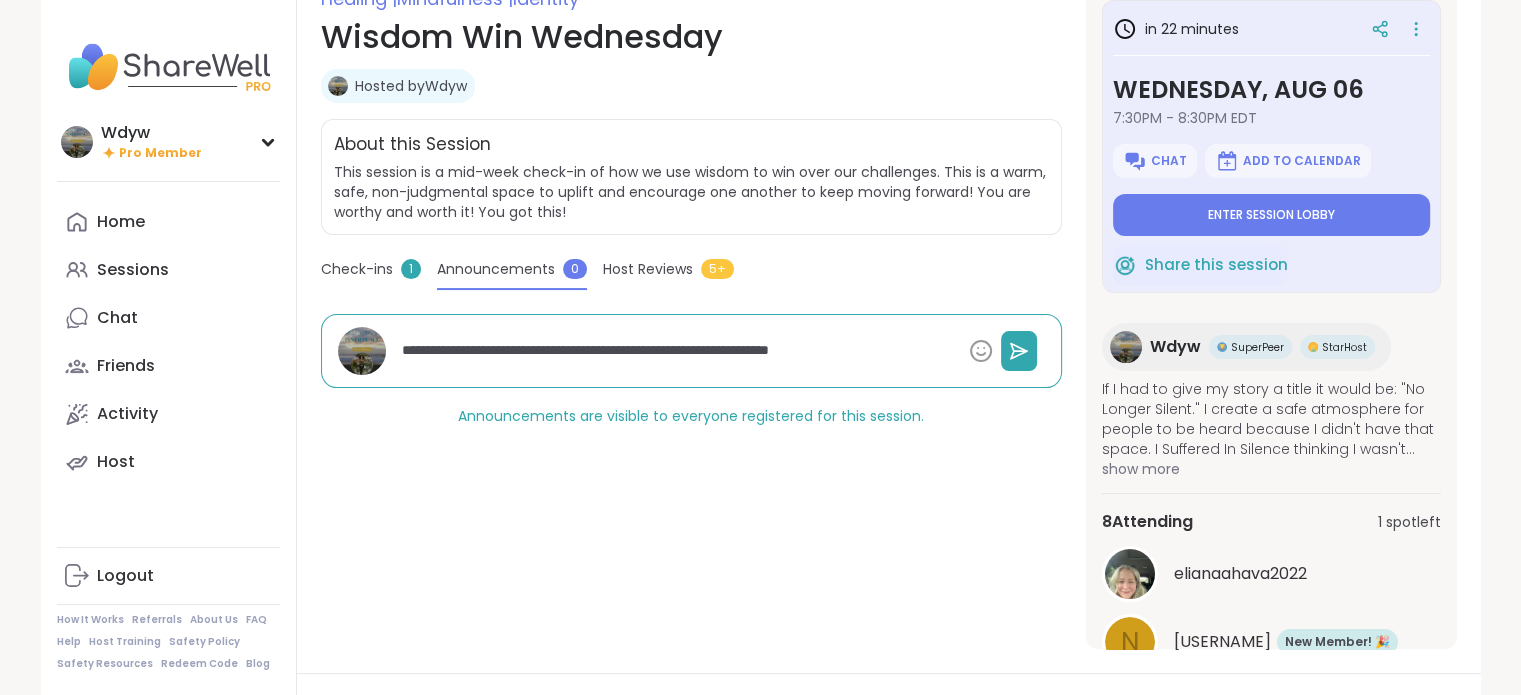 type on "*" 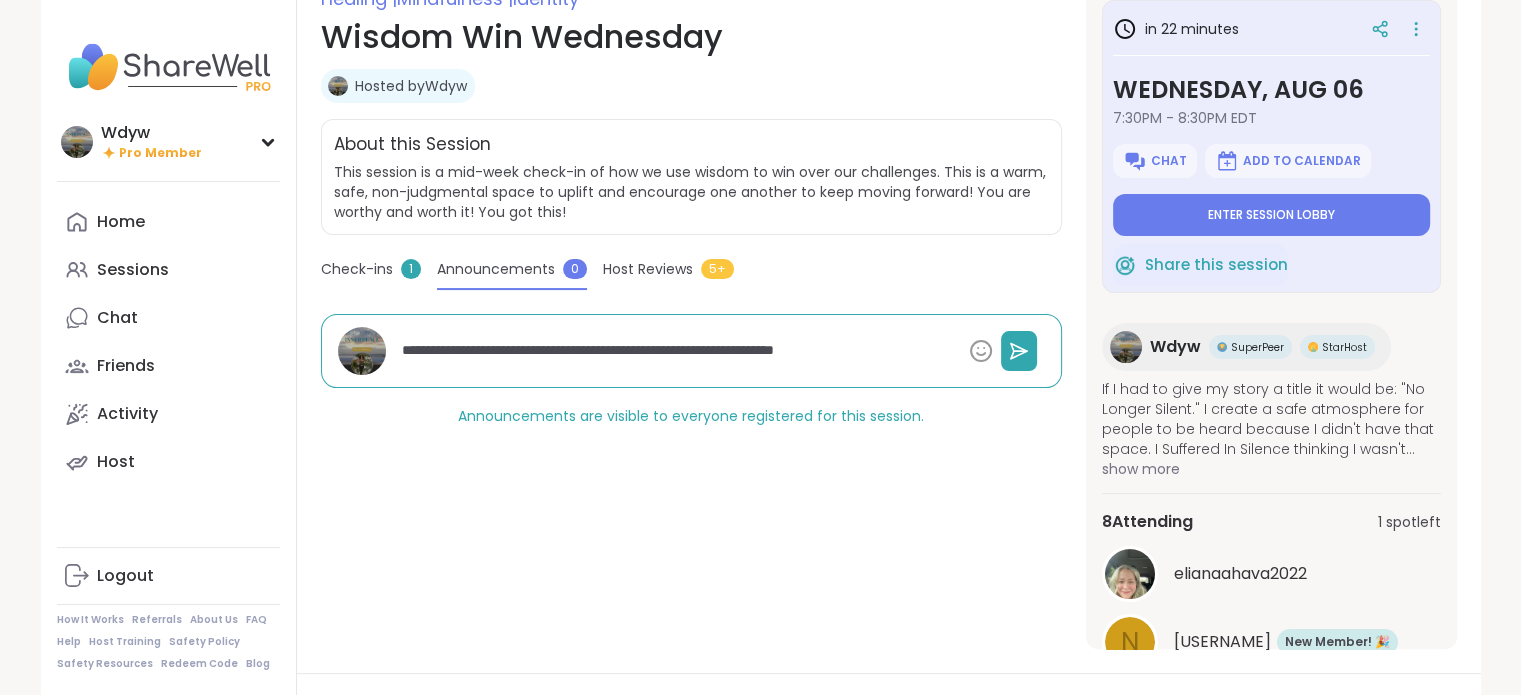 type on "*" 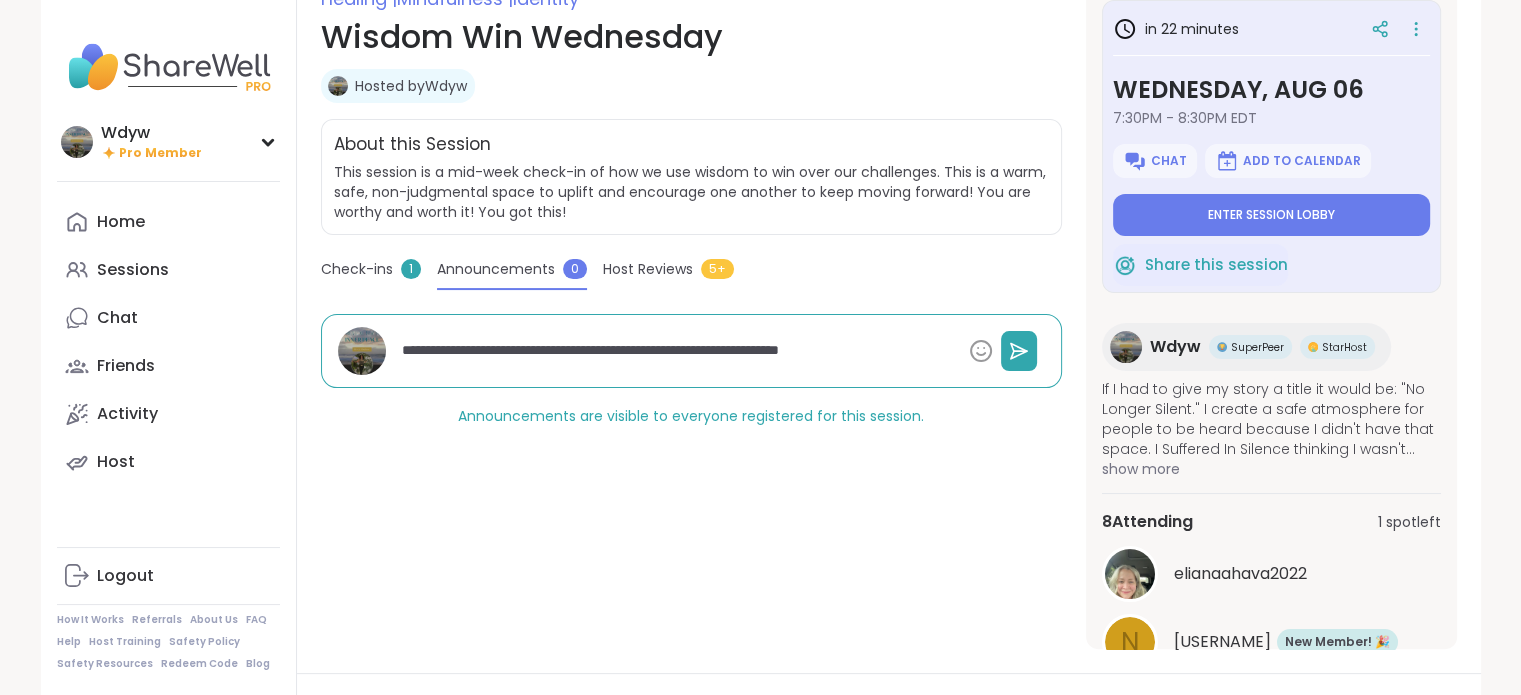 type on "*" 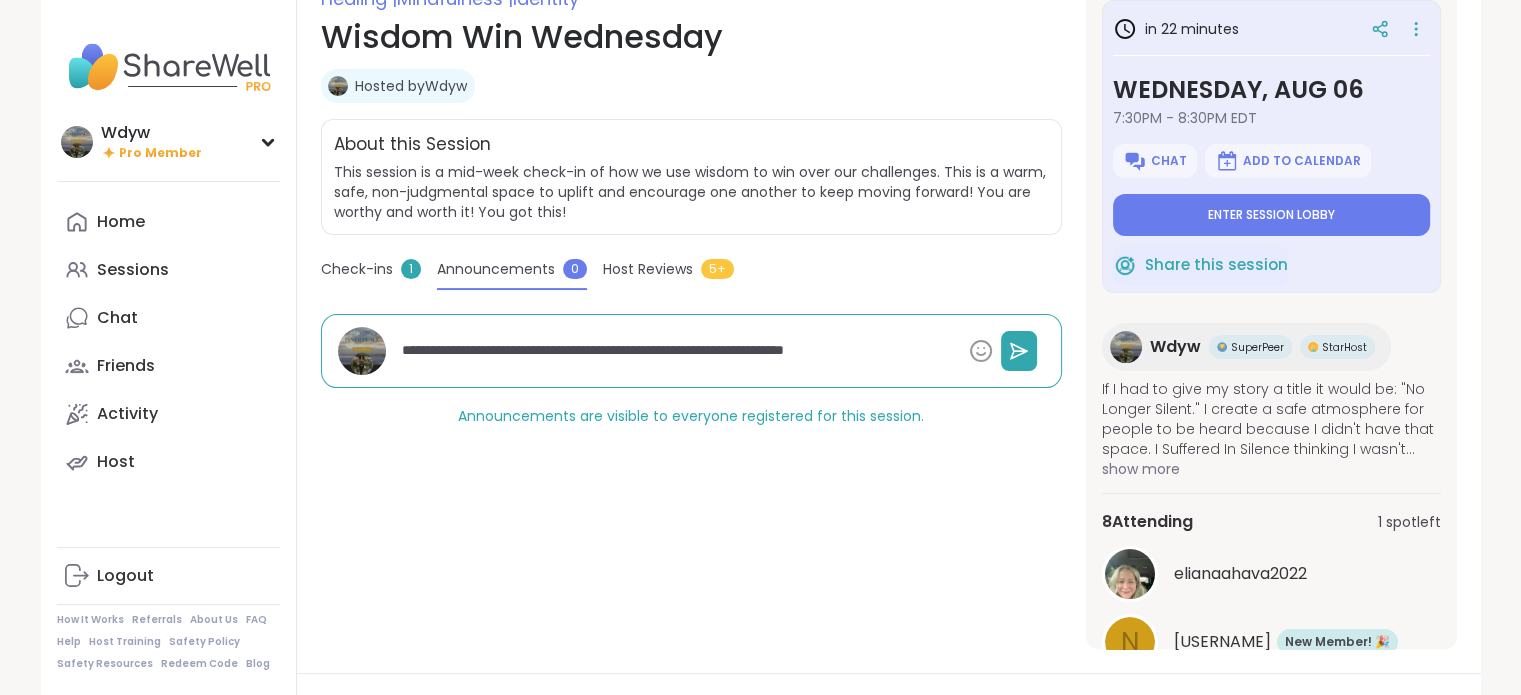 type on "*" 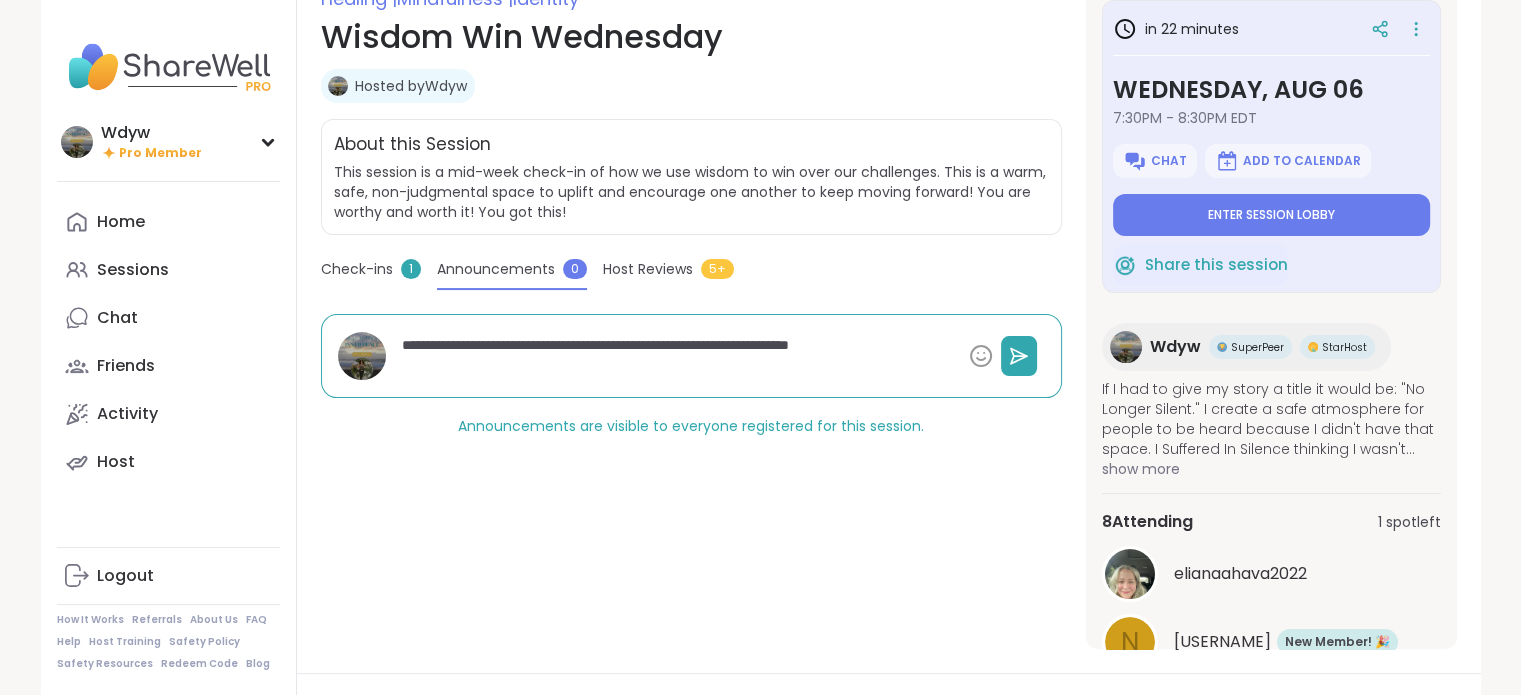 type on "*" 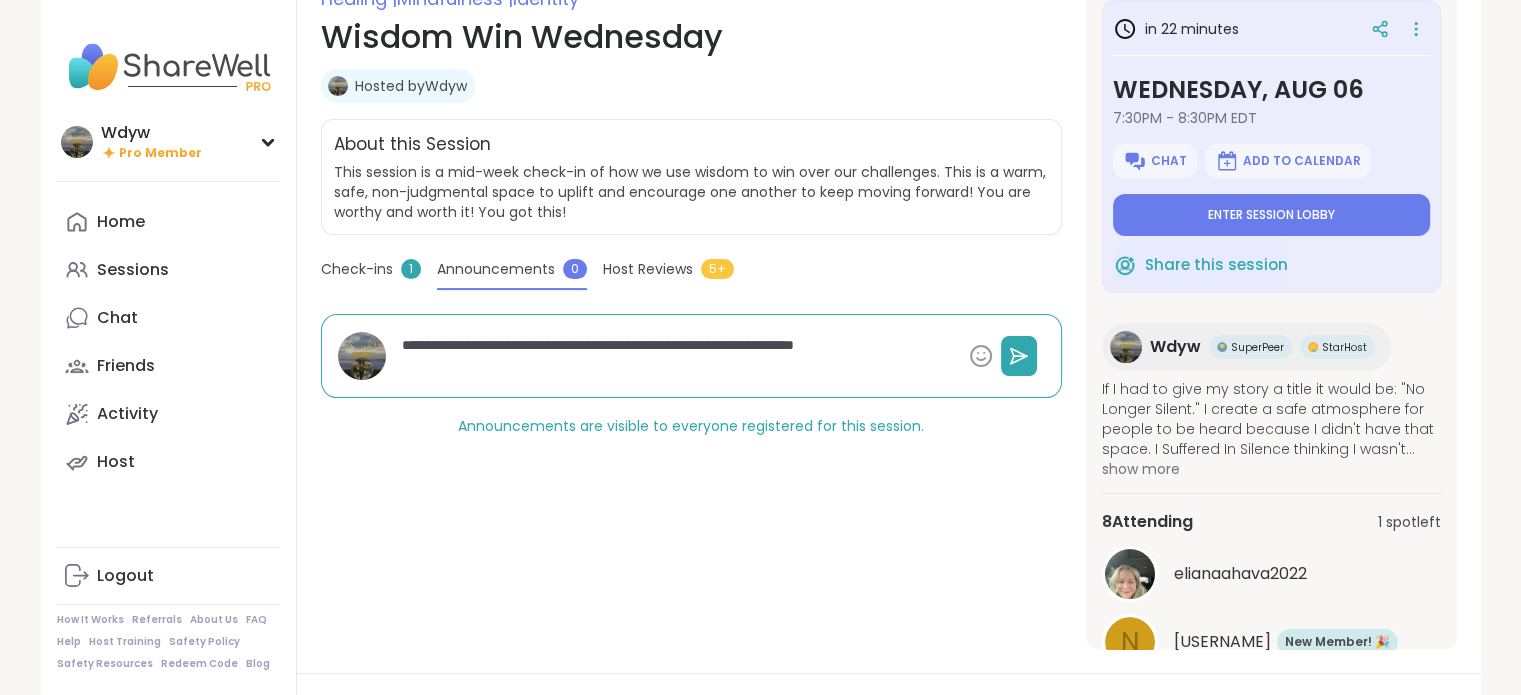 type on "*" 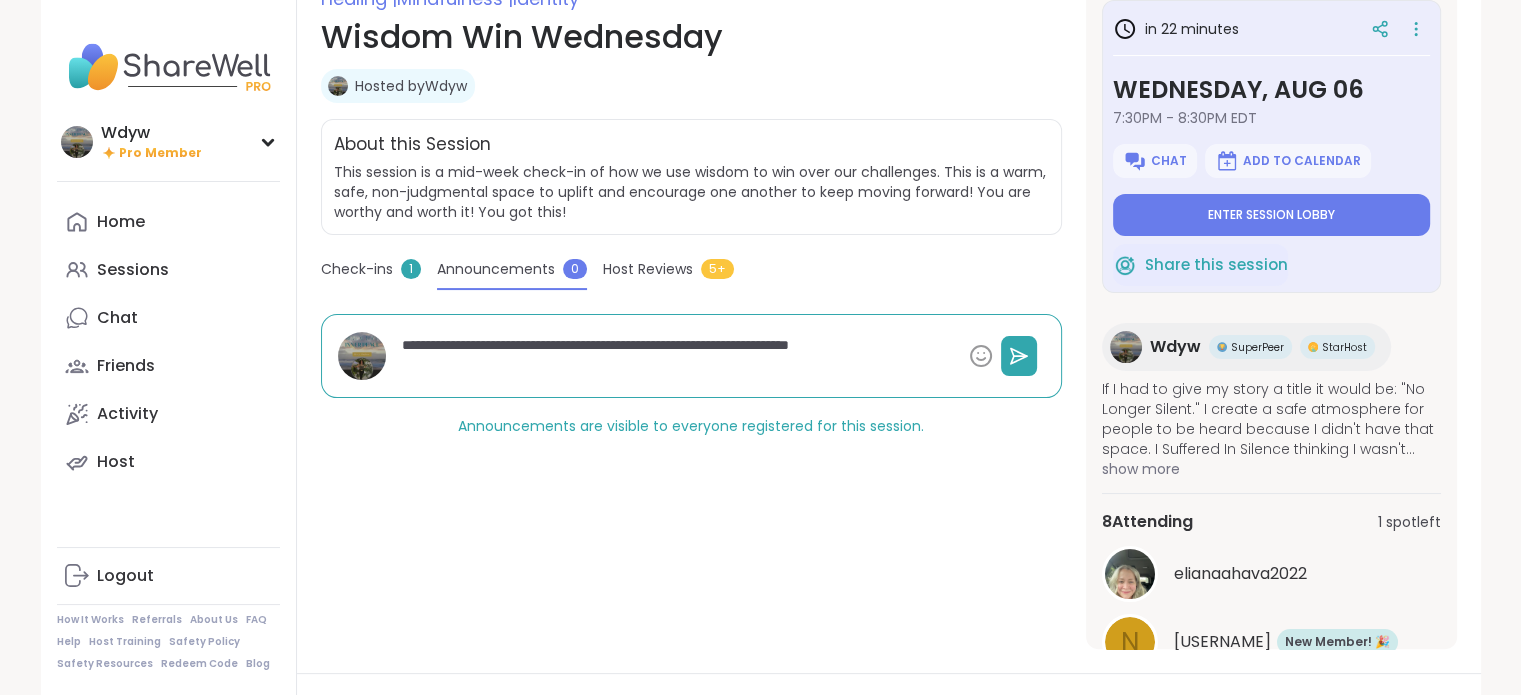 type on "*" 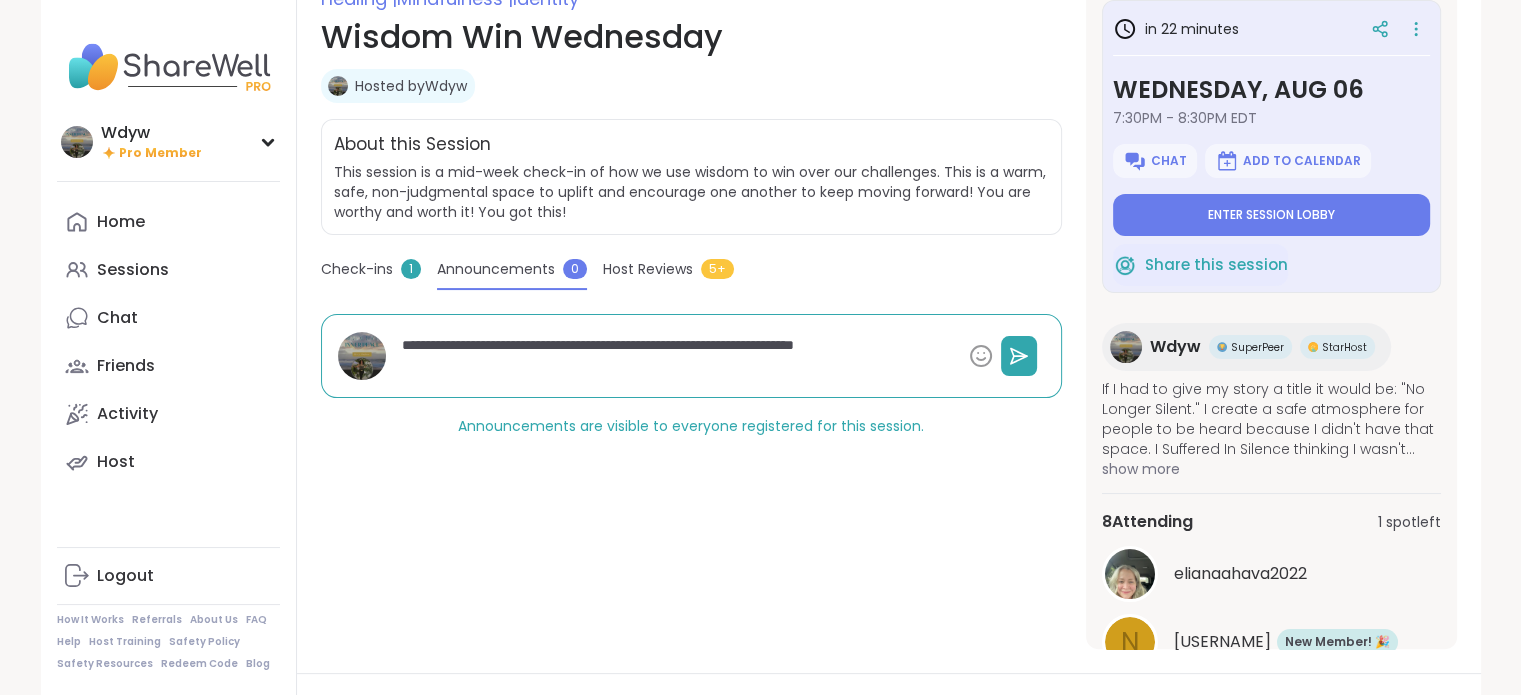 type on "*" 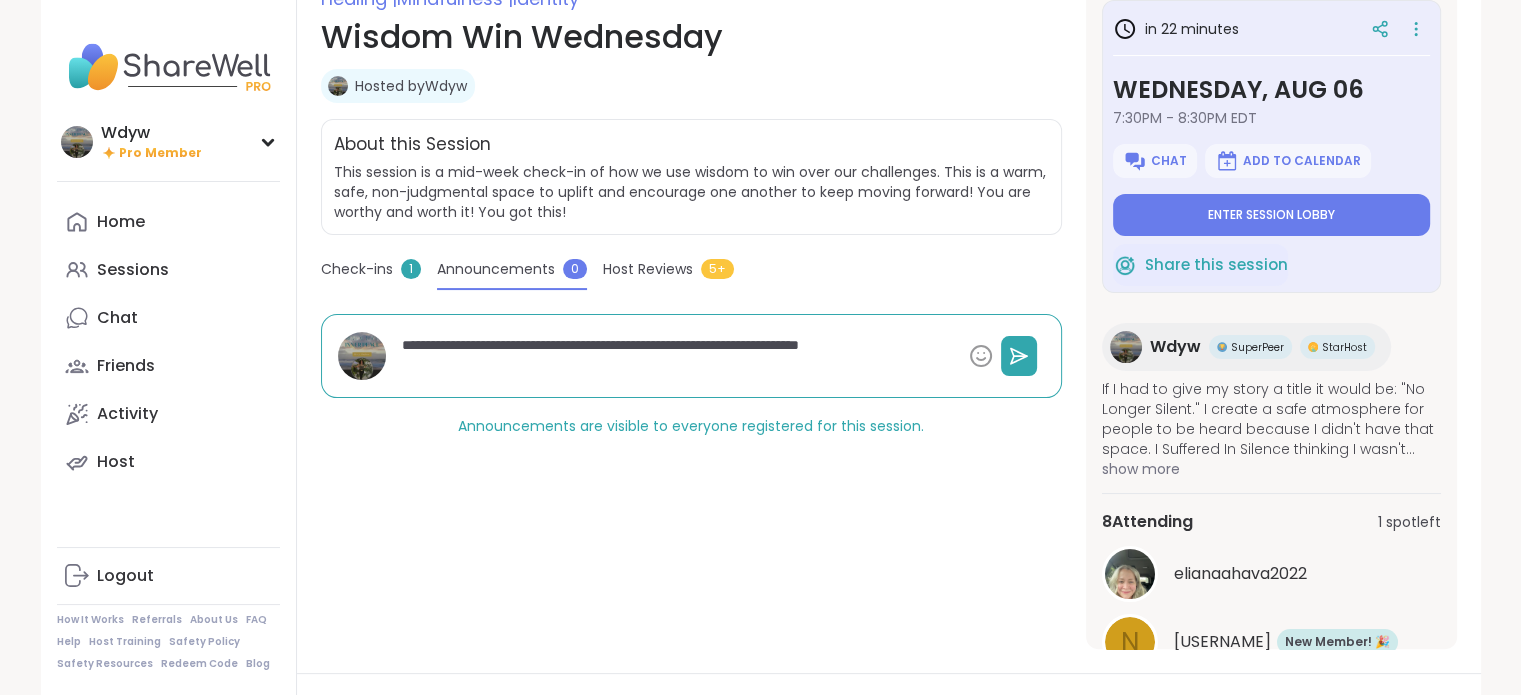 type on "*" 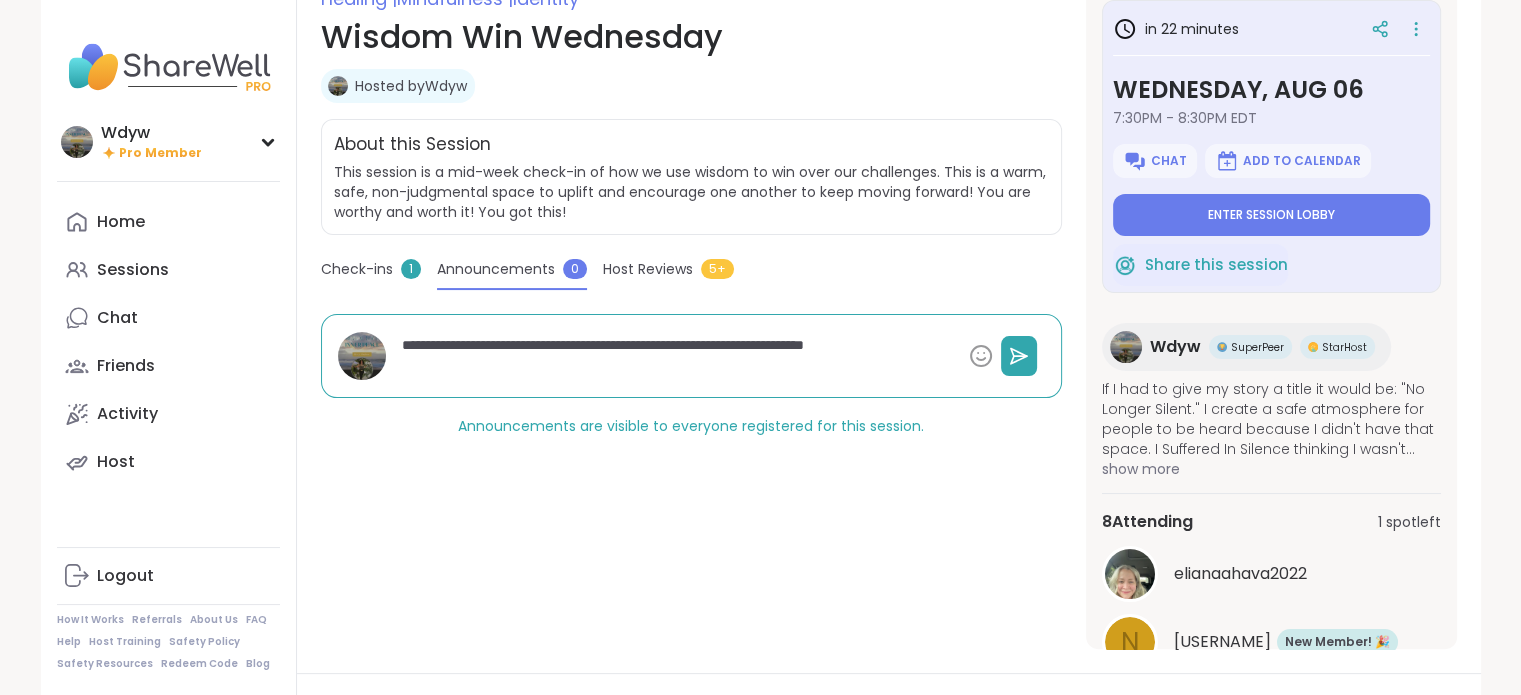 type on "*" 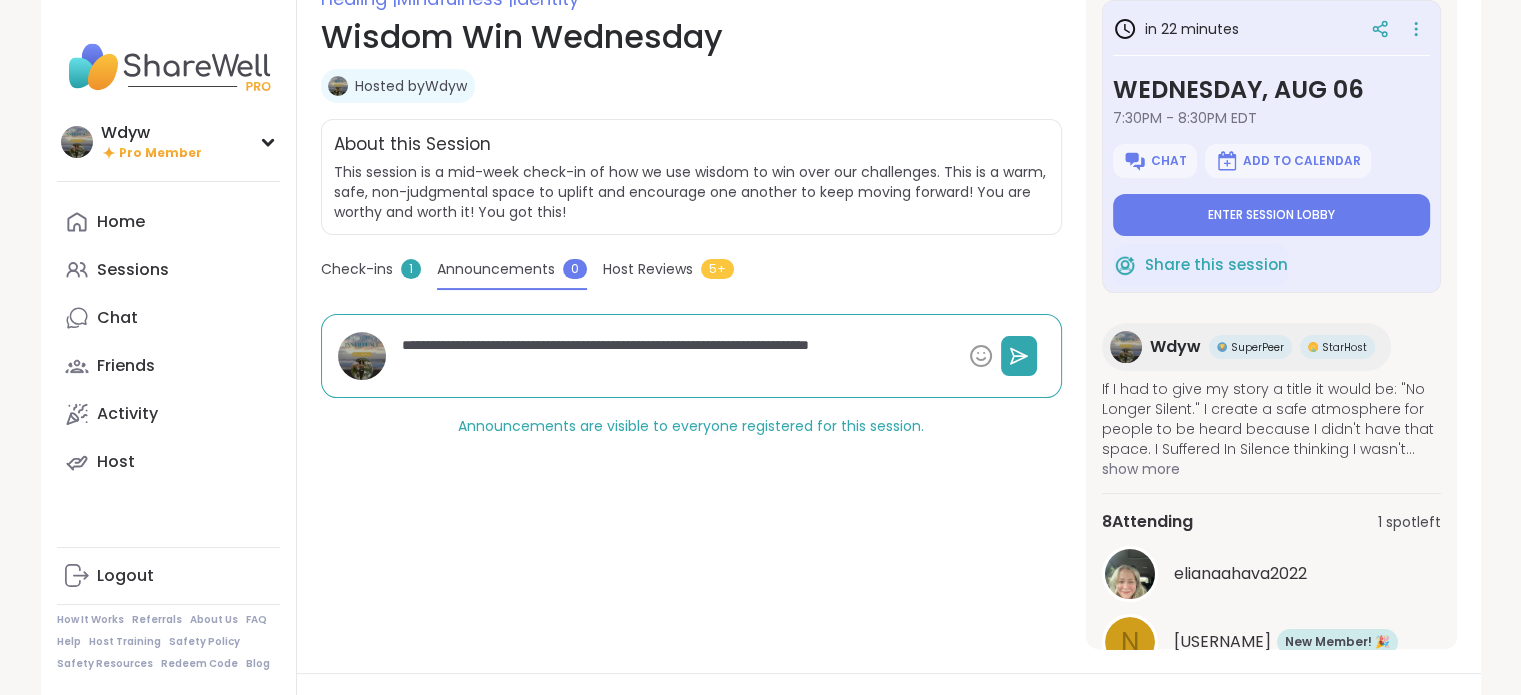 type on "*" 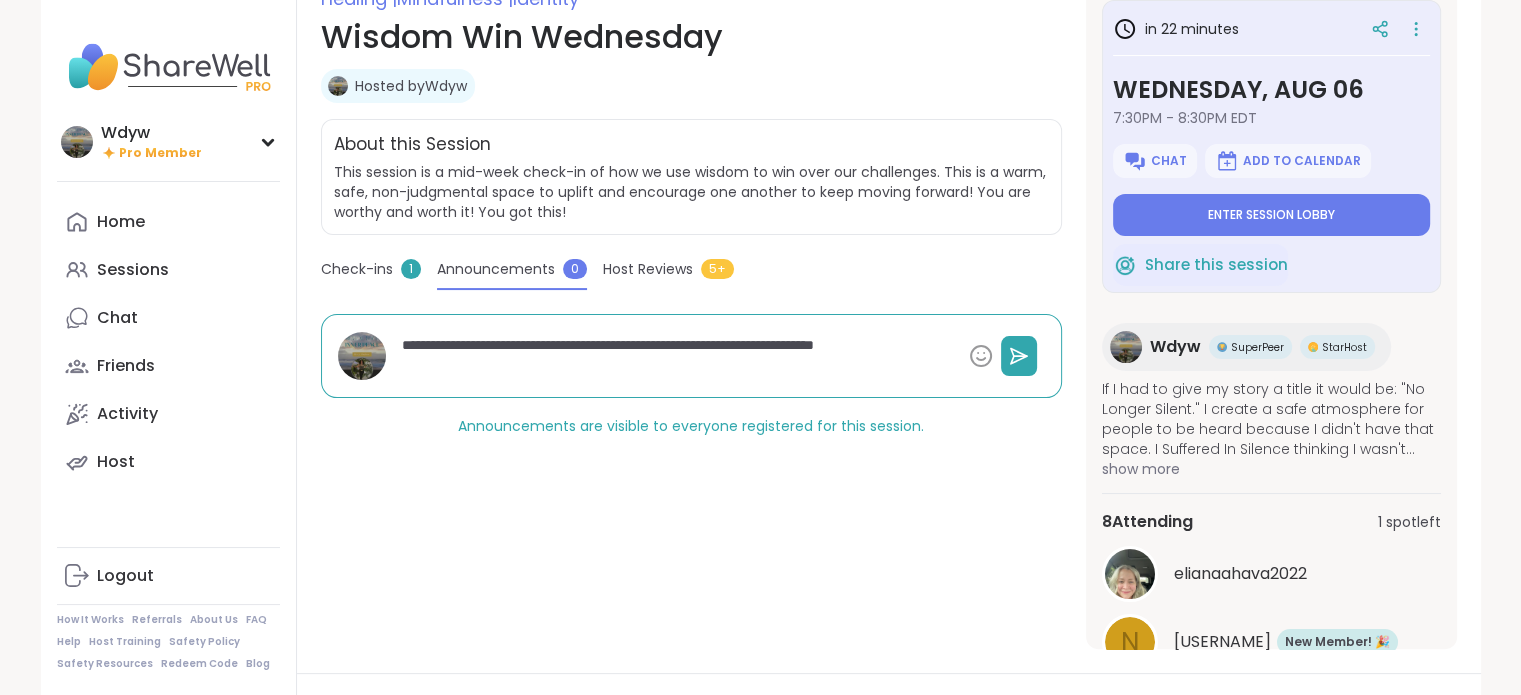 type on "*" 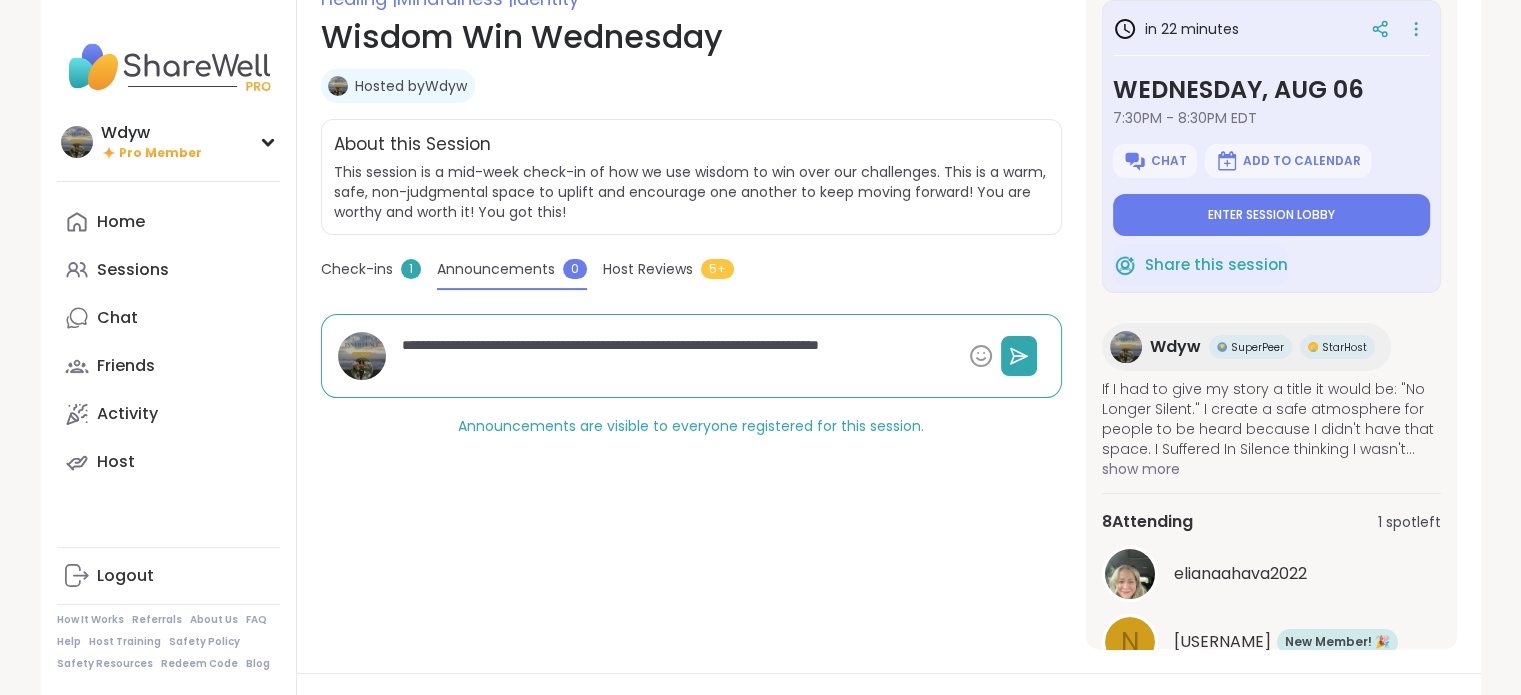 type on "*" 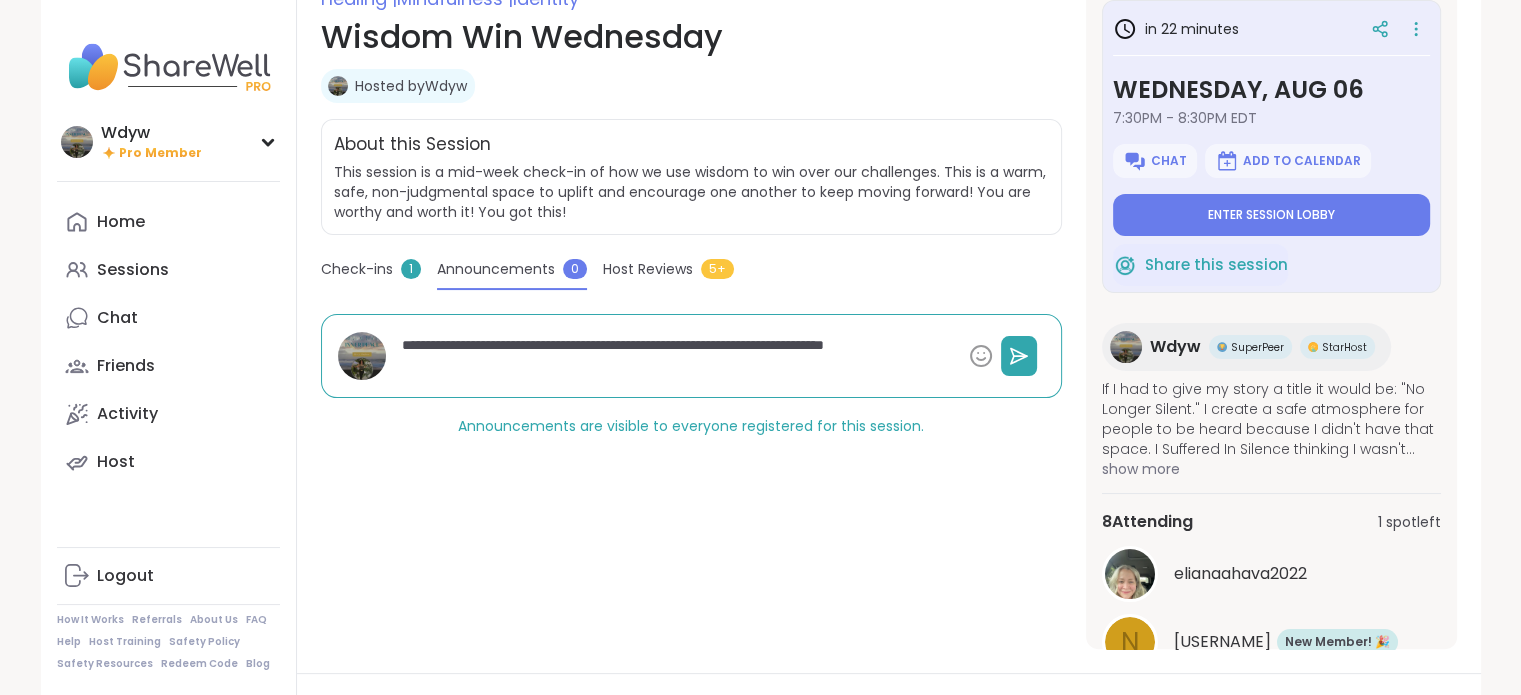 type on "*" 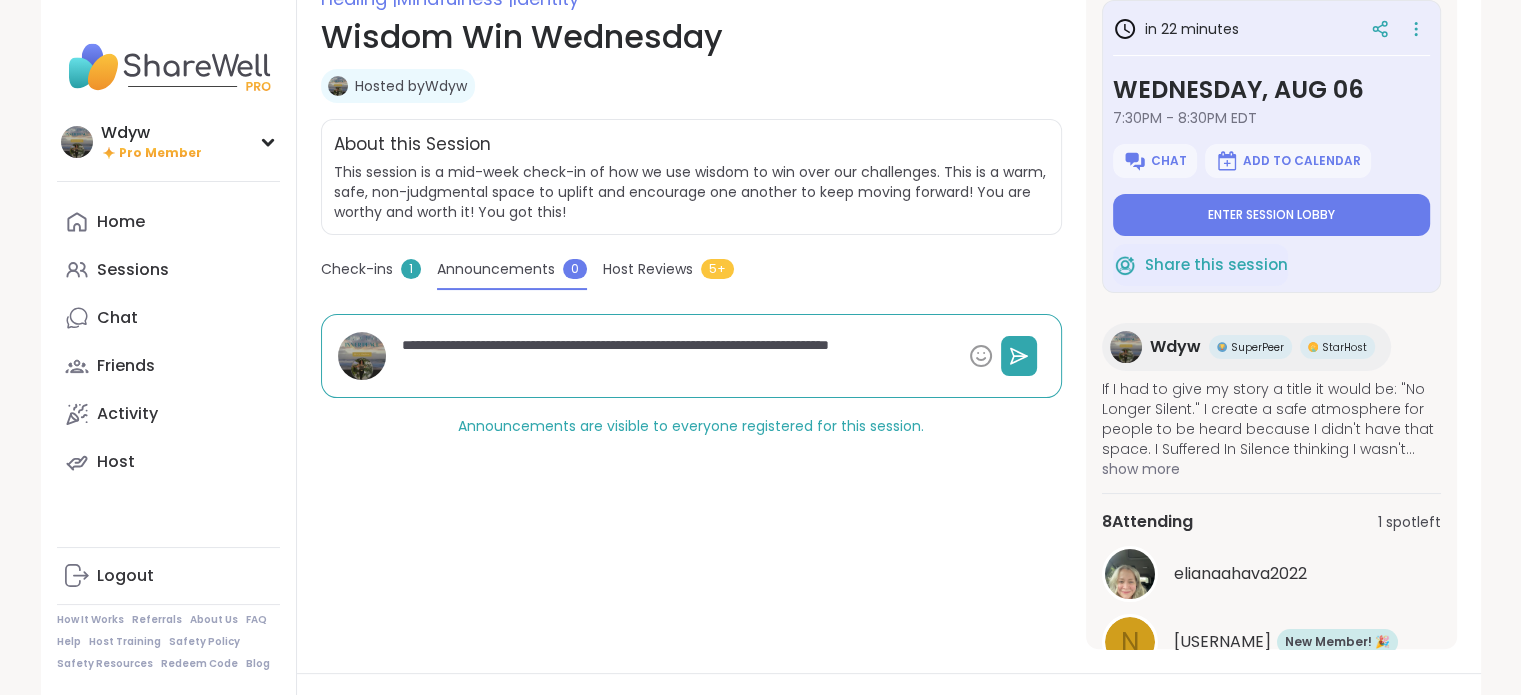 type on "*" 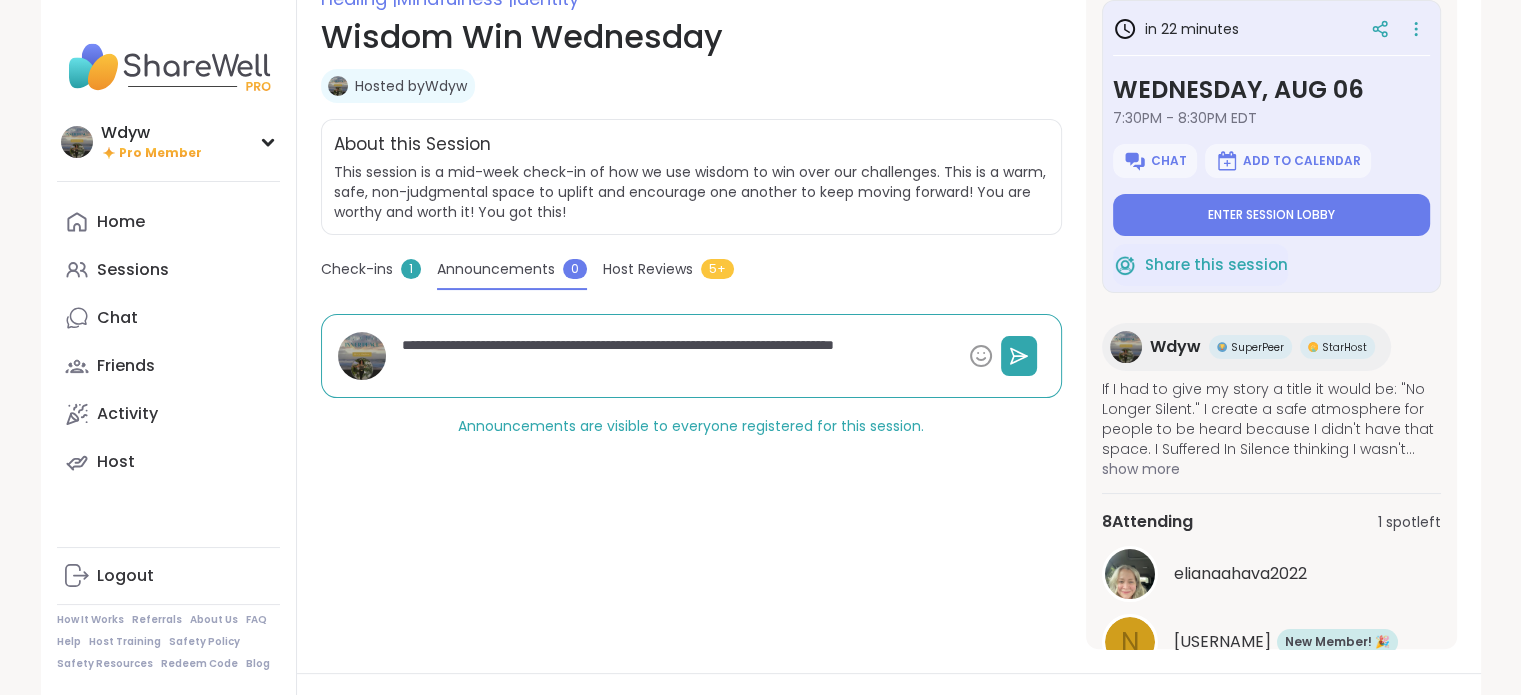 type on "*" 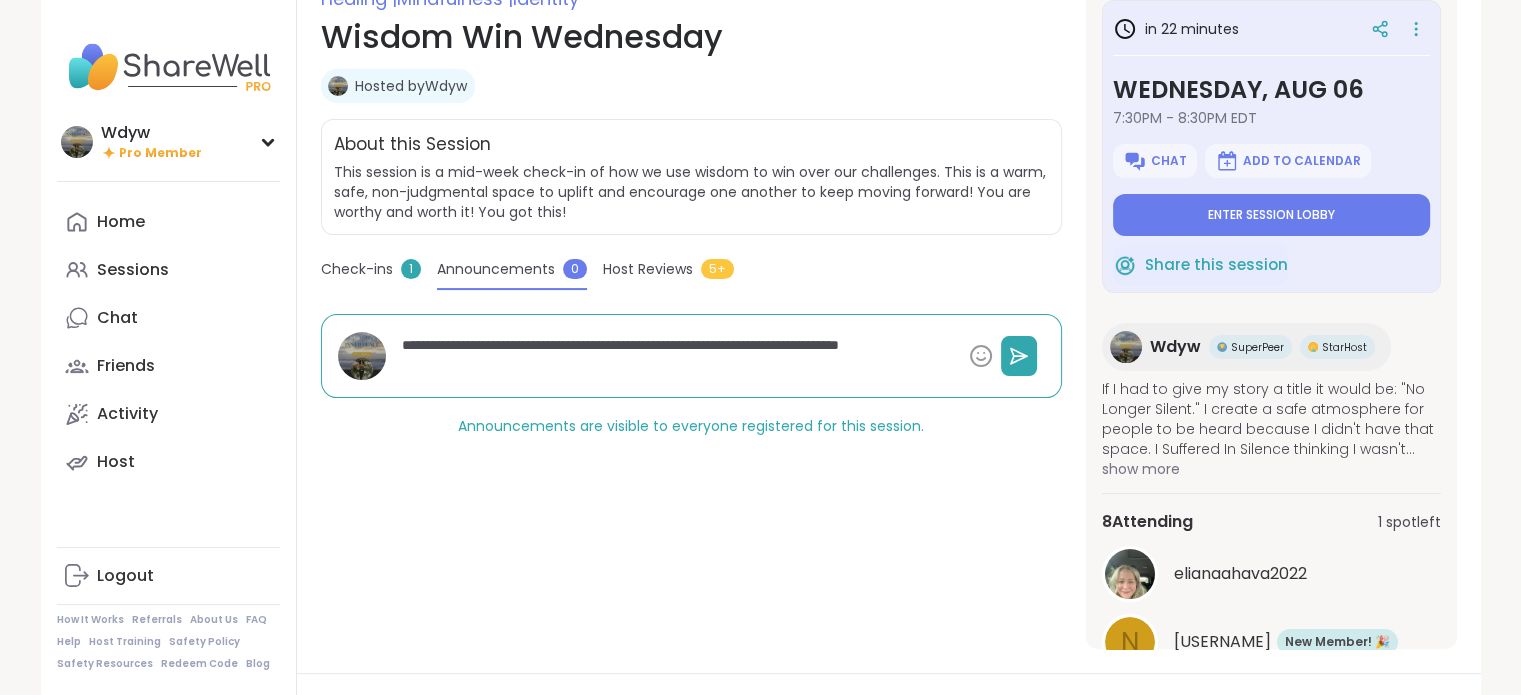 type on "*" 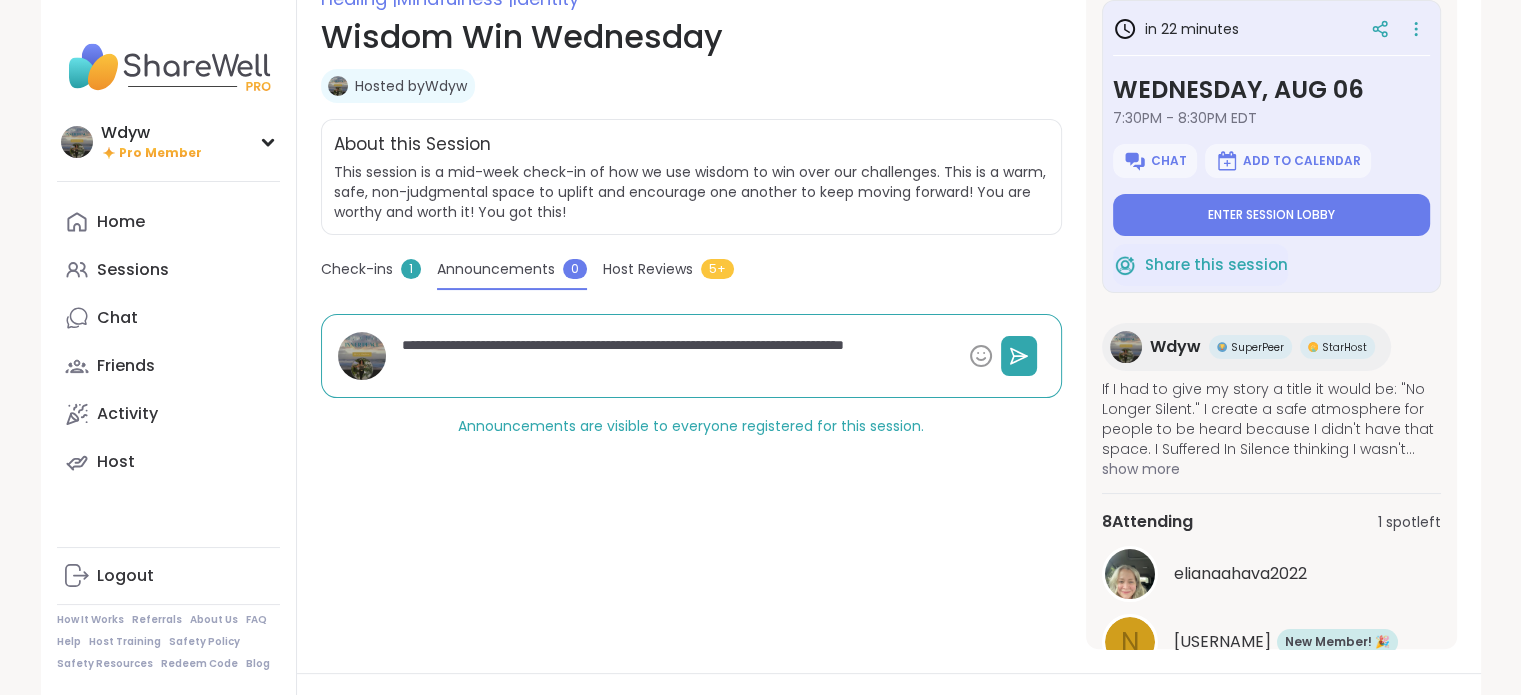 type 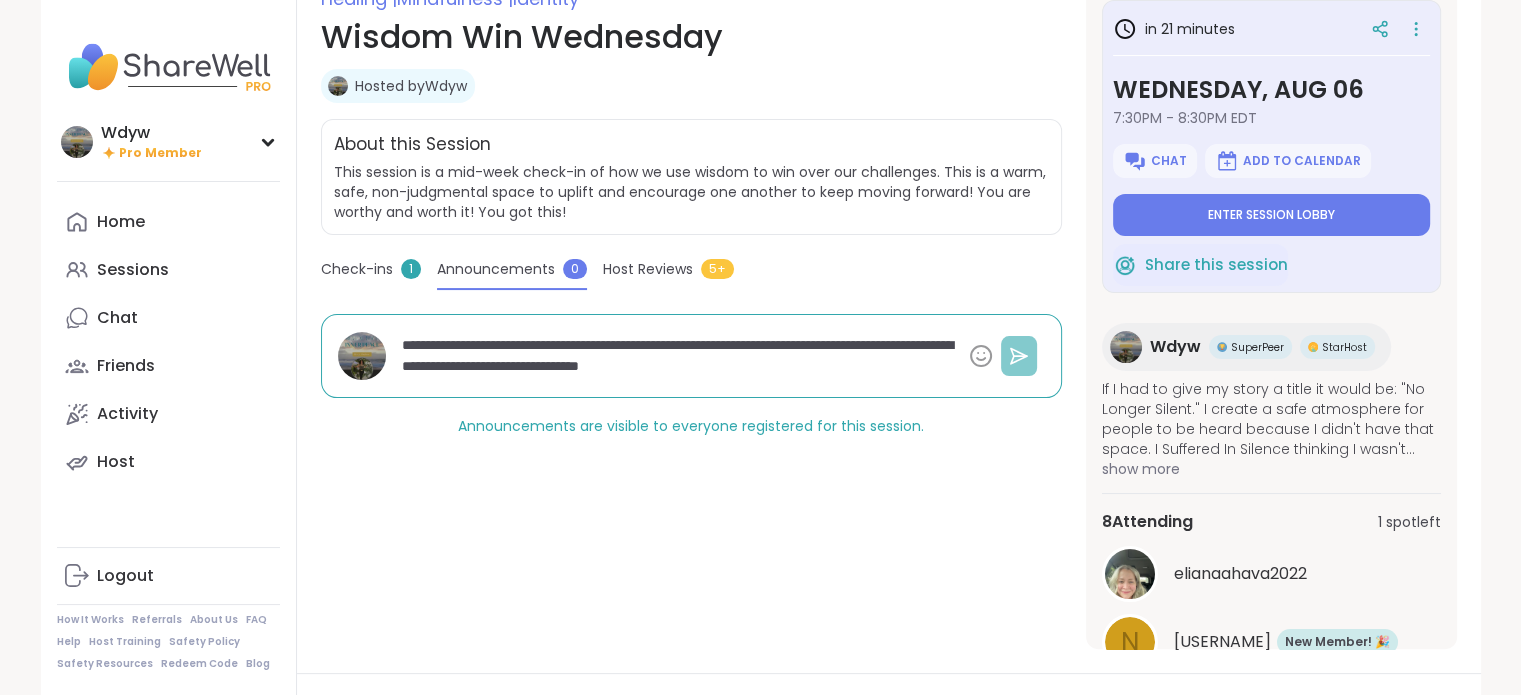 click 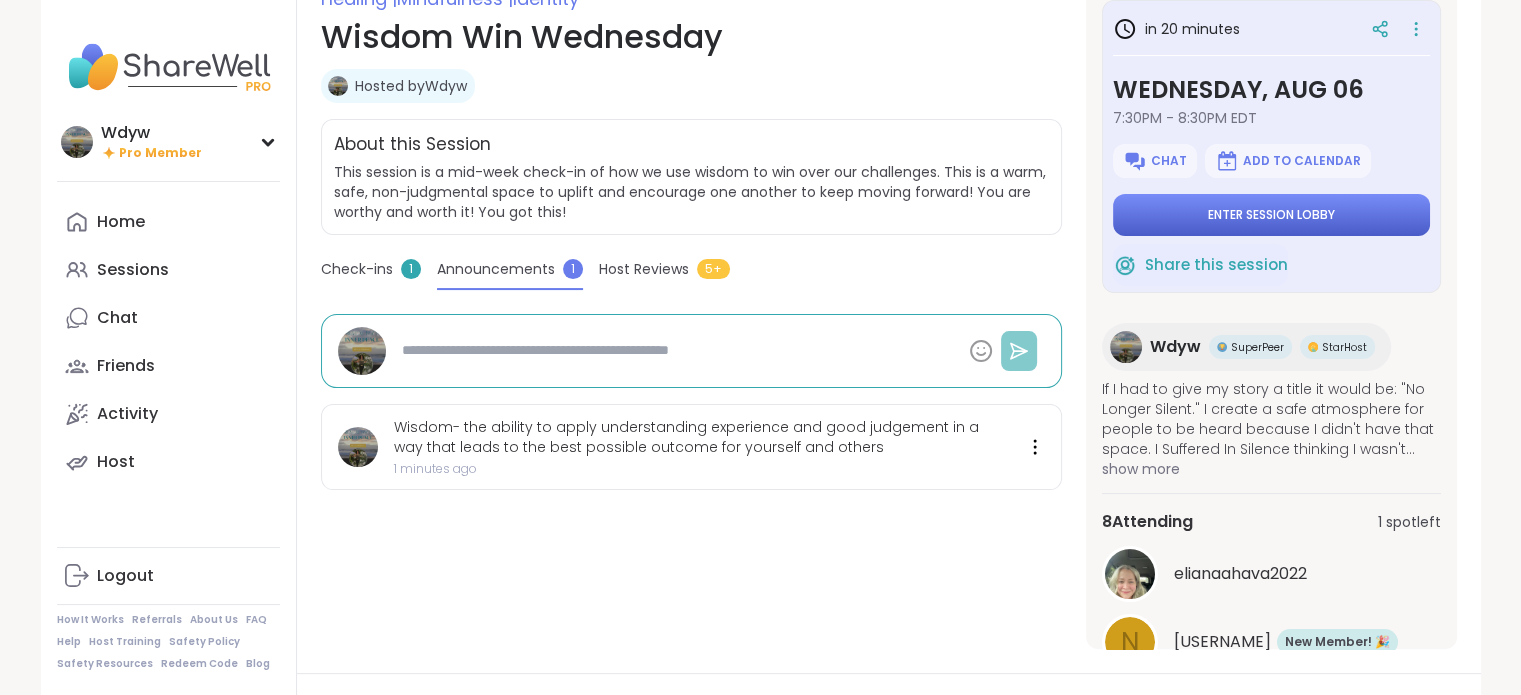 click on "Enter session lobby" at bounding box center (1271, 215) 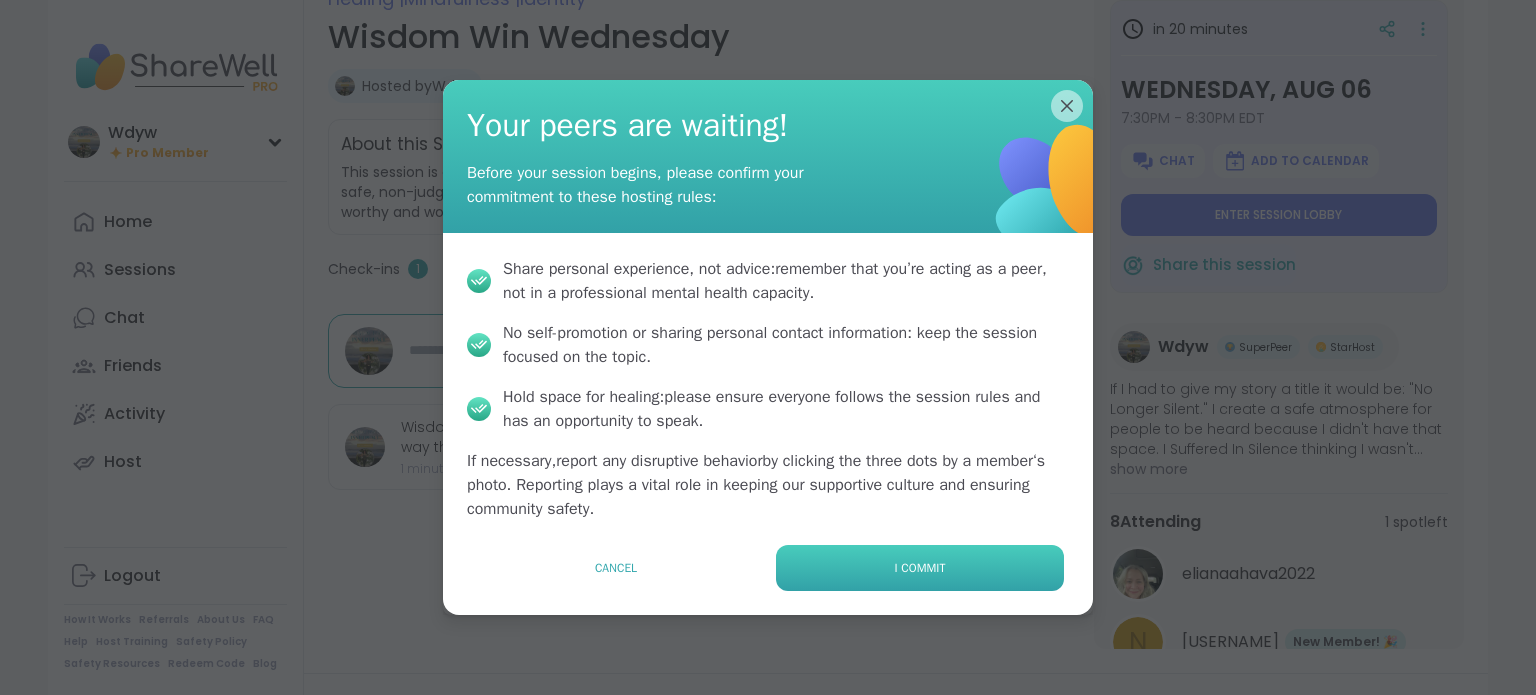 click on "I commit" at bounding box center [920, 568] 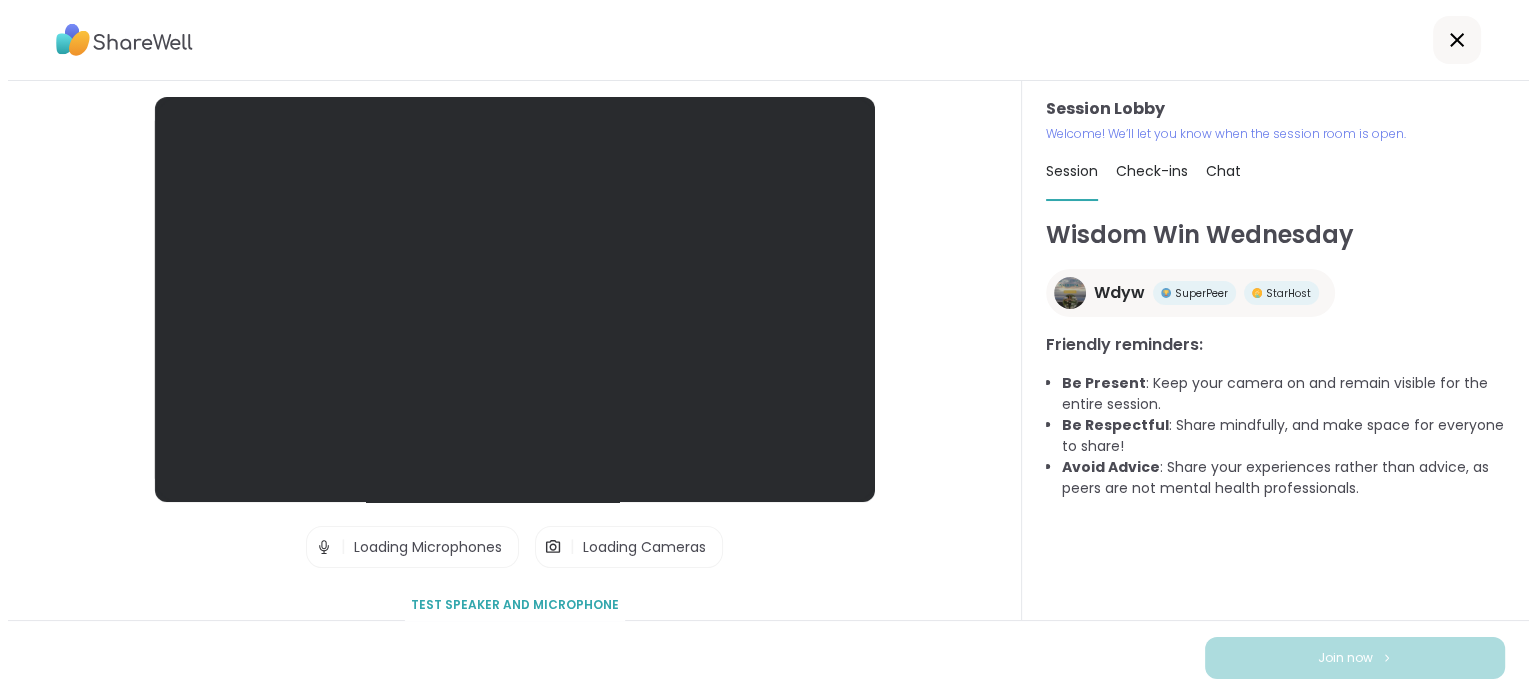 scroll, scrollTop: 0, scrollLeft: 0, axis: both 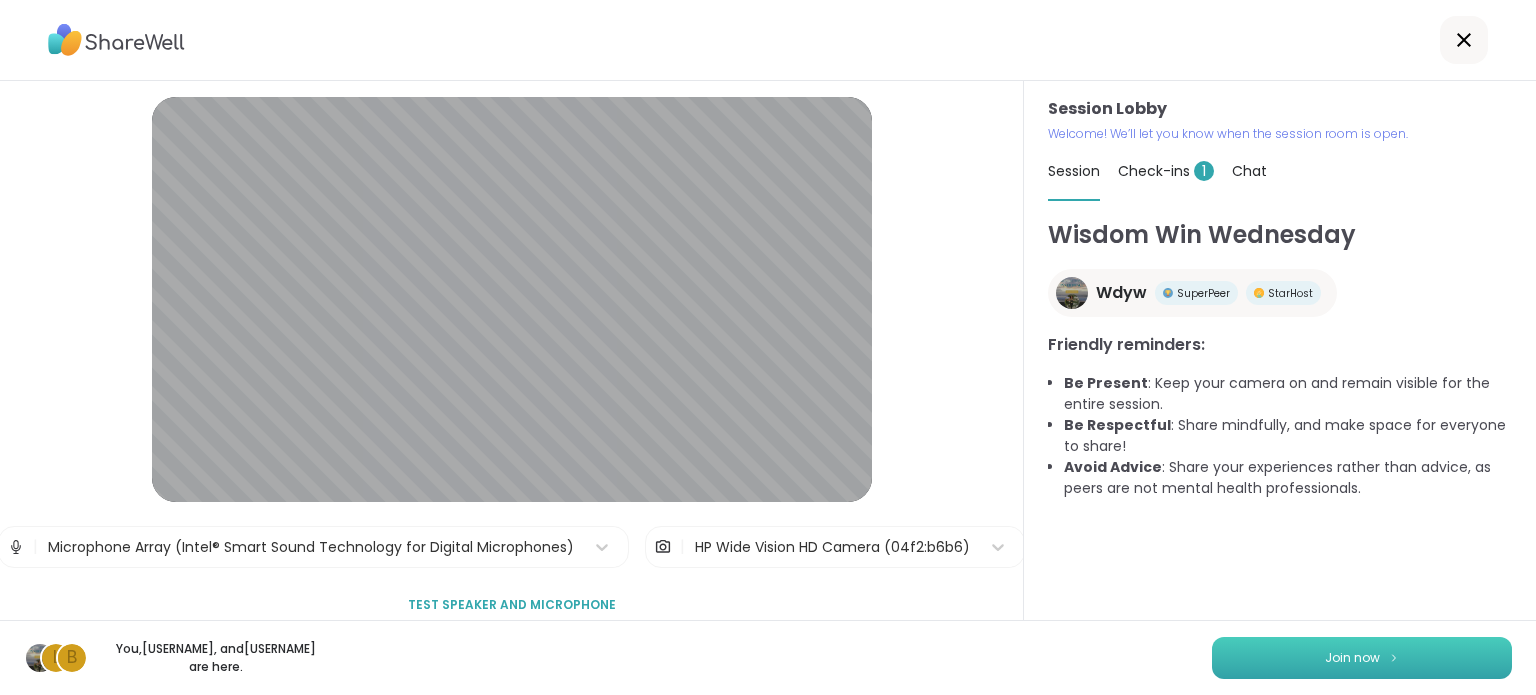 click on "Join now" at bounding box center (1352, 658) 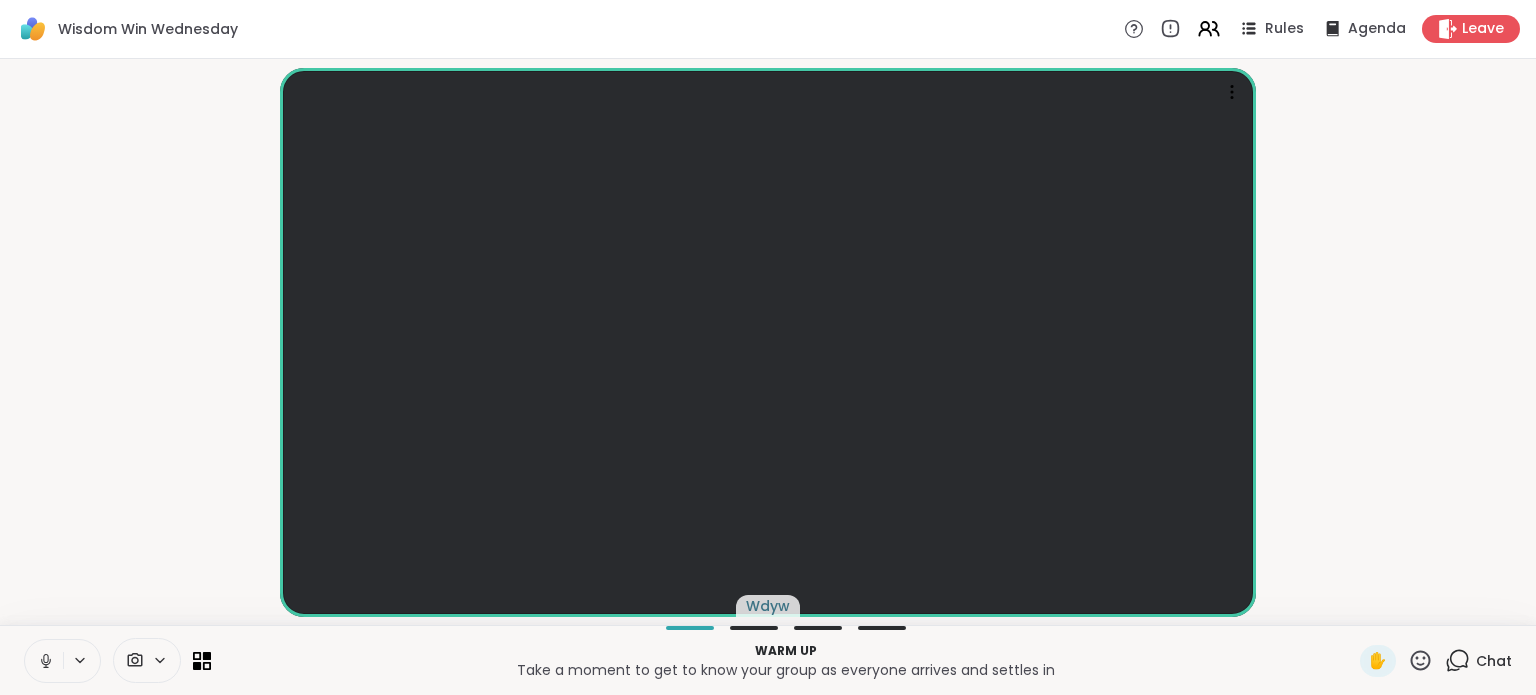 click 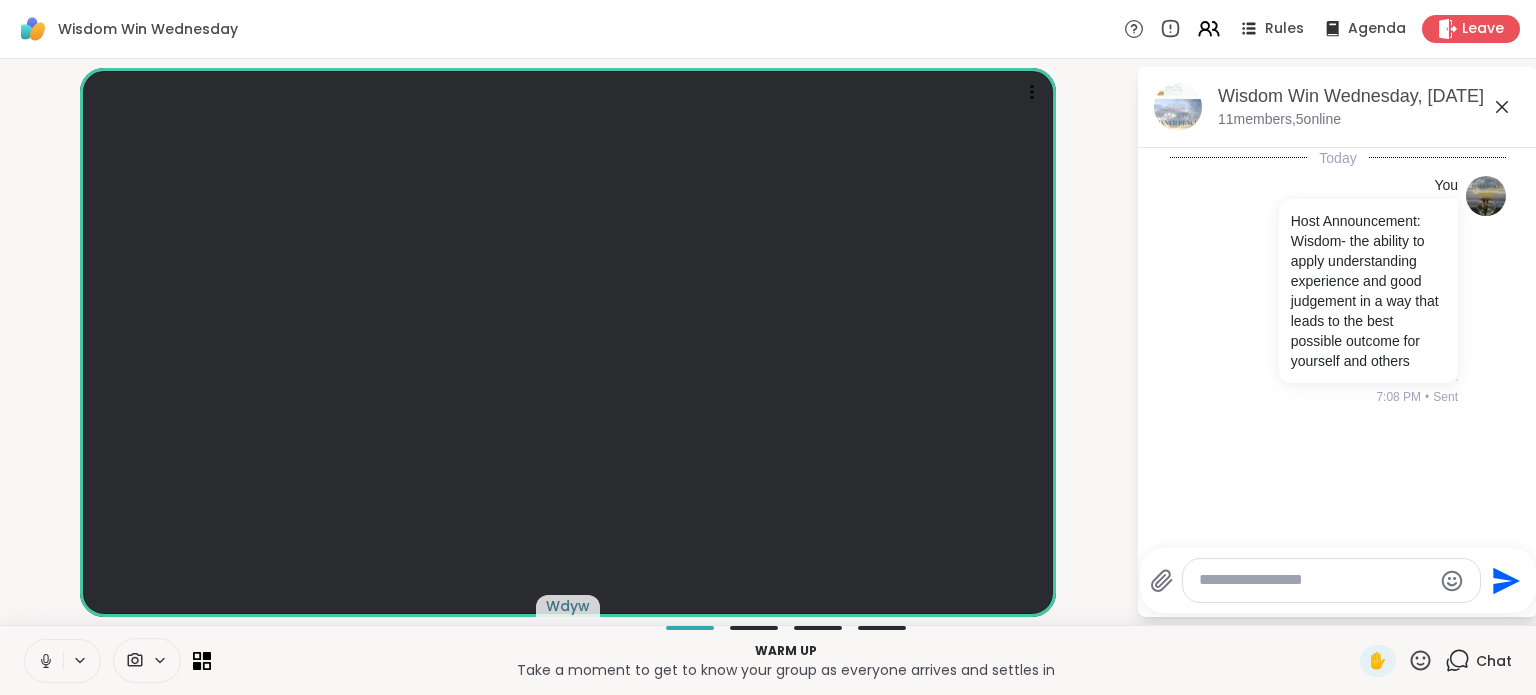 click at bounding box center [1315, 580] 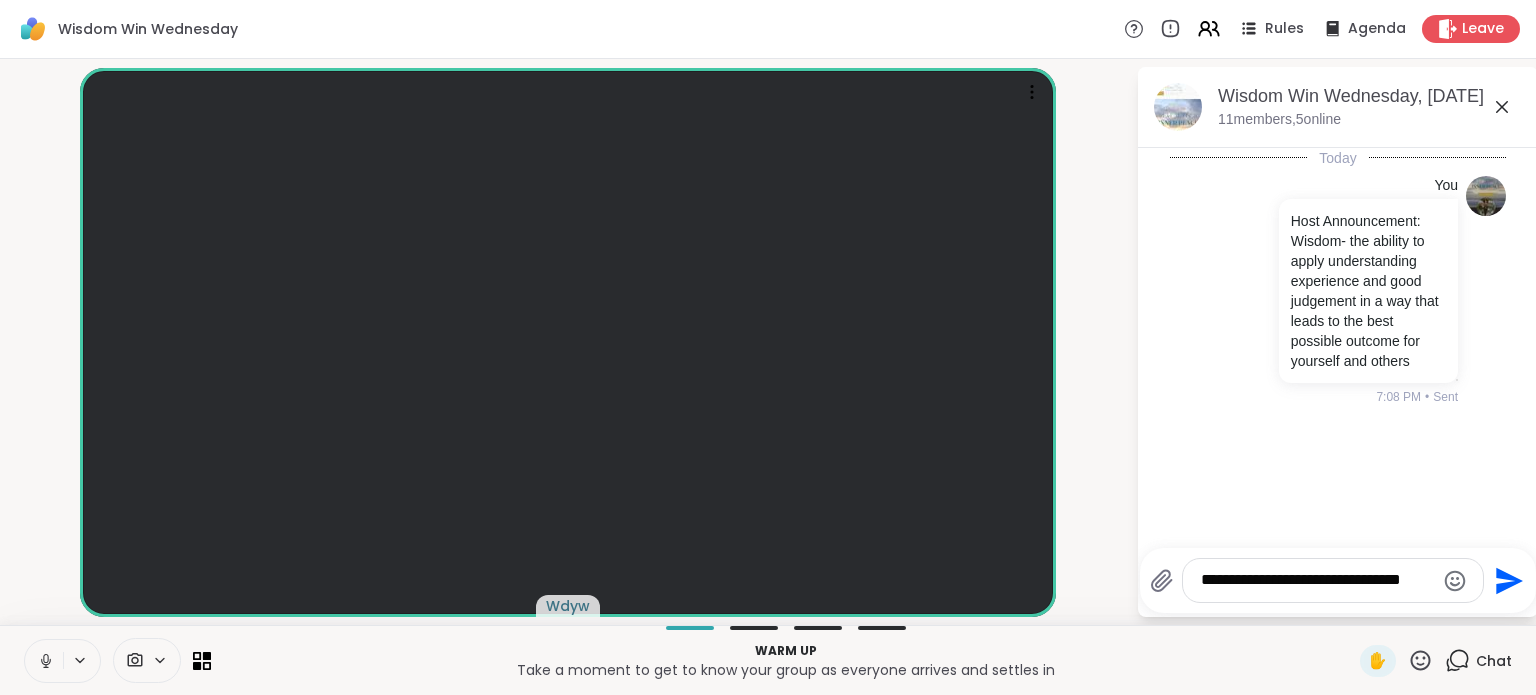 click on "**********" at bounding box center [1317, 580] 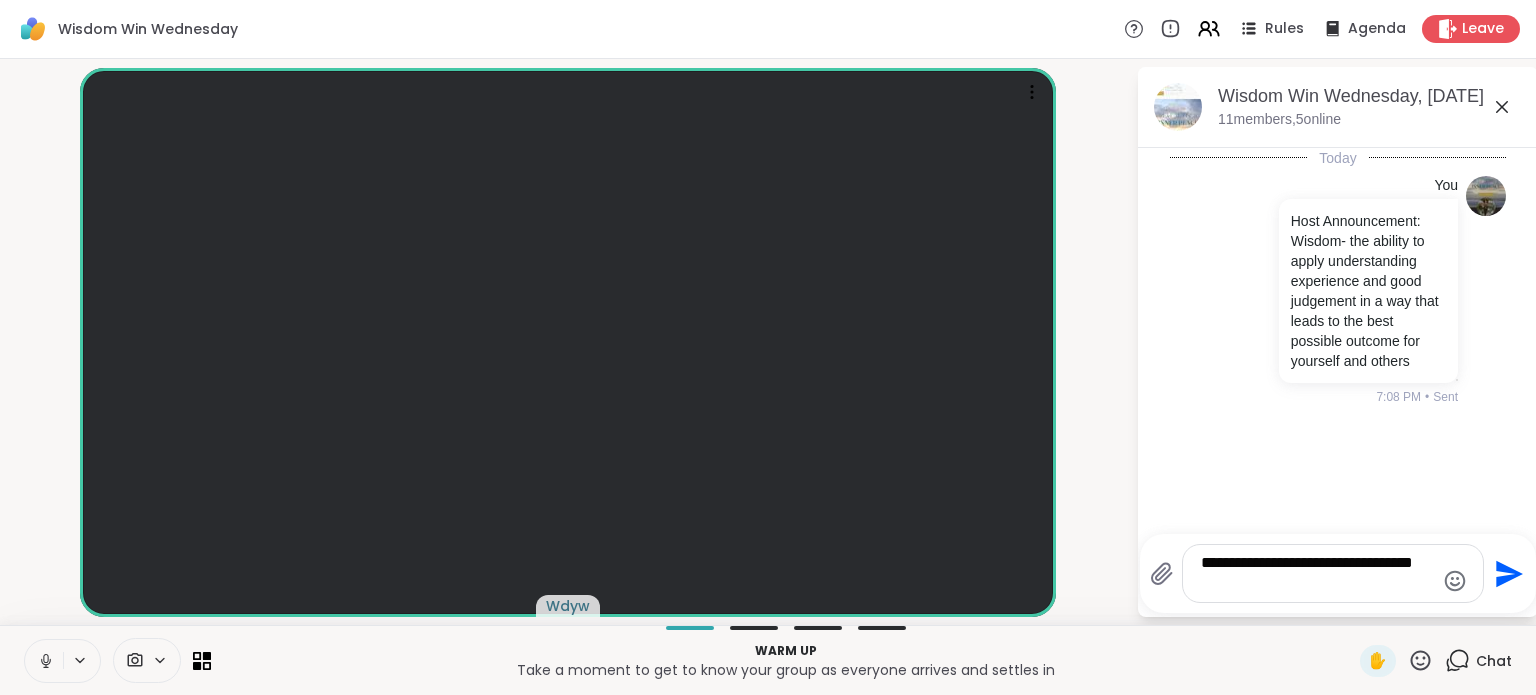 click on "**********" at bounding box center (1317, 573) 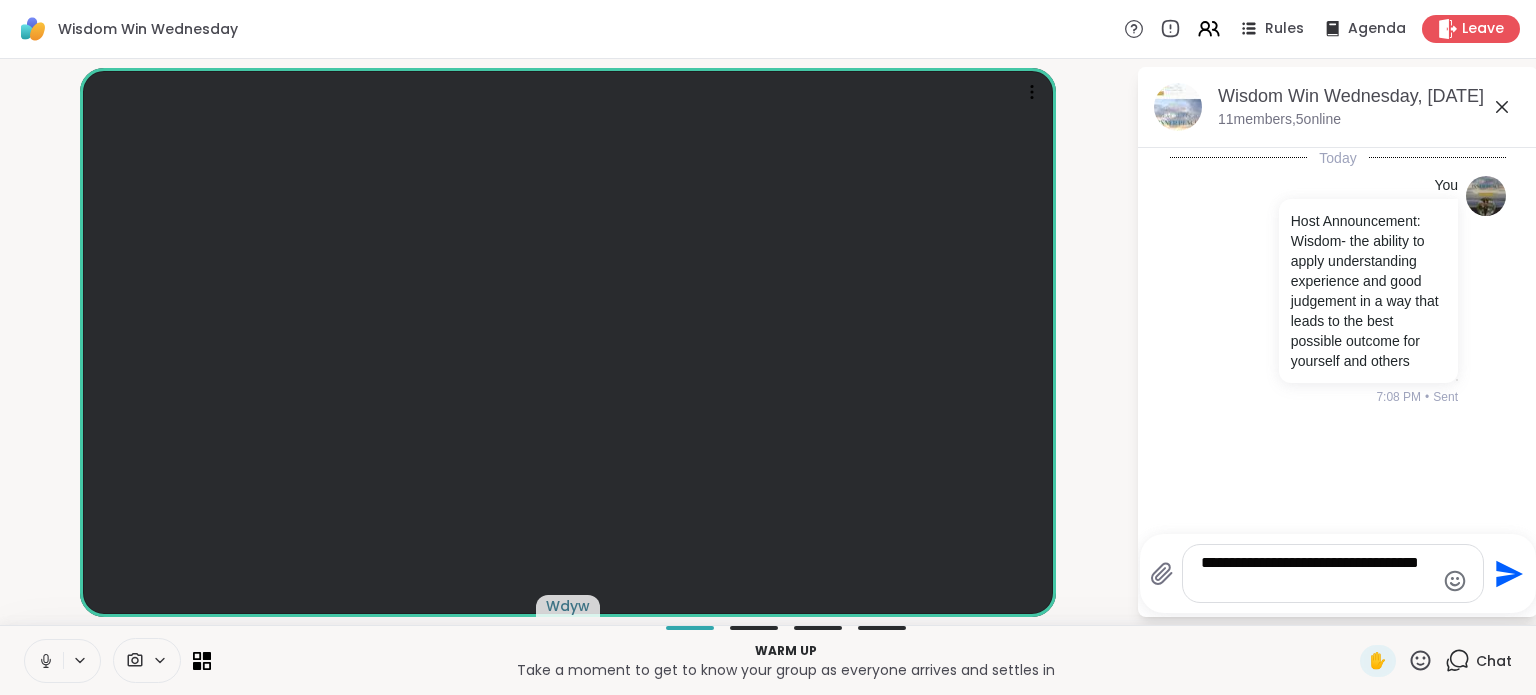 click on "**********" at bounding box center [1317, 573] 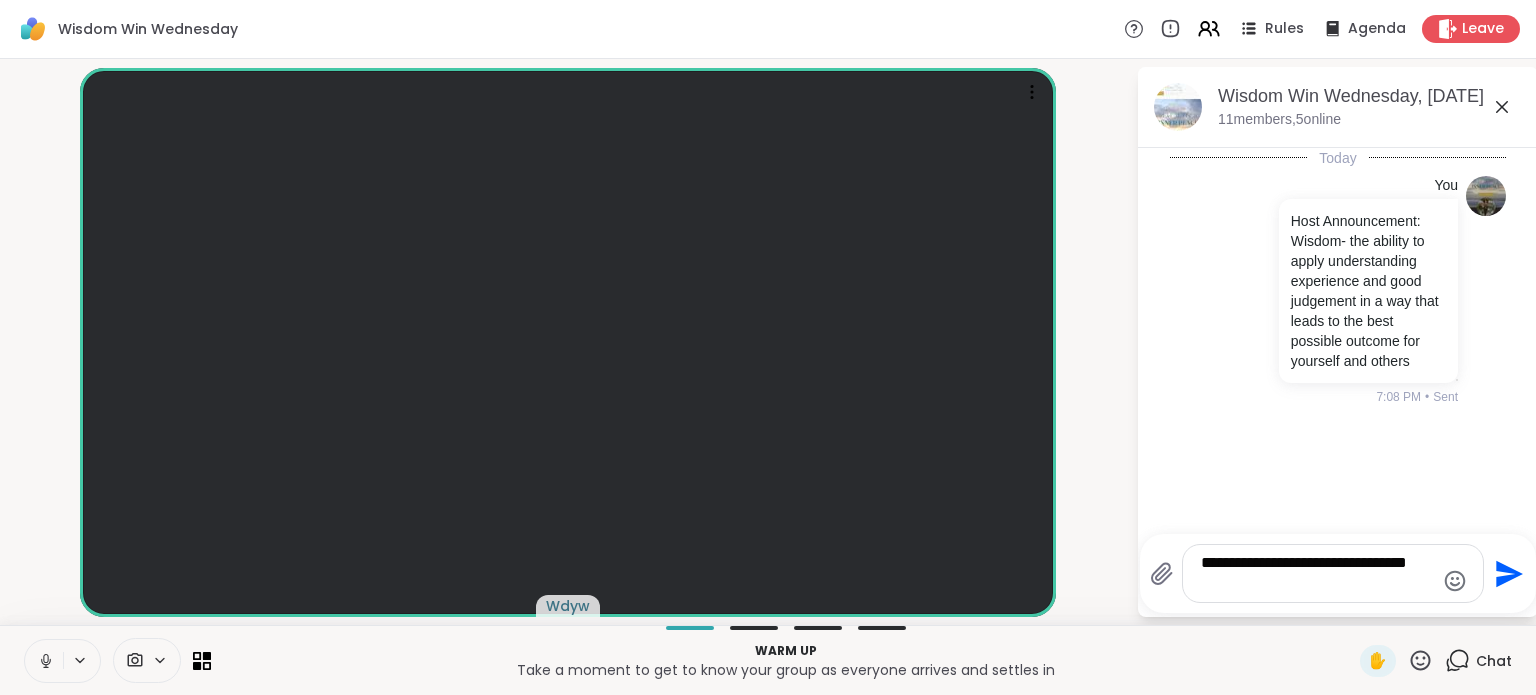 click on "**********" at bounding box center [1317, 573] 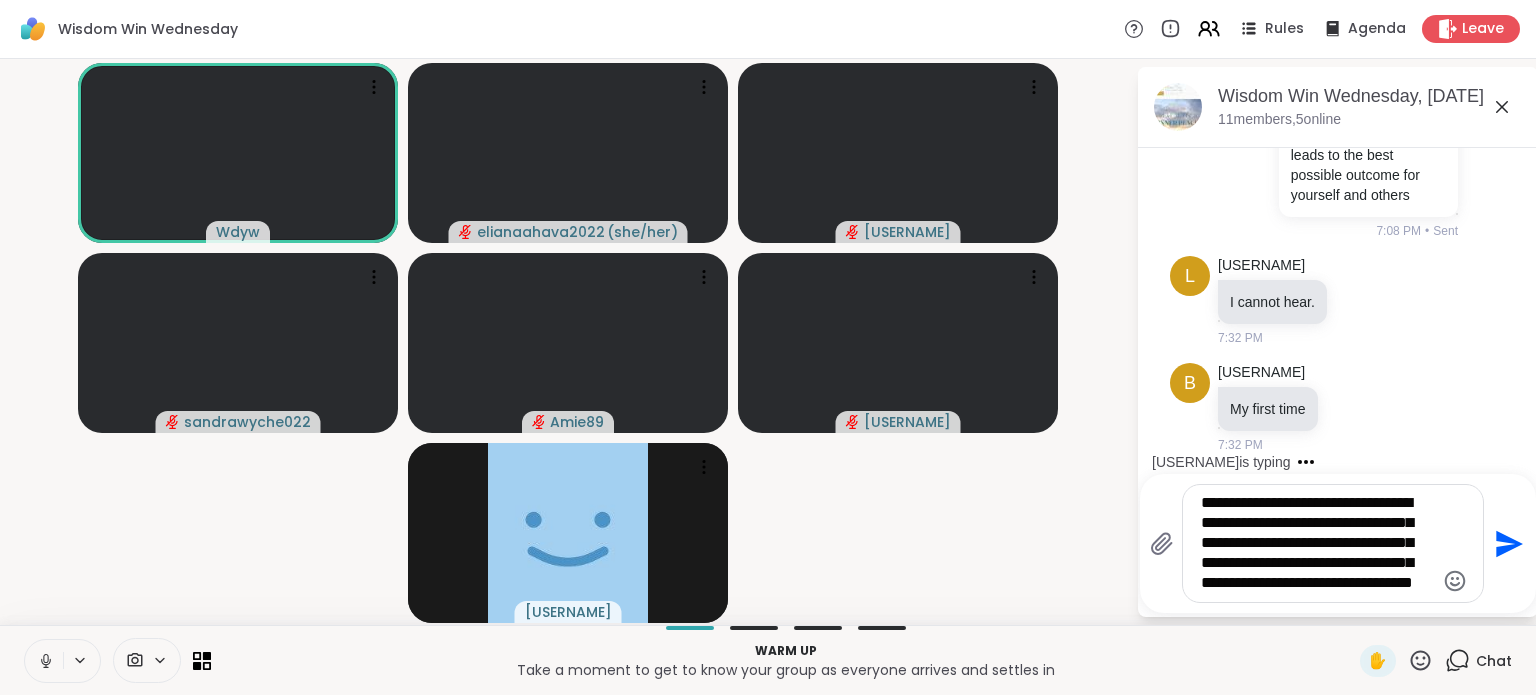 scroll, scrollTop: 288, scrollLeft: 0, axis: vertical 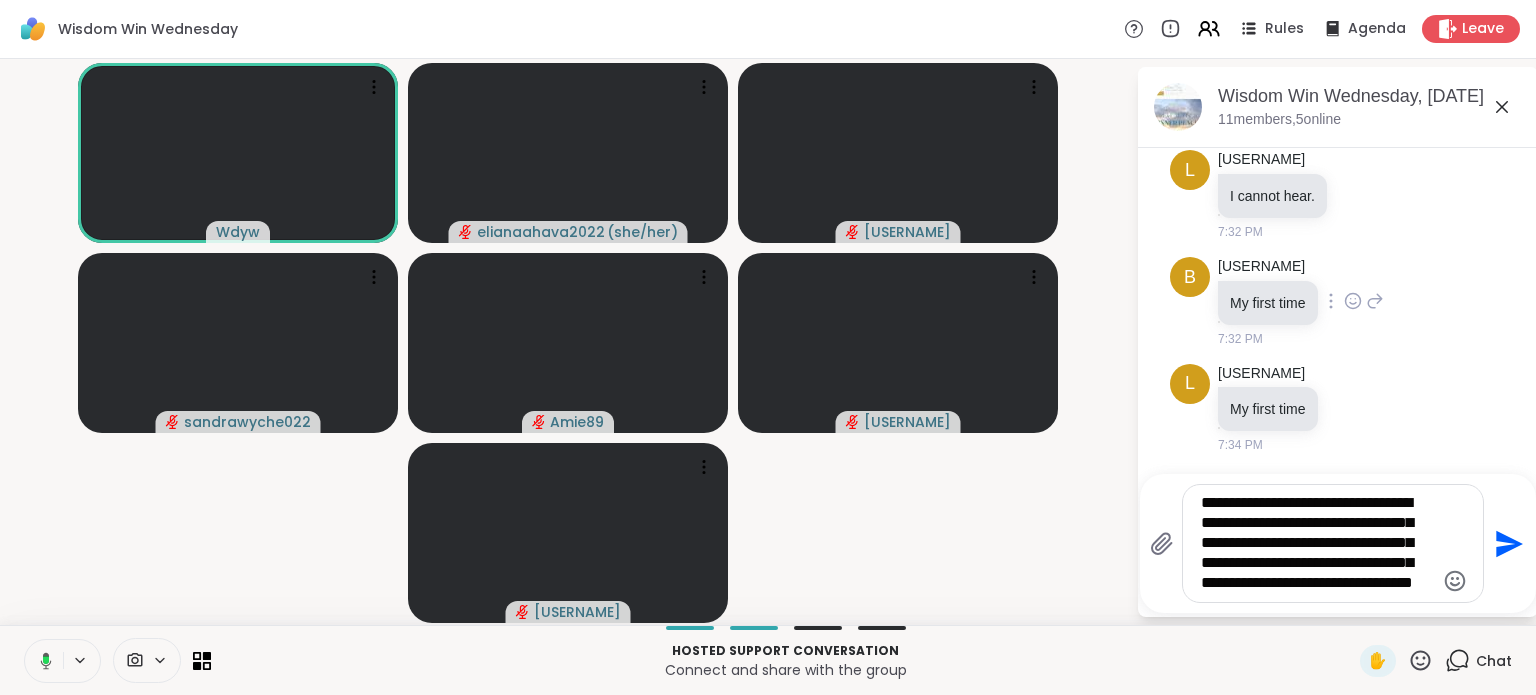 click on "B Betternow My first time 7:32 PM" at bounding box center (1338, 302) 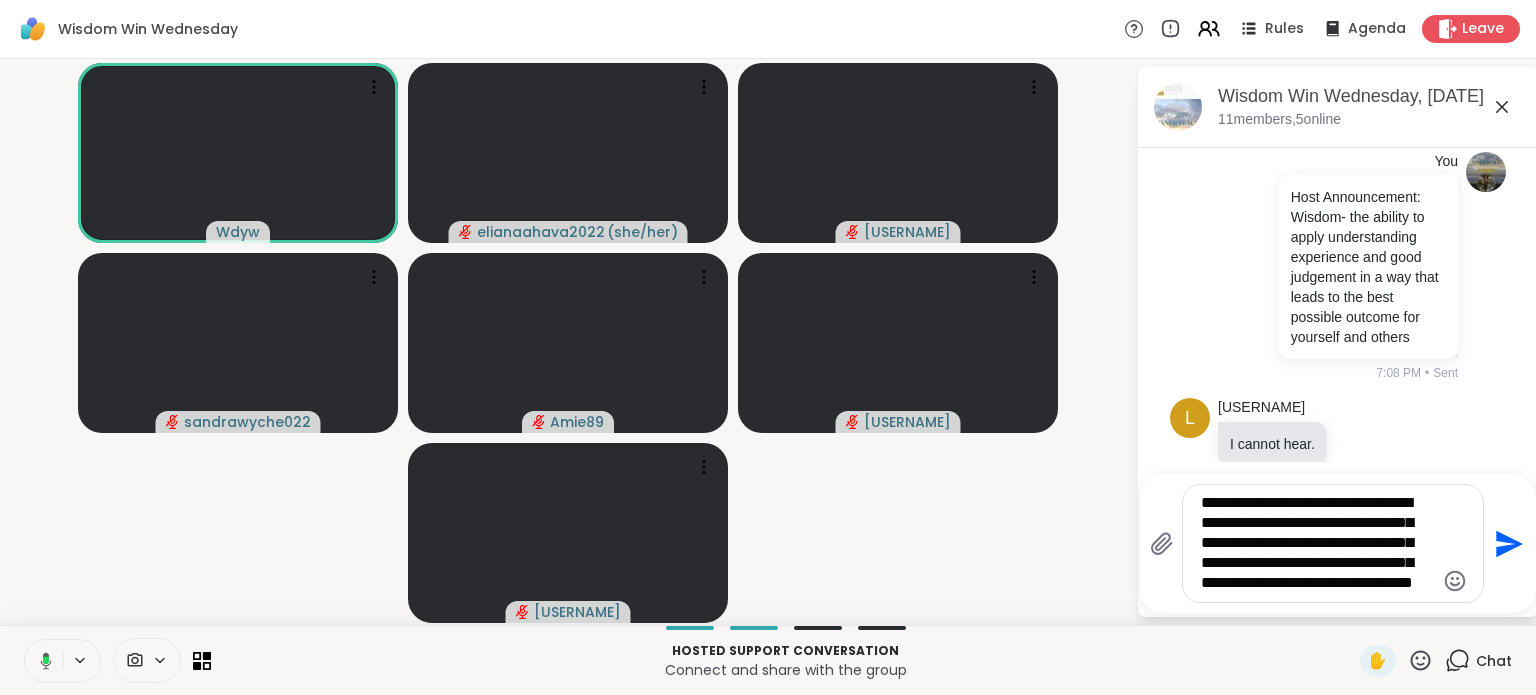 scroll, scrollTop: 0, scrollLeft: 0, axis: both 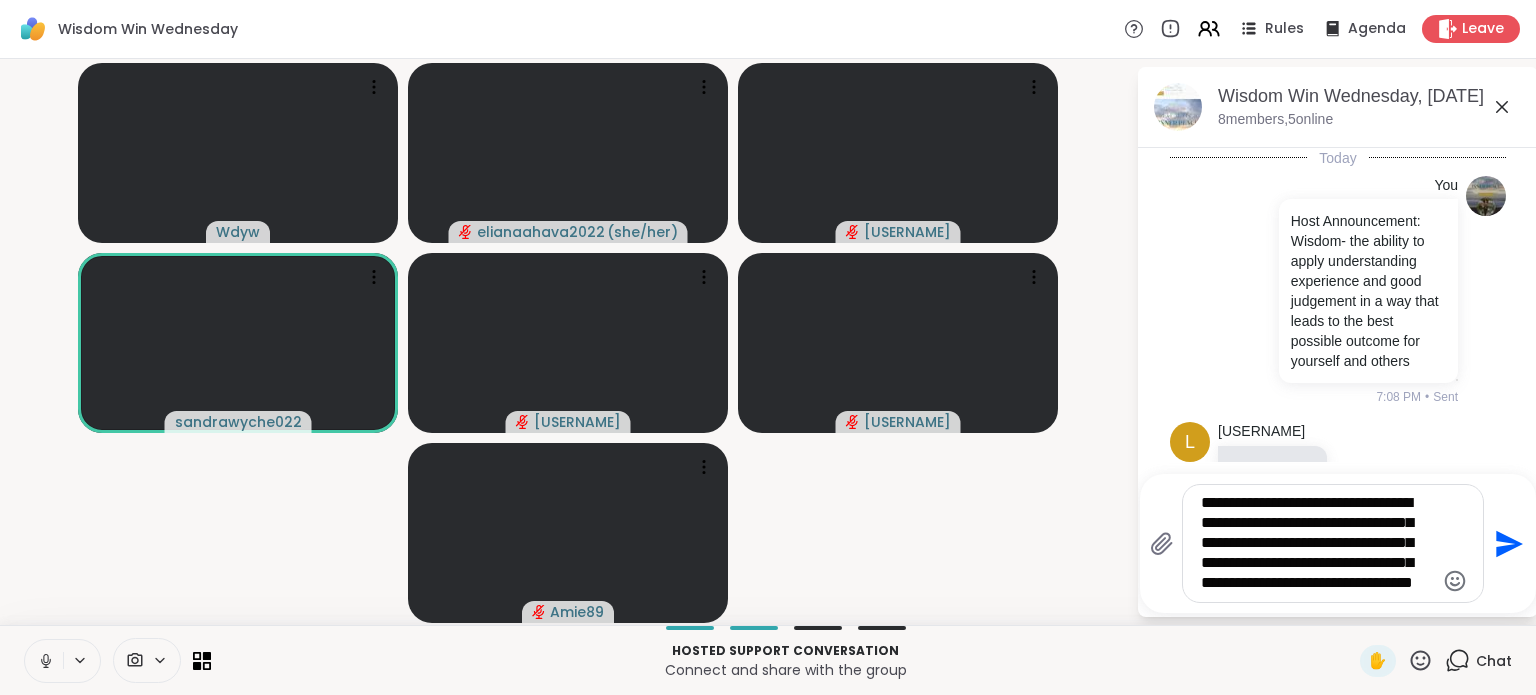 click 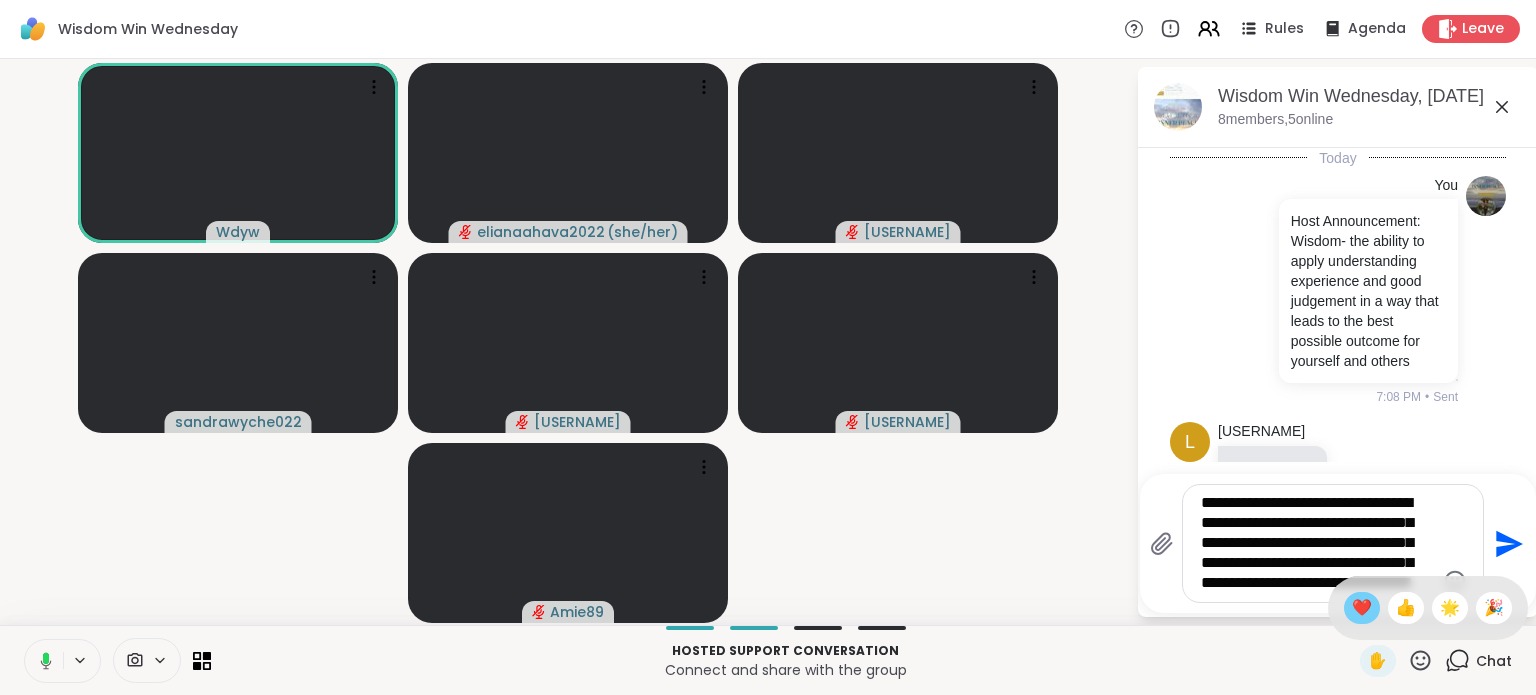 click on "❤️" at bounding box center (1362, 608) 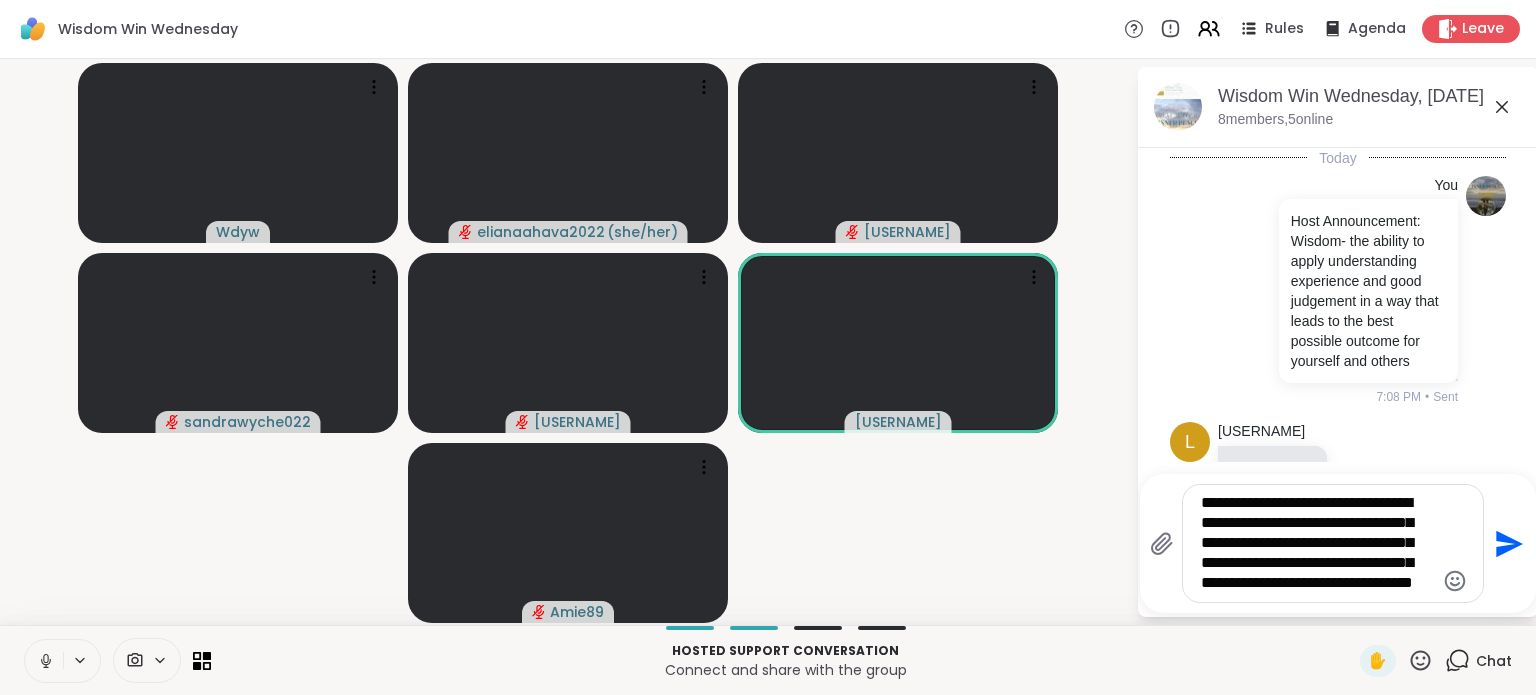 click 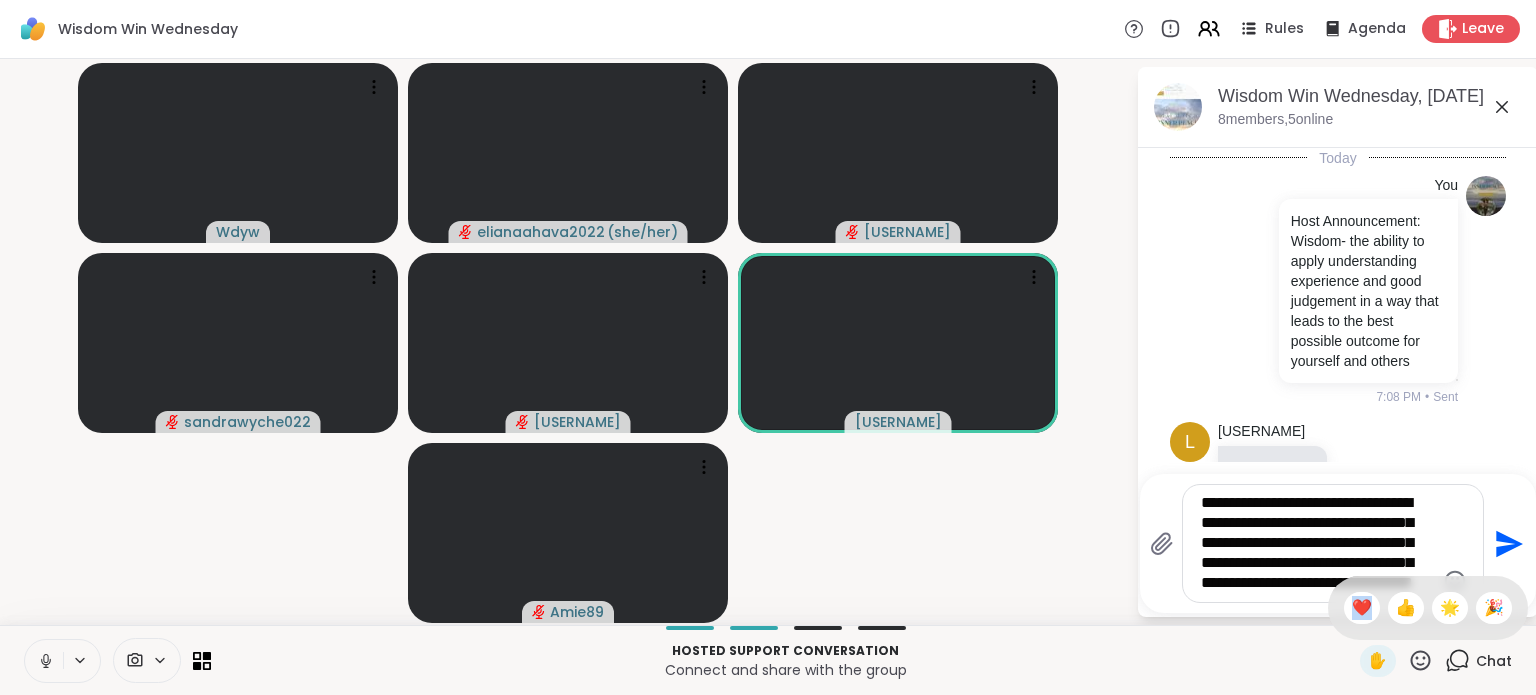 click 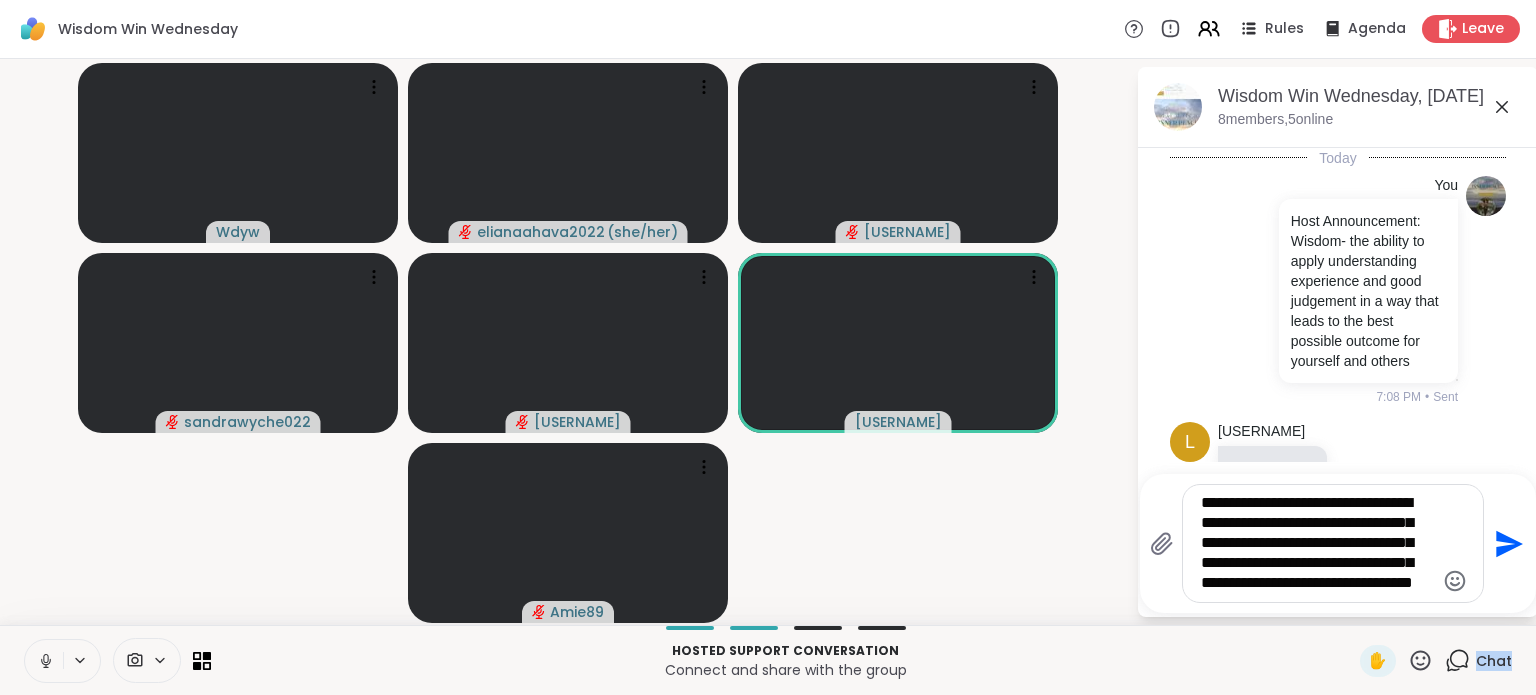 click 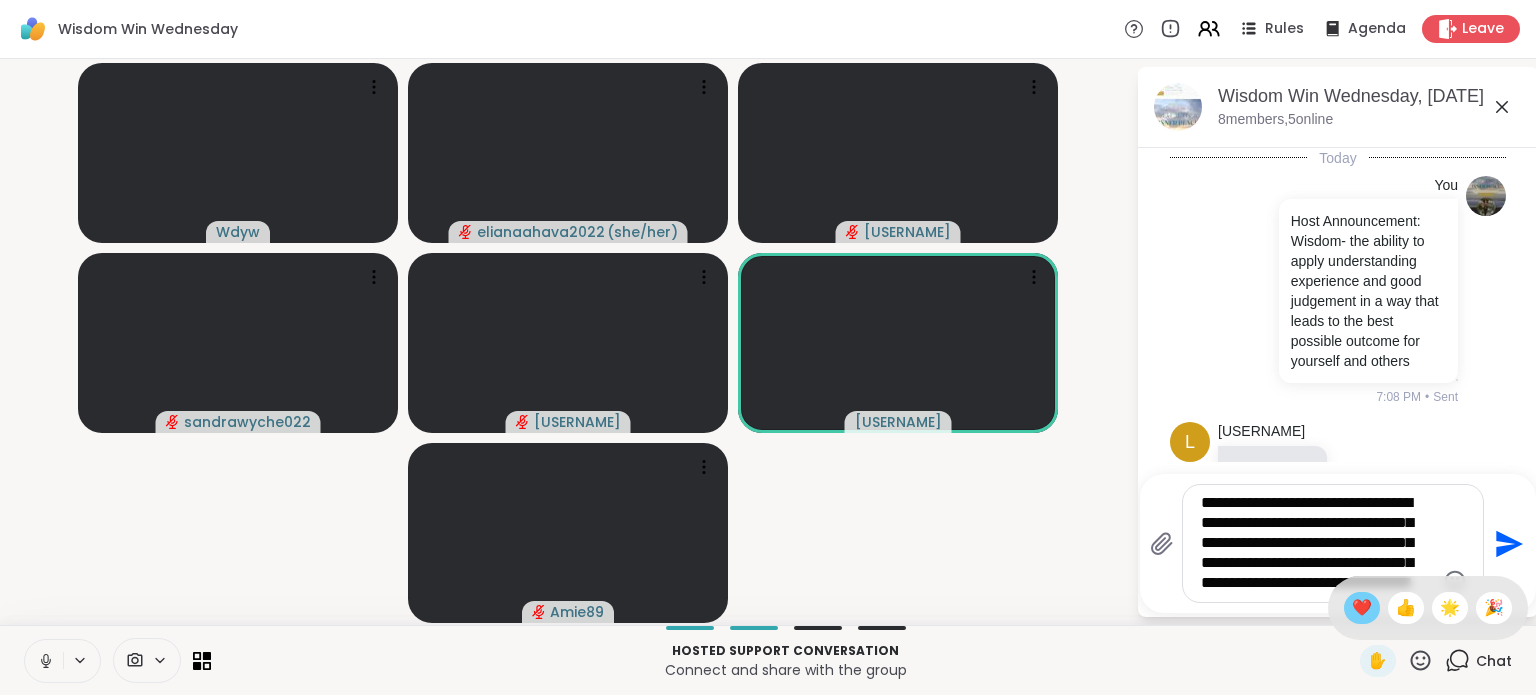click on "❤️" at bounding box center [1362, 608] 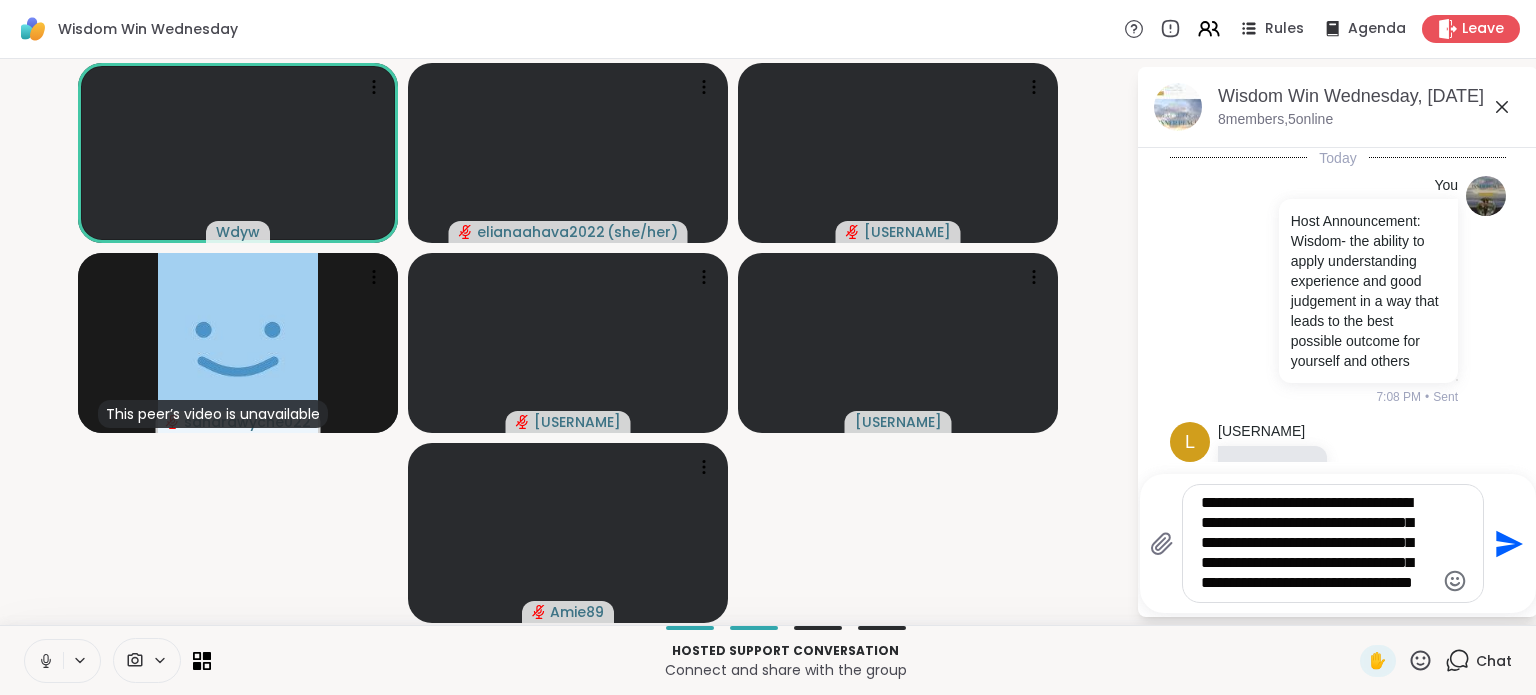 click on "**********" at bounding box center (1338, 543) 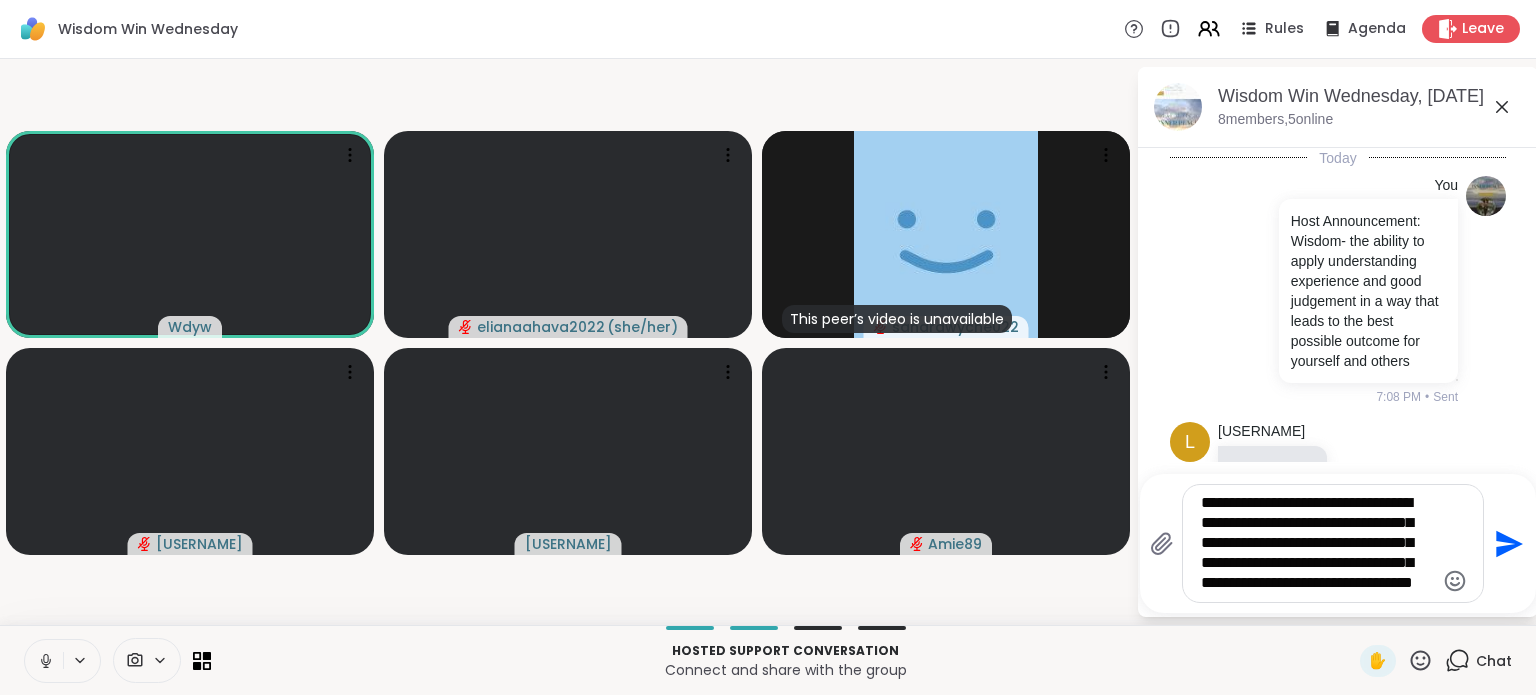 click on "Send" 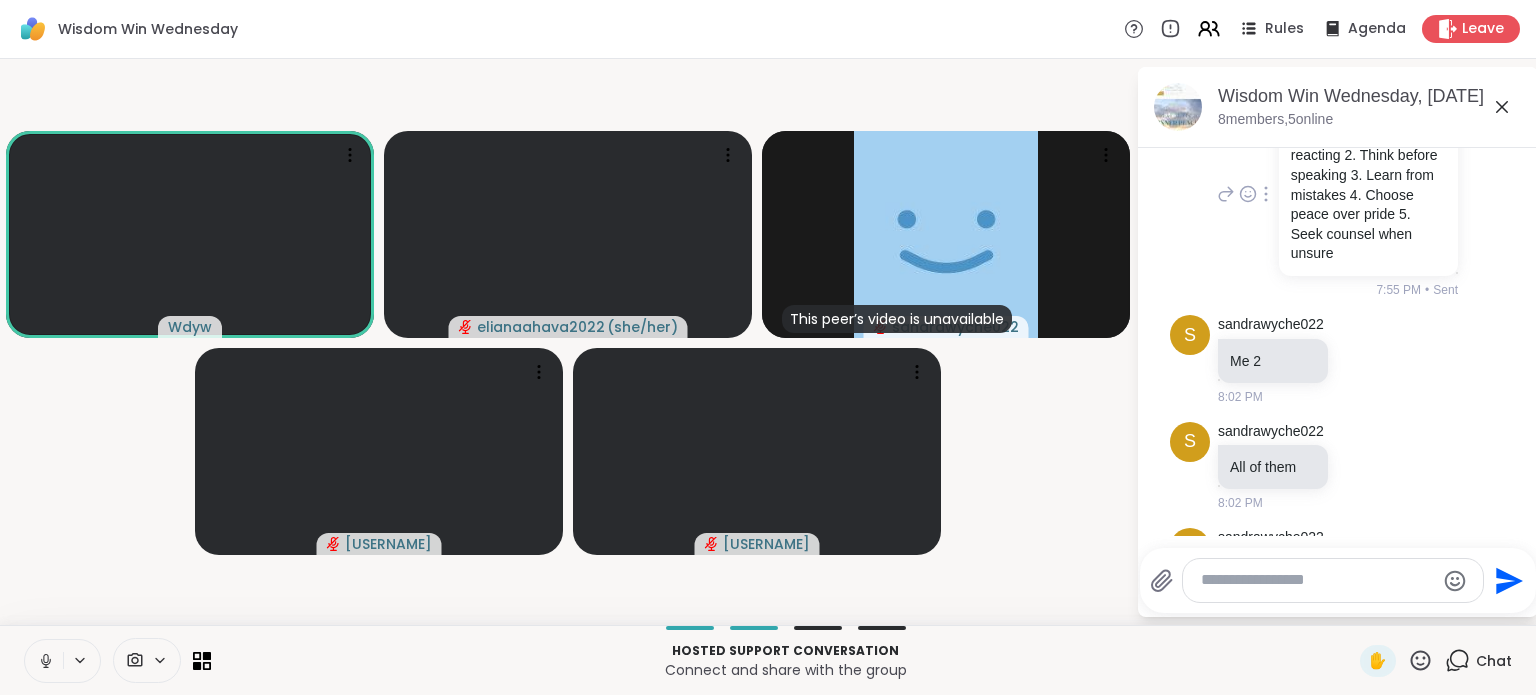 scroll, scrollTop: 797, scrollLeft: 0, axis: vertical 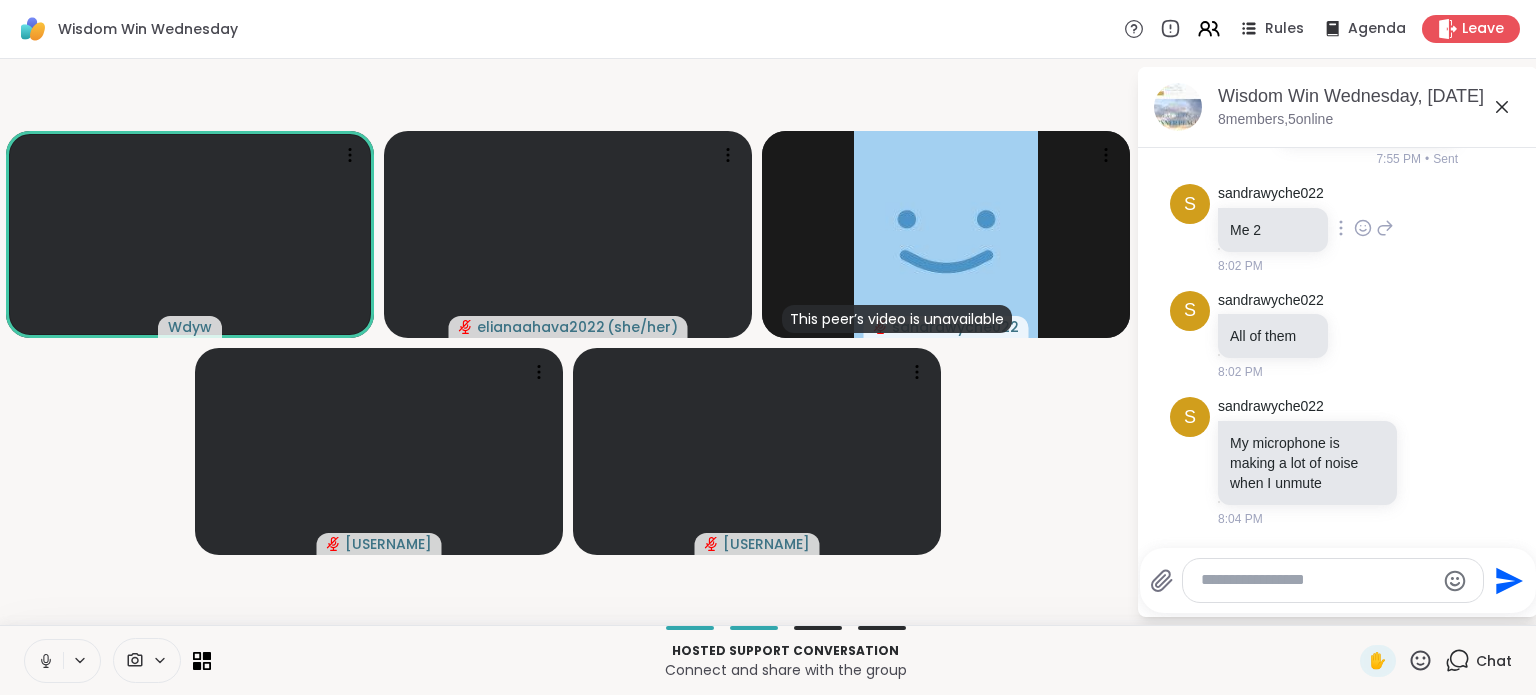 click on "s sandrawyche022 Me 2 8:02 PM" at bounding box center (1338, 229) 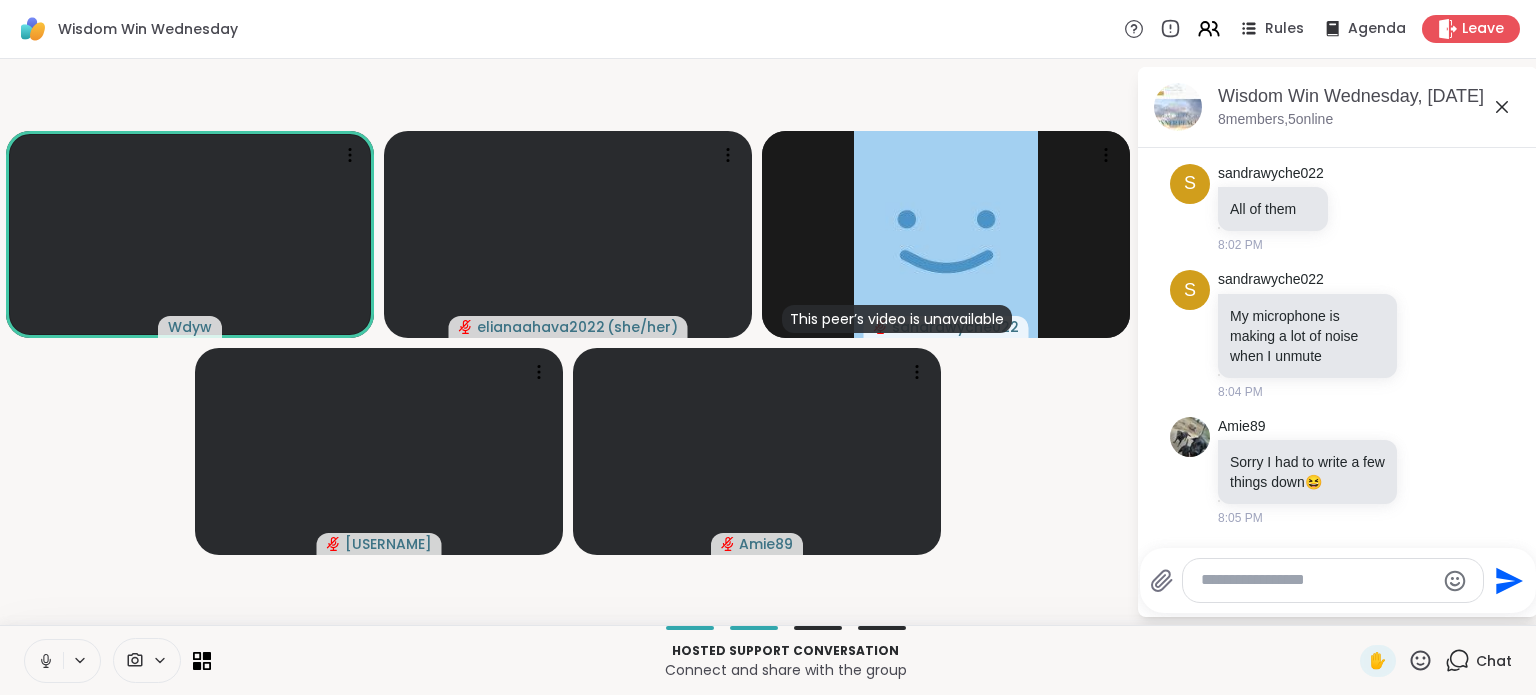 scroll, scrollTop: 923, scrollLeft: 0, axis: vertical 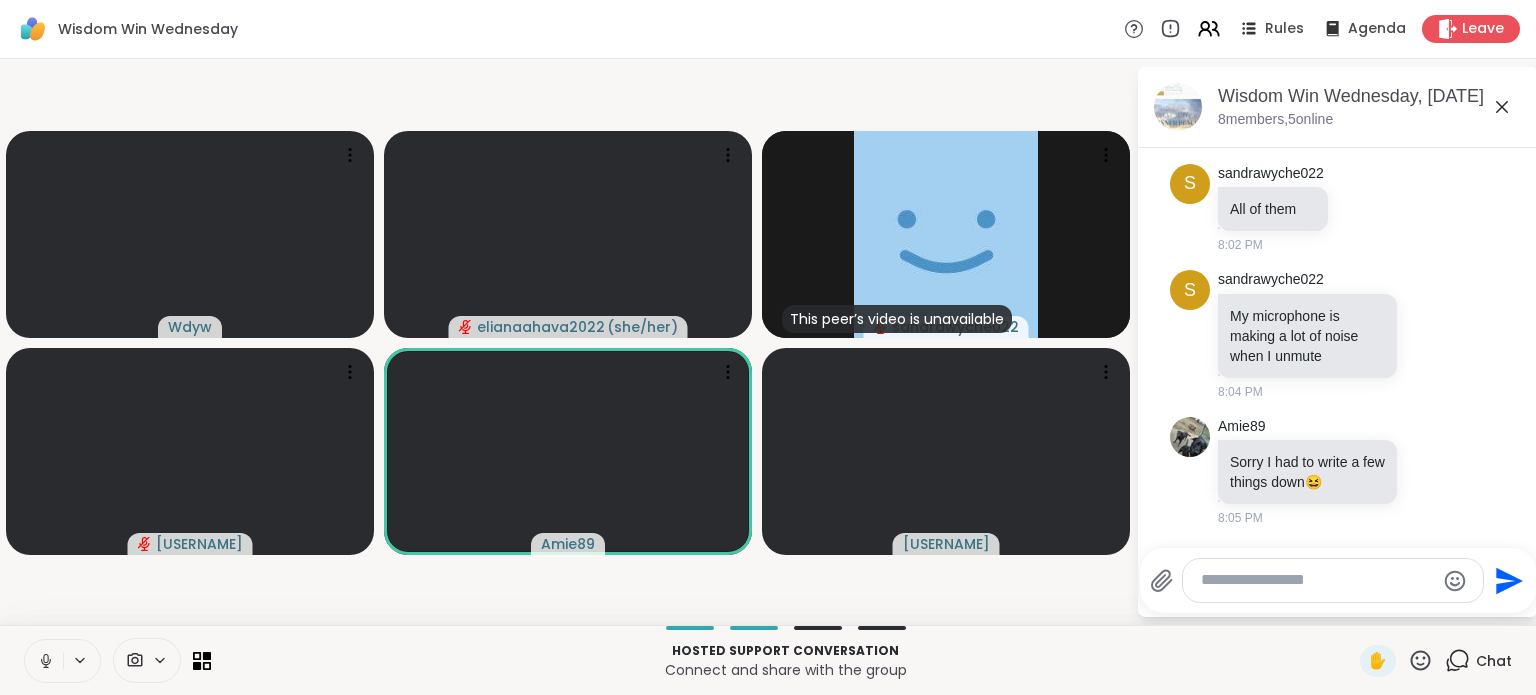 click 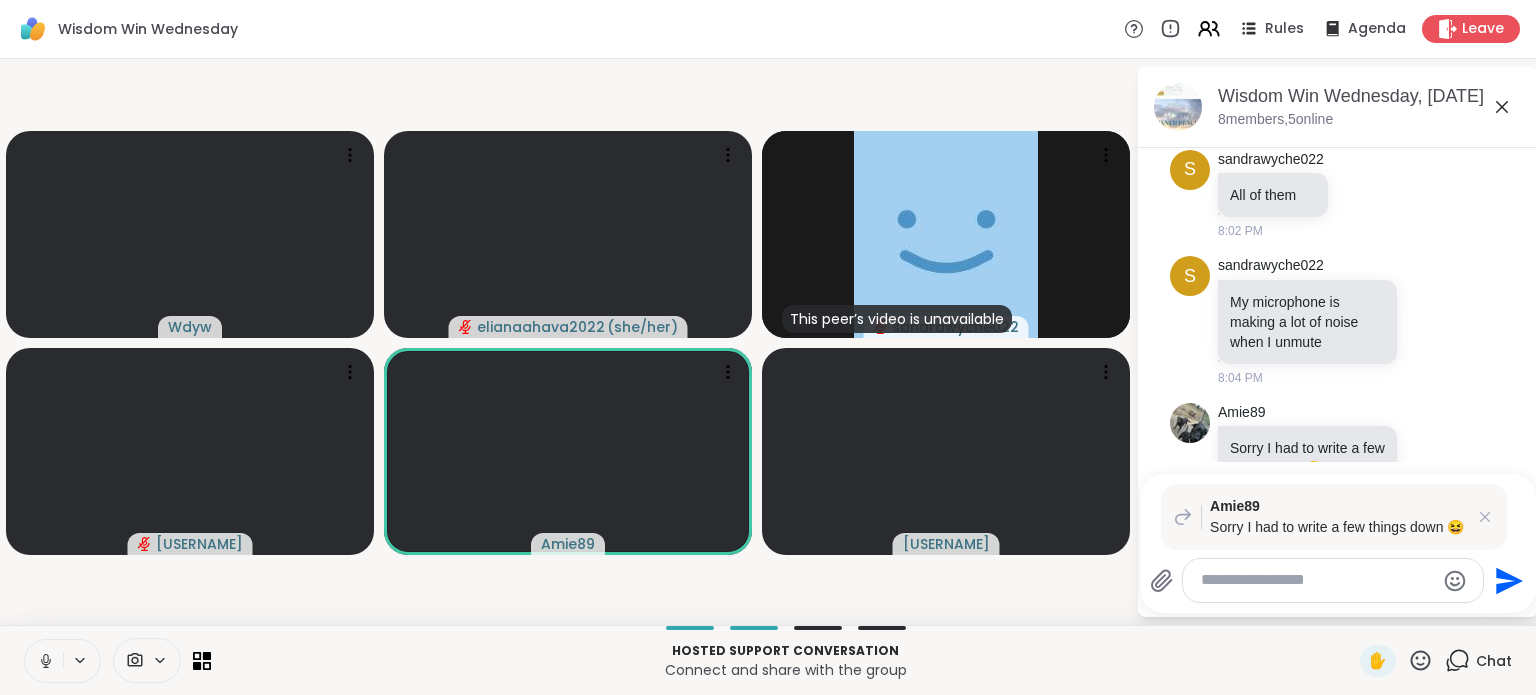 scroll, scrollTop: 4, scrollLeft: 0, axis: vertical 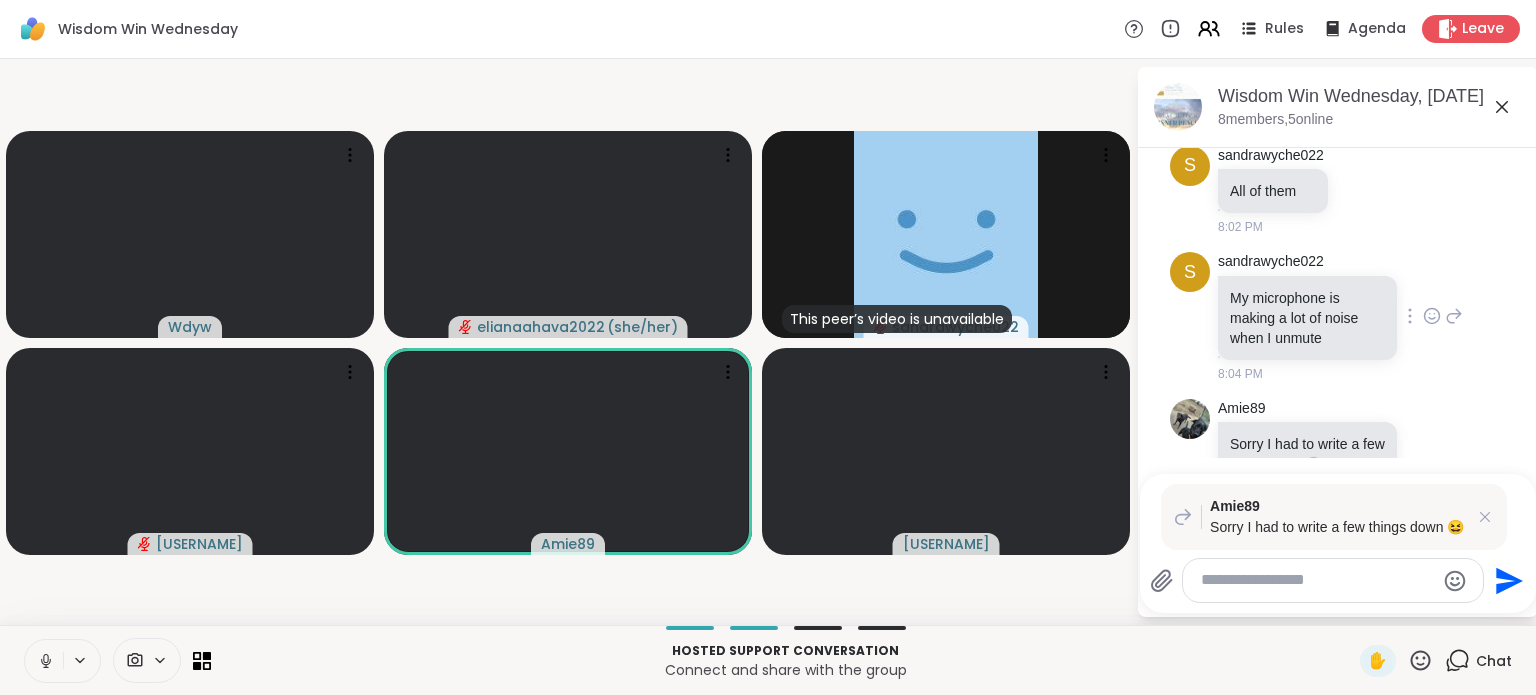 click on "s sandrawyche022 My microphone is making a lot of noise when I unmute 8:04 PM" at bounding box center [1338, 317] 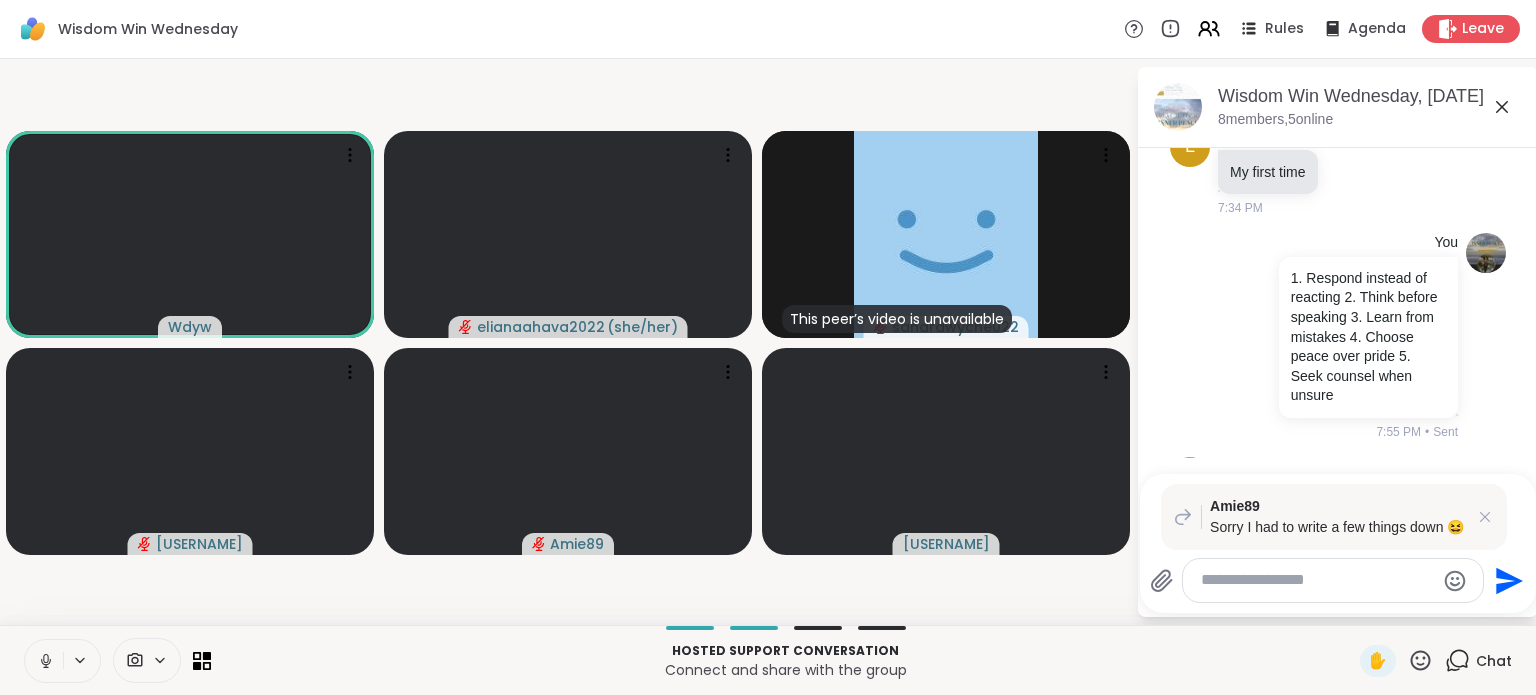 scroll, scrollTop: 504, scrollLeft: 0, axis: vertical 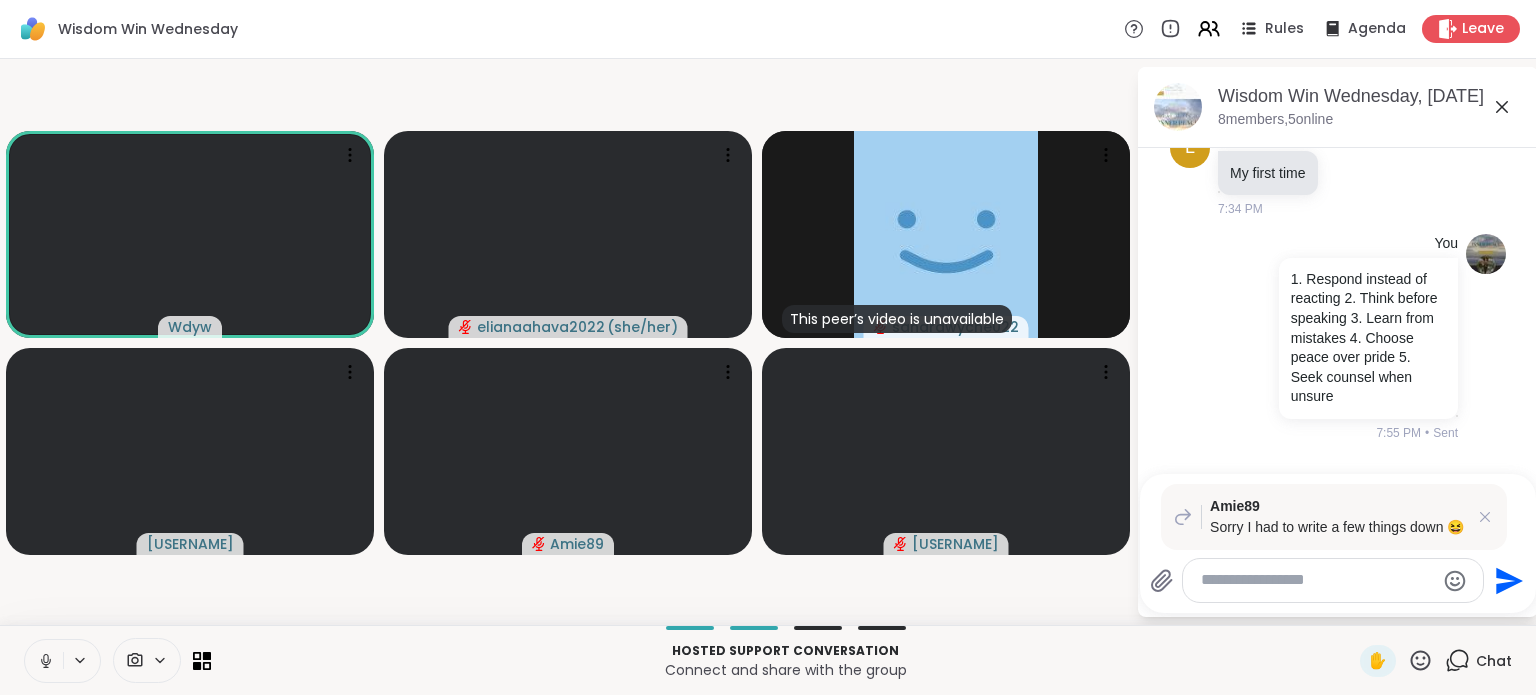 click at bounding box center (1317, 580) 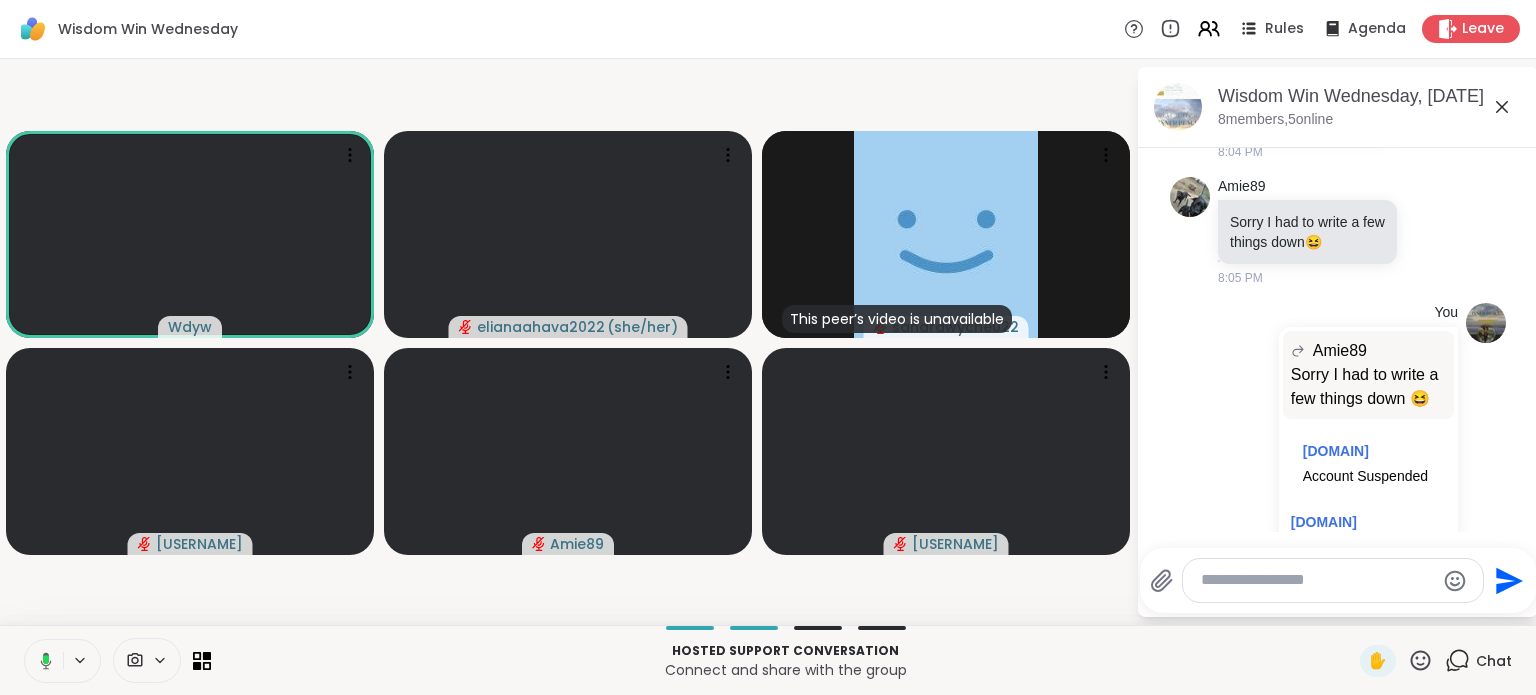 scroll, scrollTop: 1202, scrollLeft: 0, axis: vertical 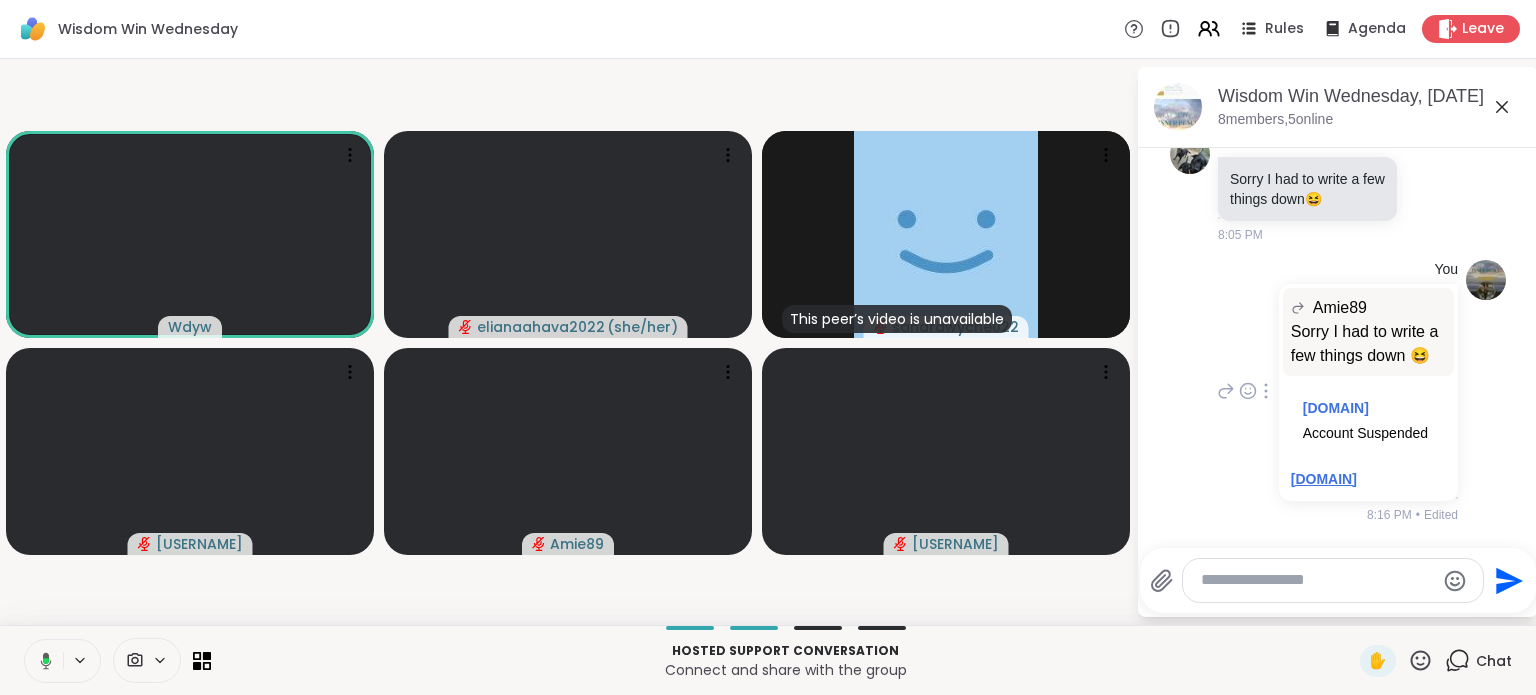click on "innerpeace.com" at bounding box center [1324, 479] 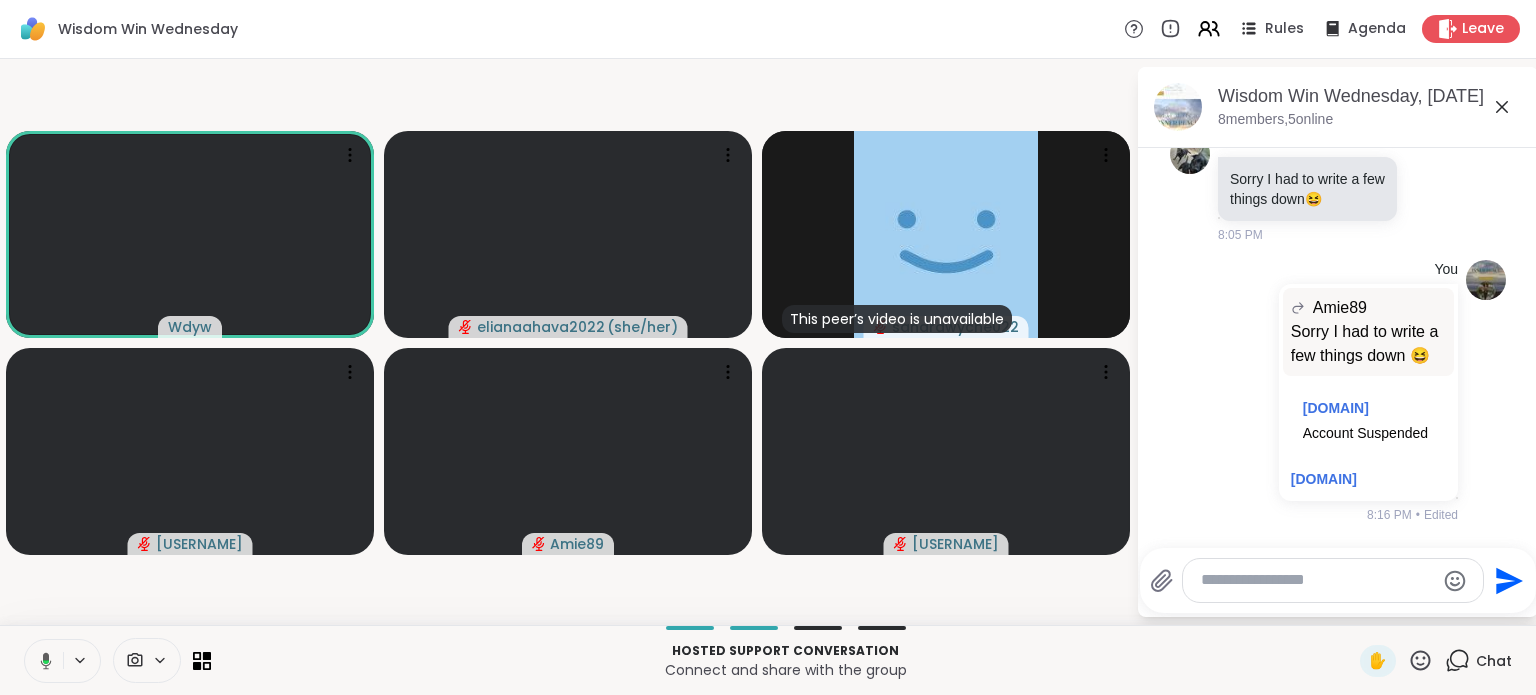 click at bounding box center (1317, 580) 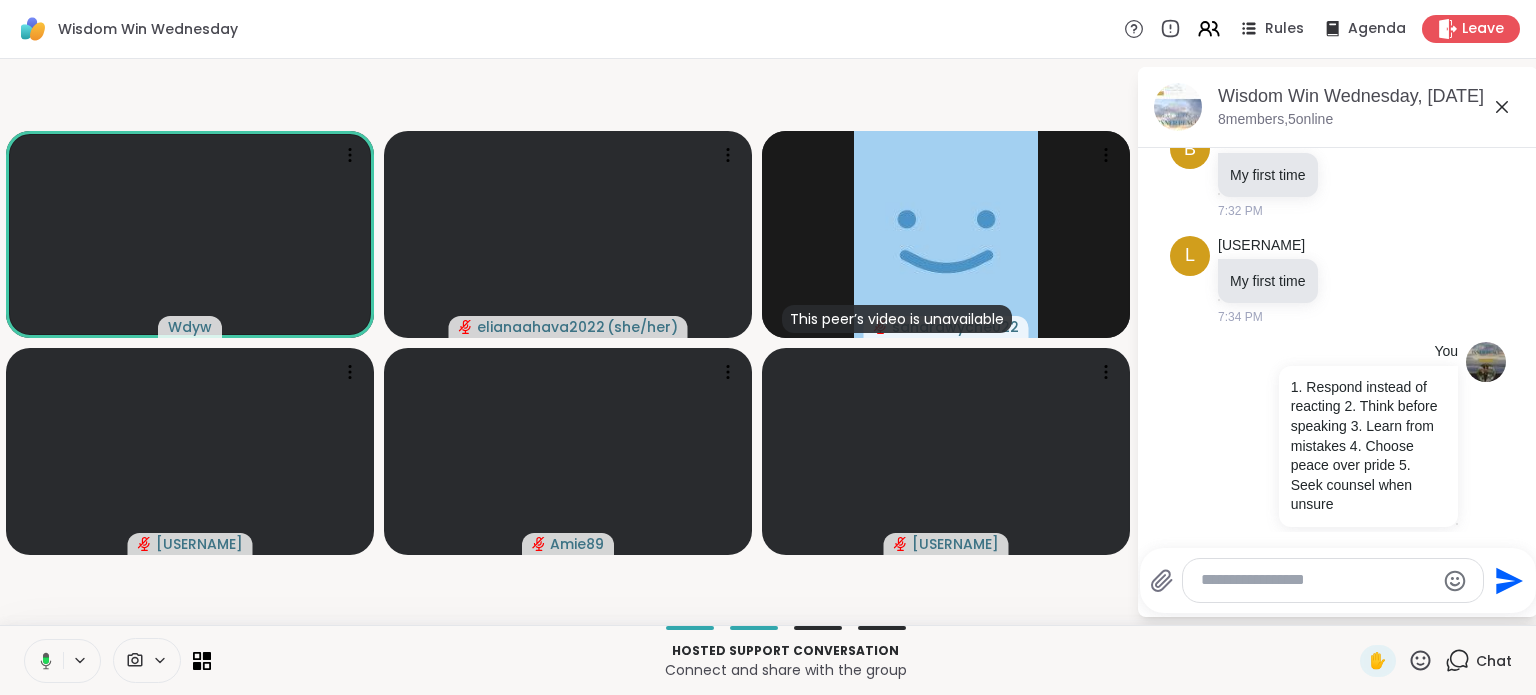scroll, scrollTop: 392, scrollLeft: 0, axis: vertical 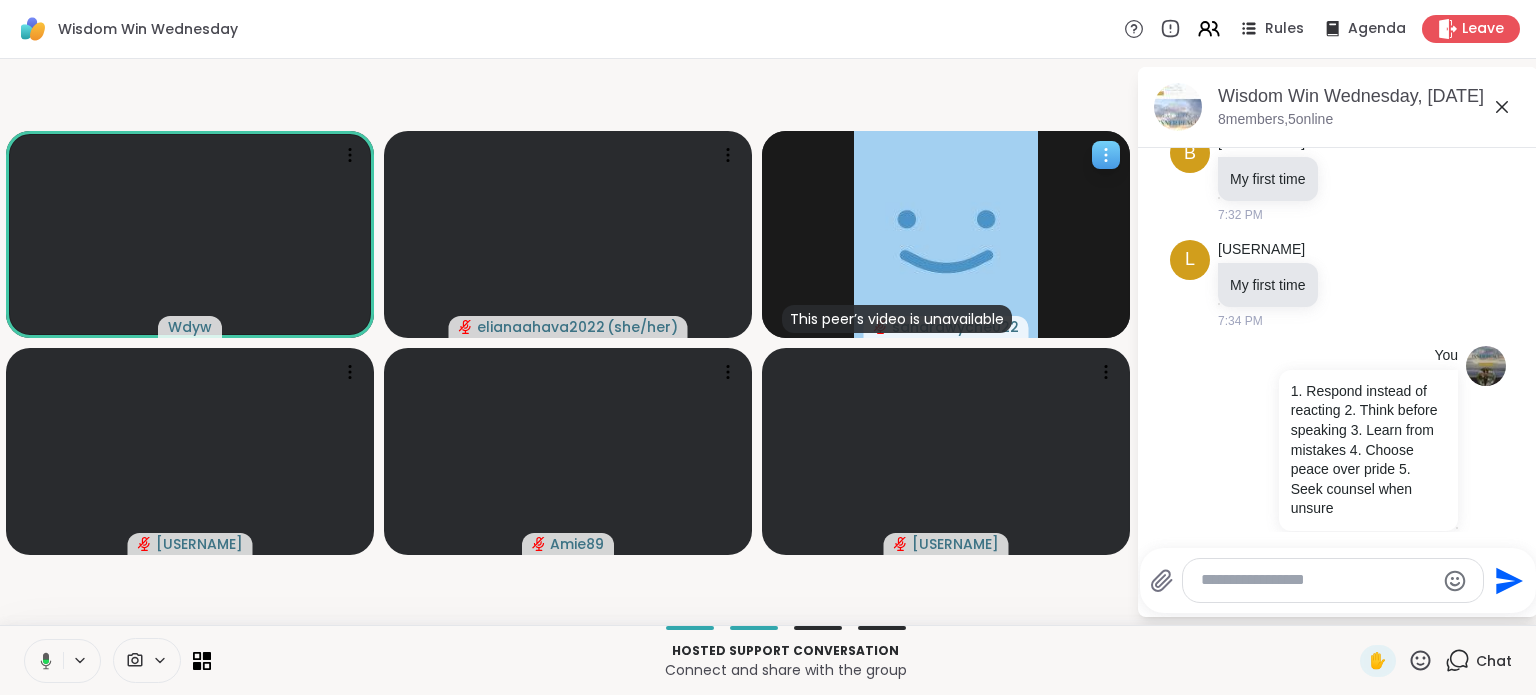 click 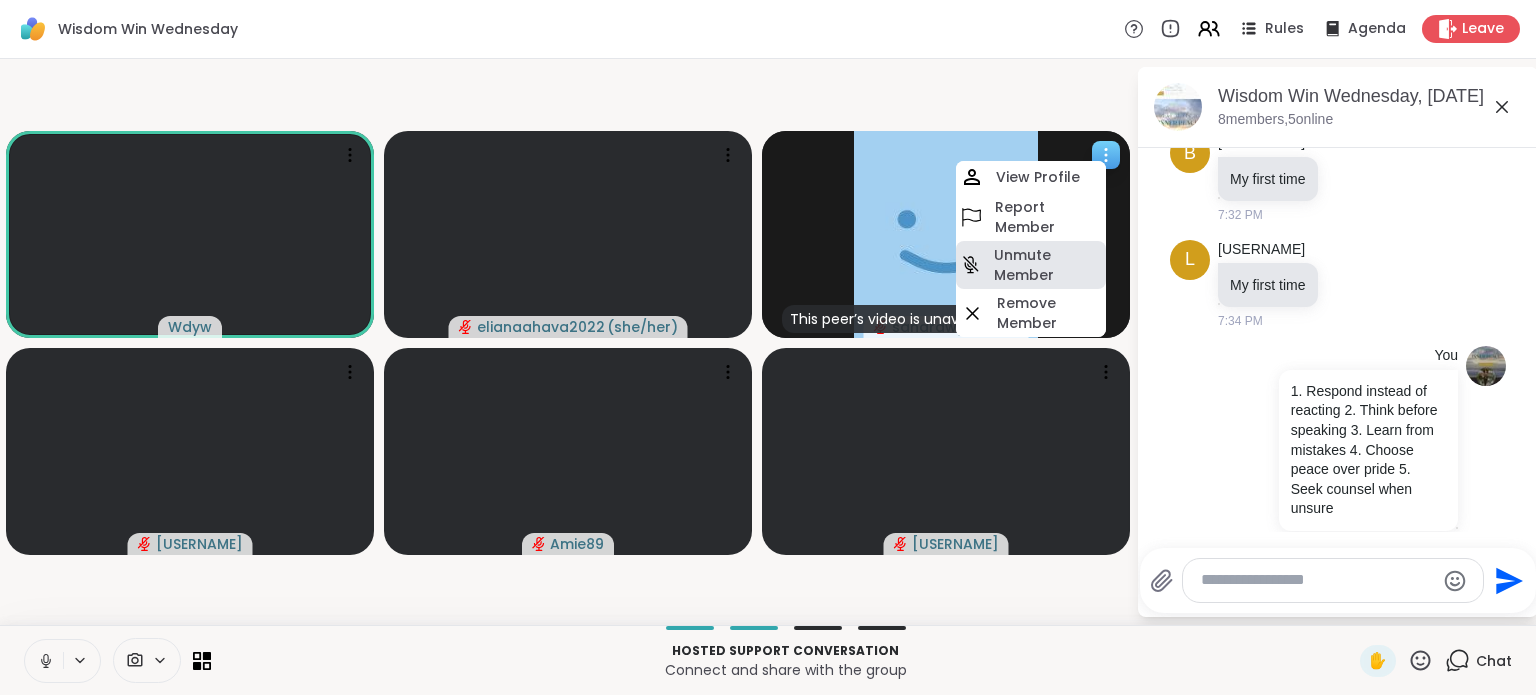 click on "Unmute Member" at bounding box center [1048, 265] 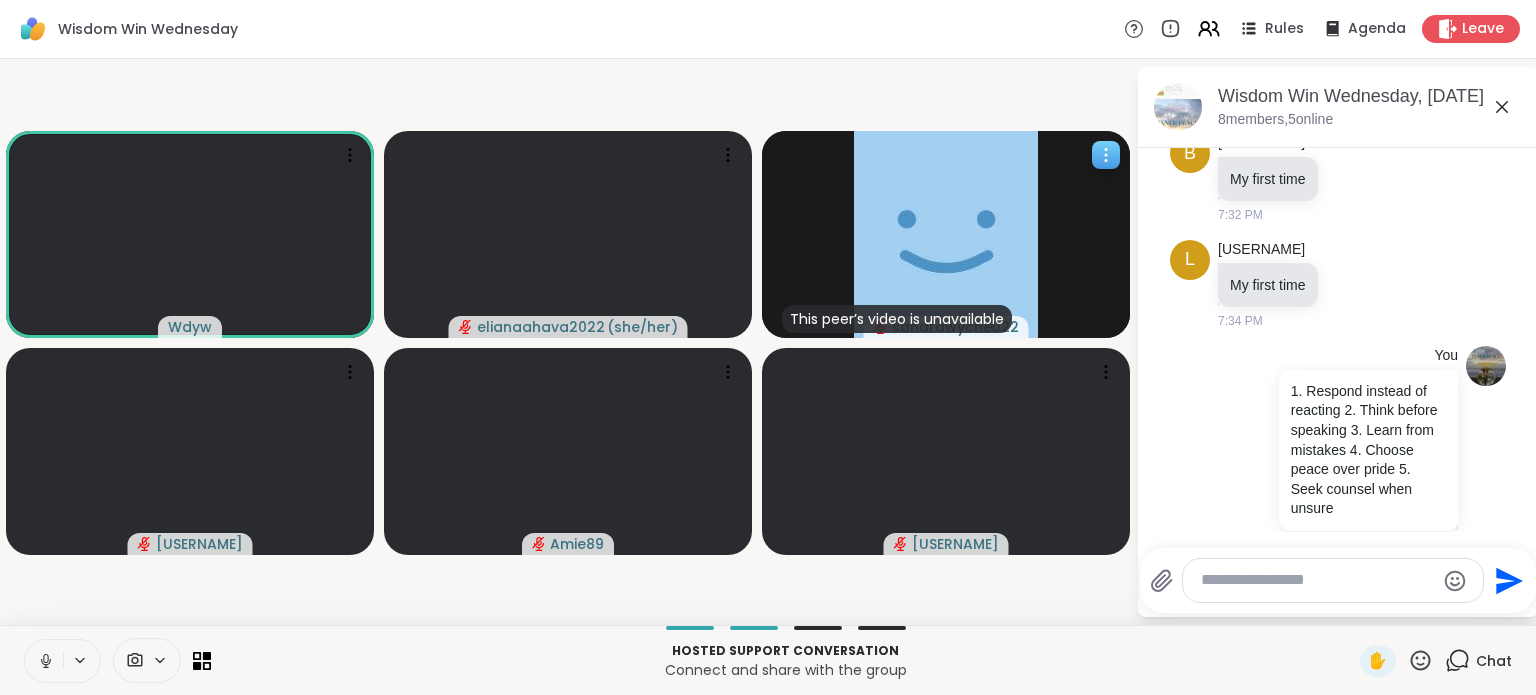 click 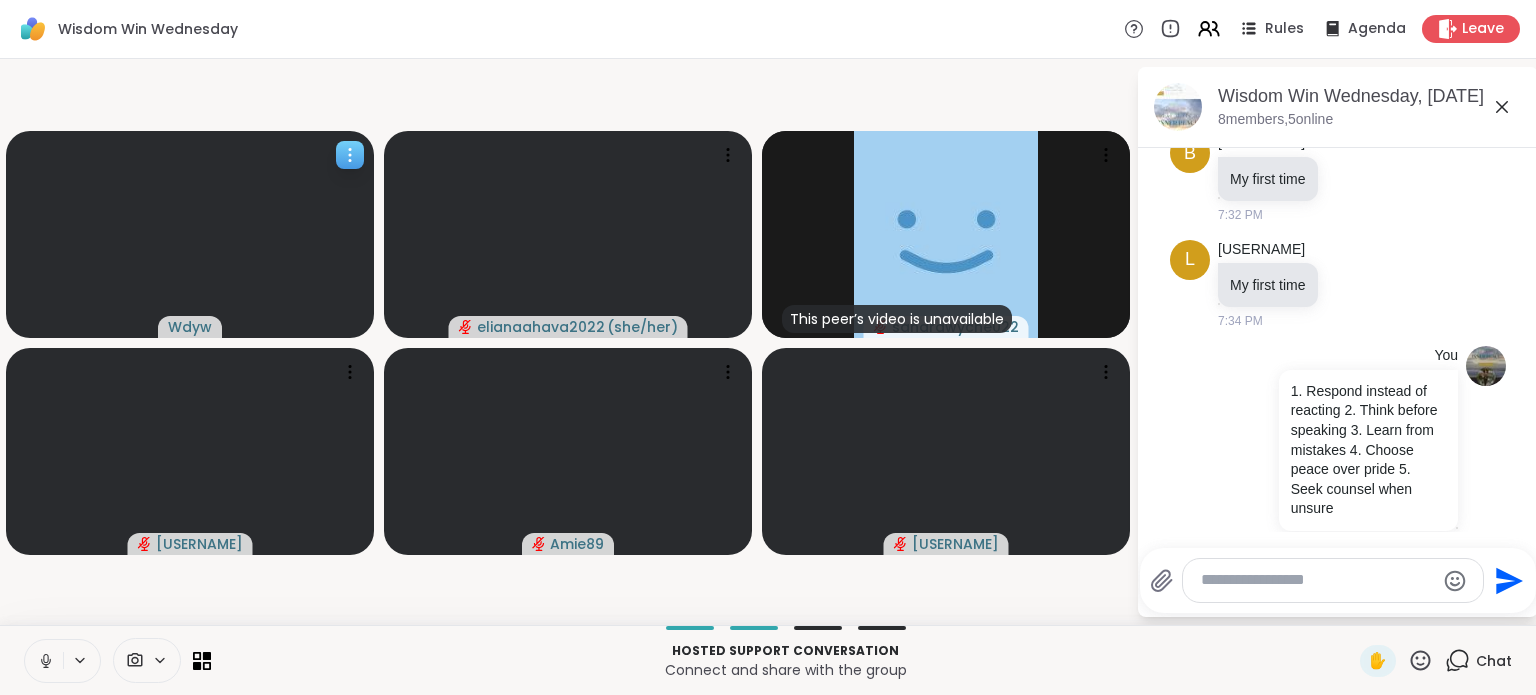 click at bounding box center (190, 234) 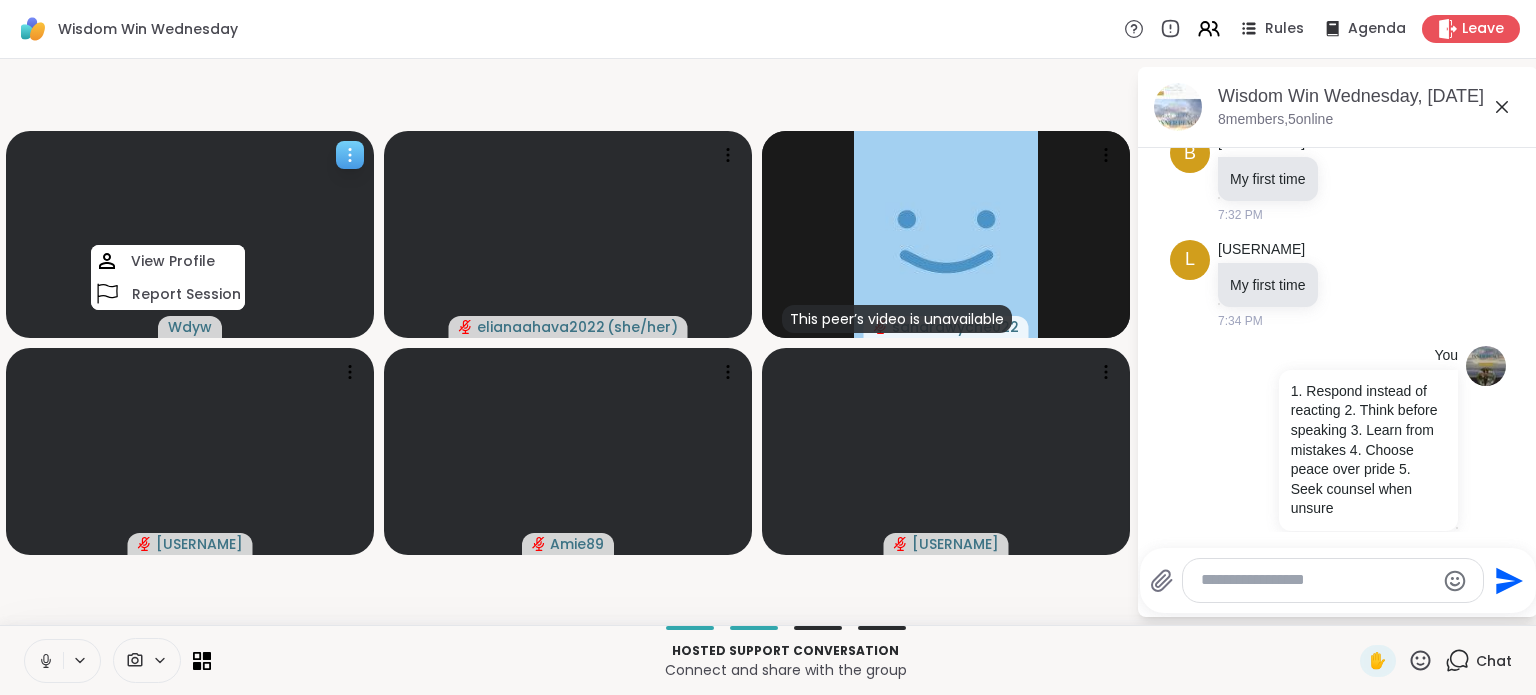 click 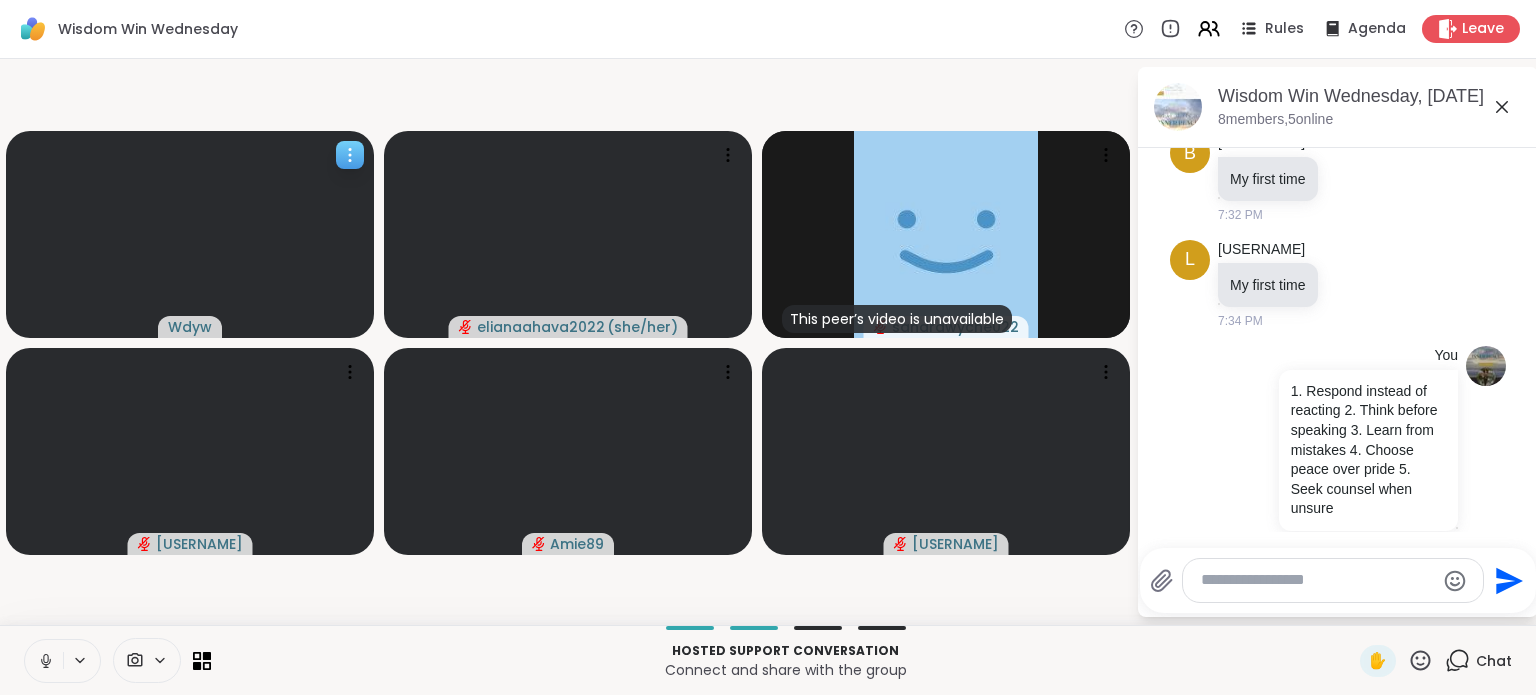 click 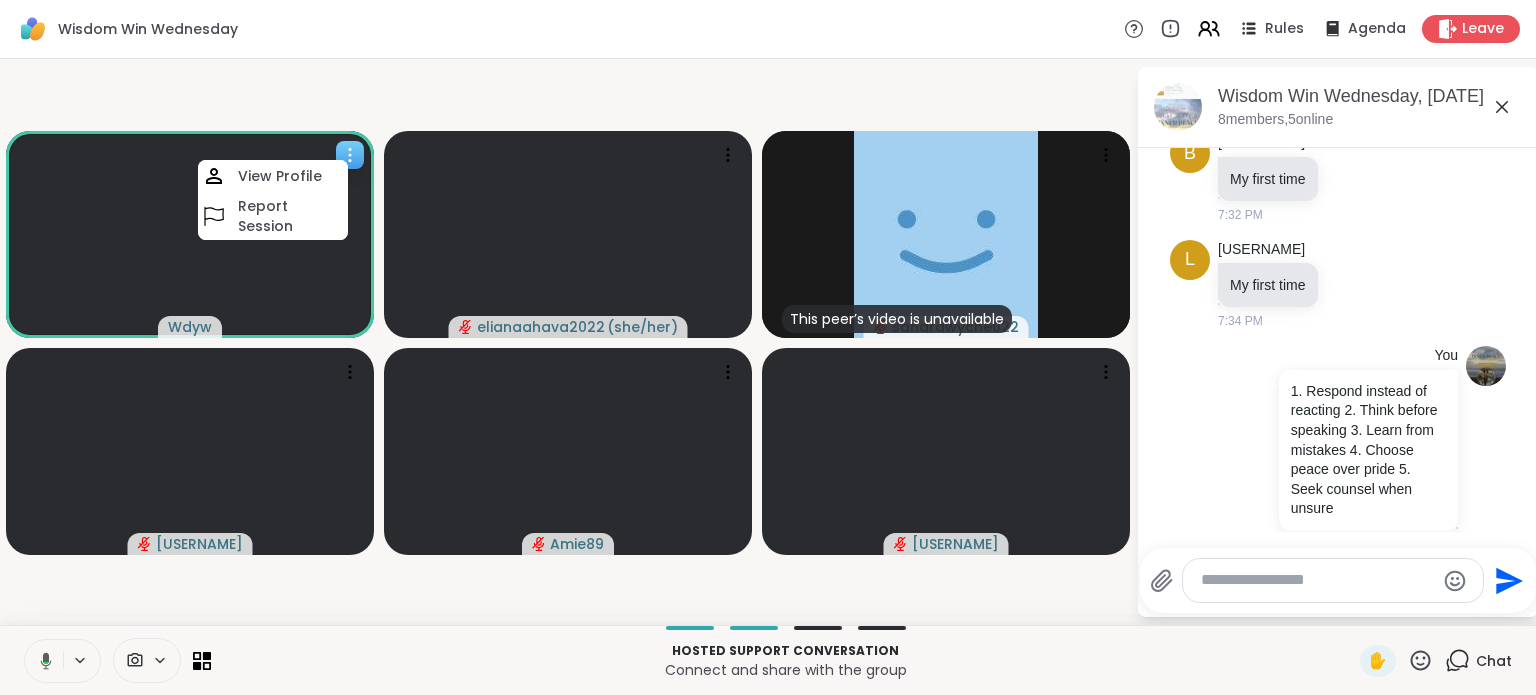 click at bounding box center [190, 234] 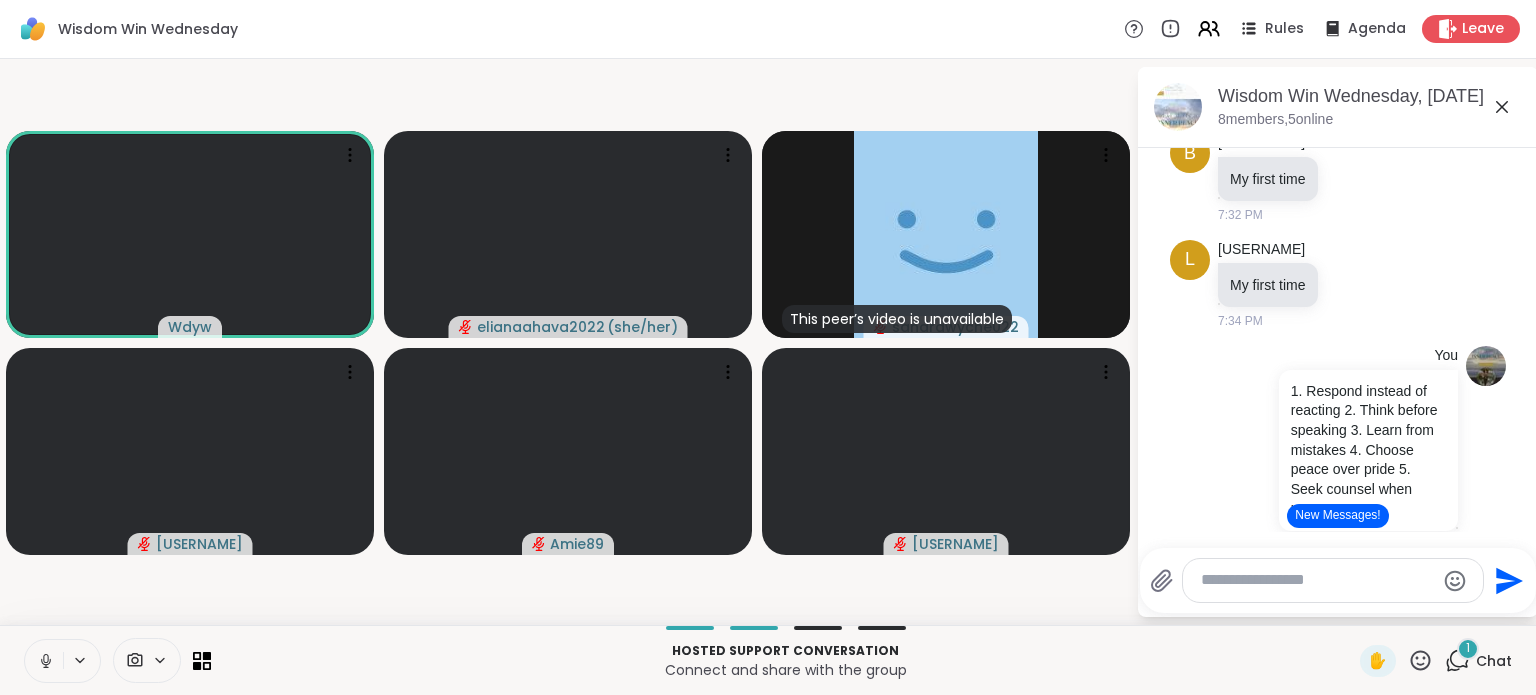 click on "New Messages!" at bounding box center [1337, 516] 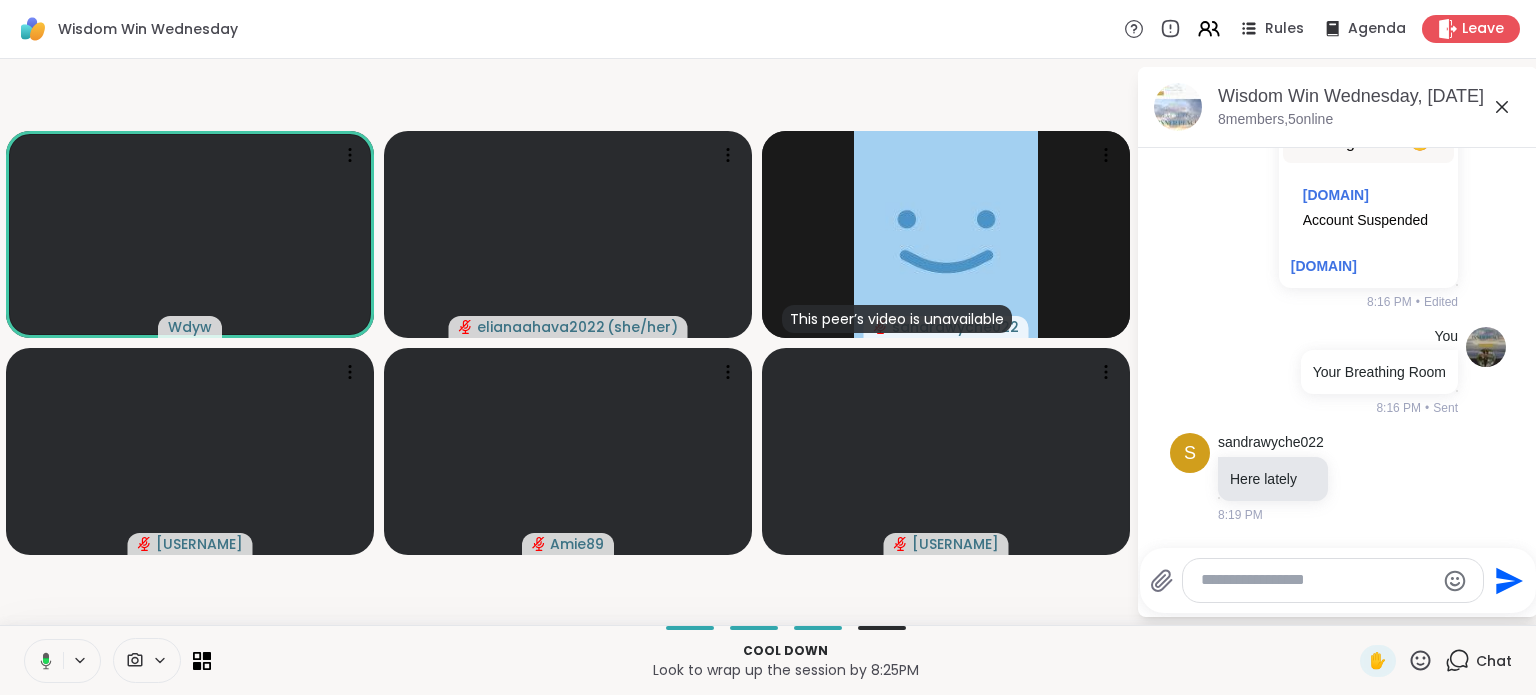 click at bounding box center (1317, 580) 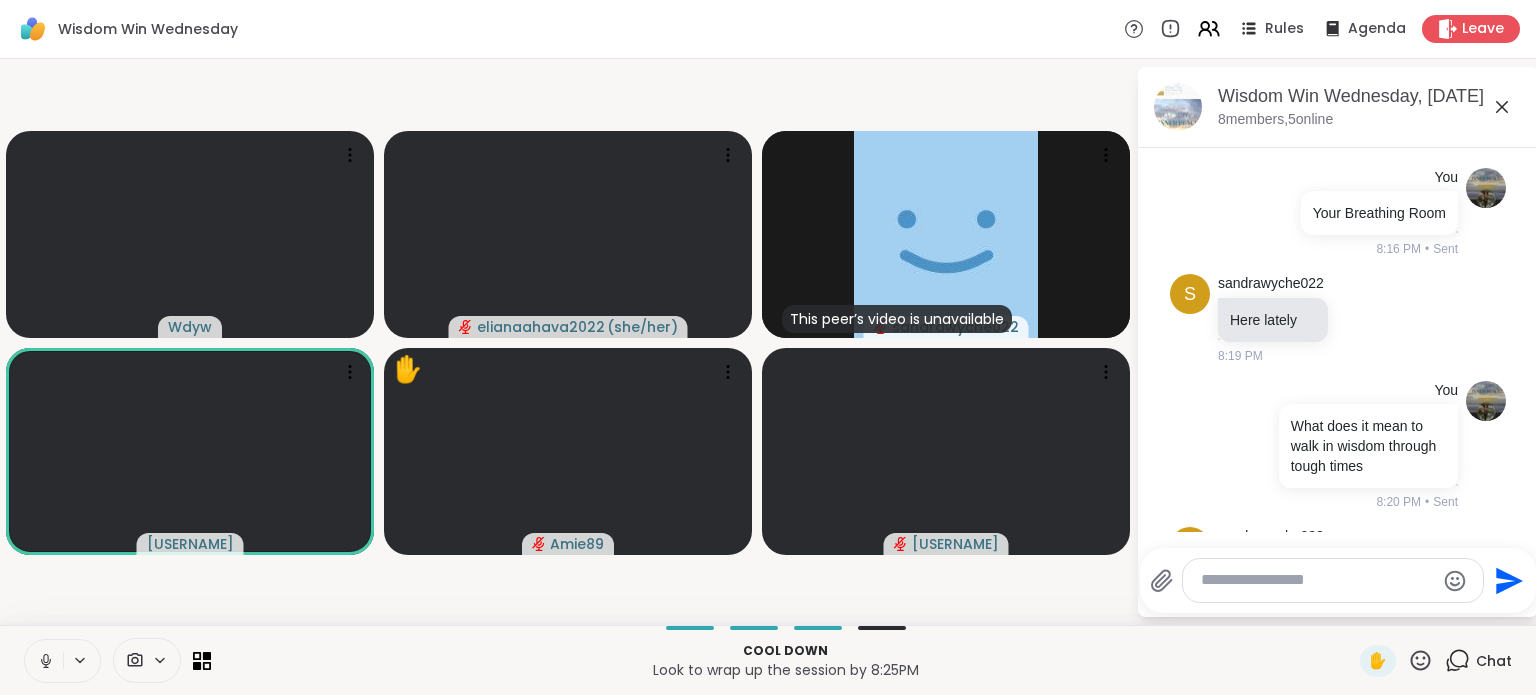 scroll, scrollTop: 1707, scrollLeft: 0, axis: vertical 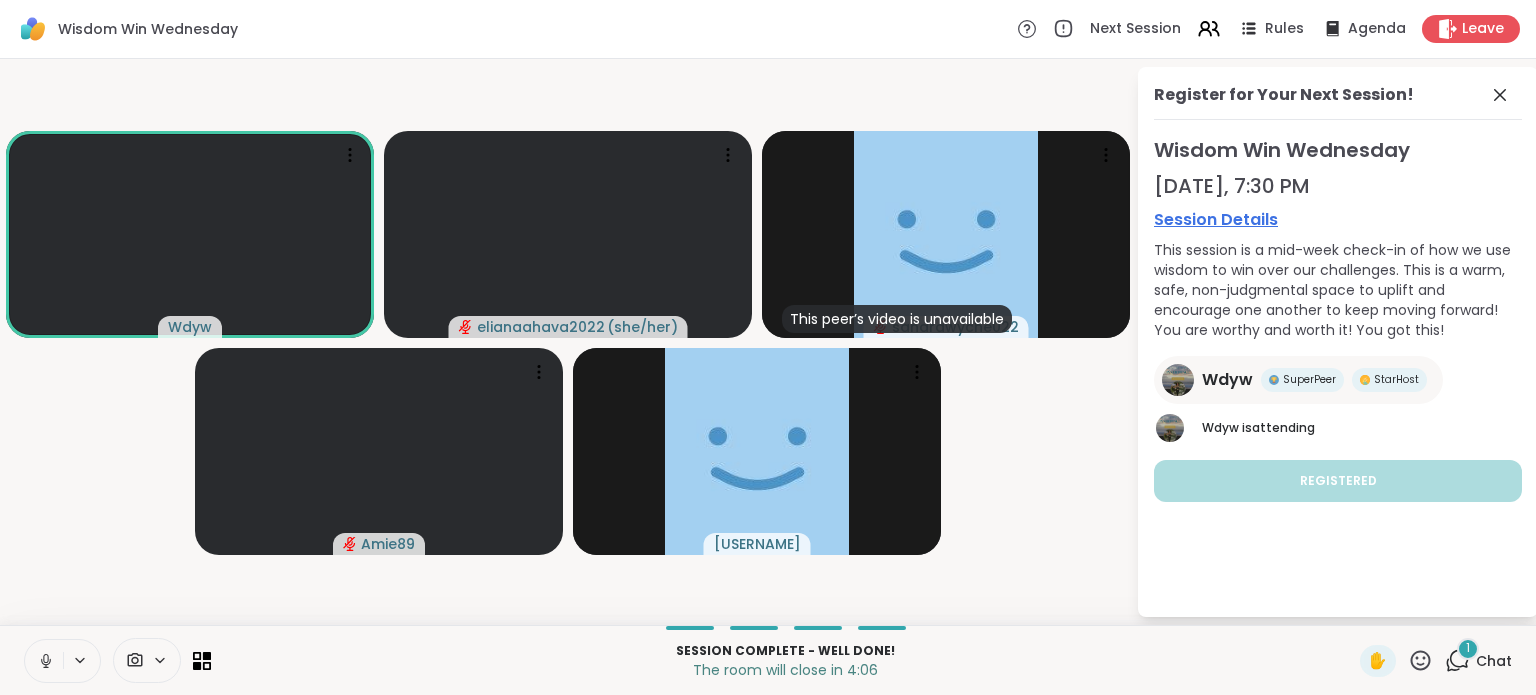 click on "1" at bounding box center (1468, 649) 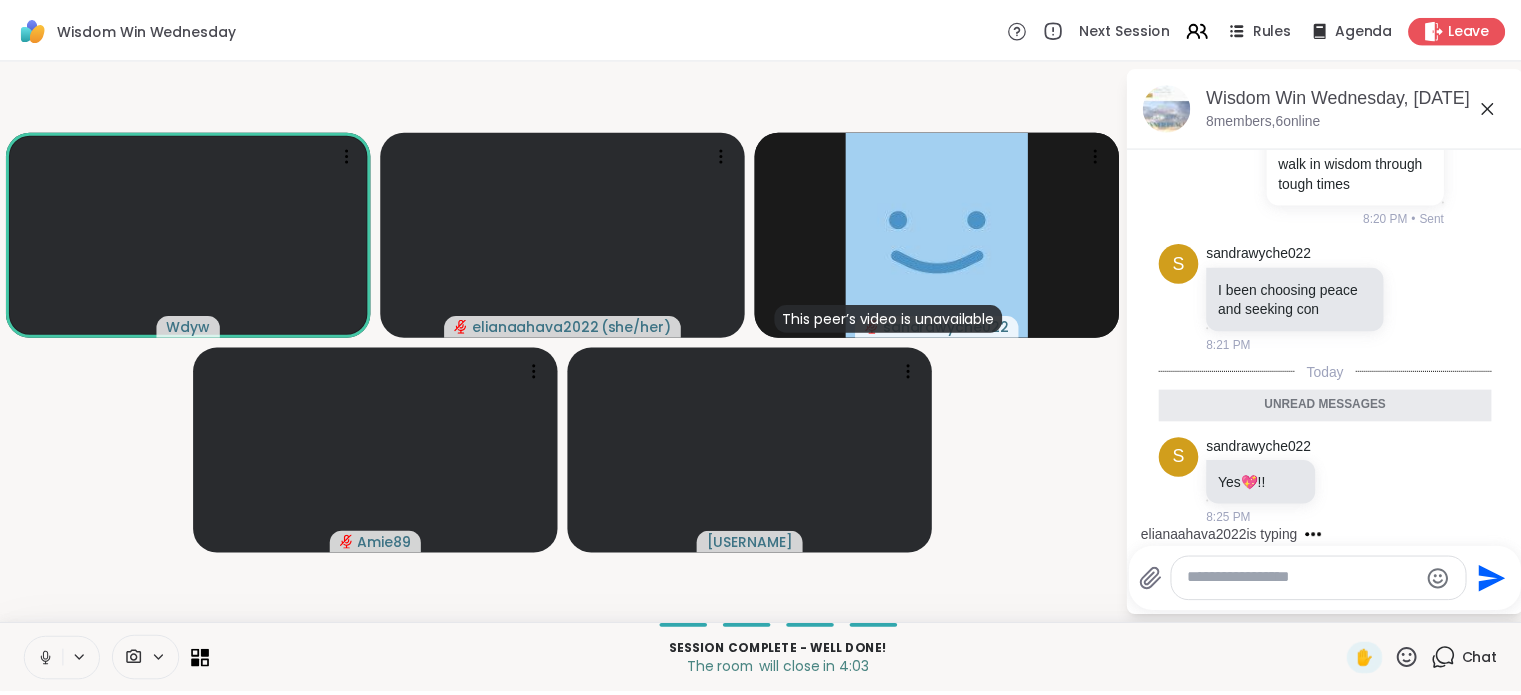 scroll, scrollTop: 1939, scrollLeft: 0, axis: vertical 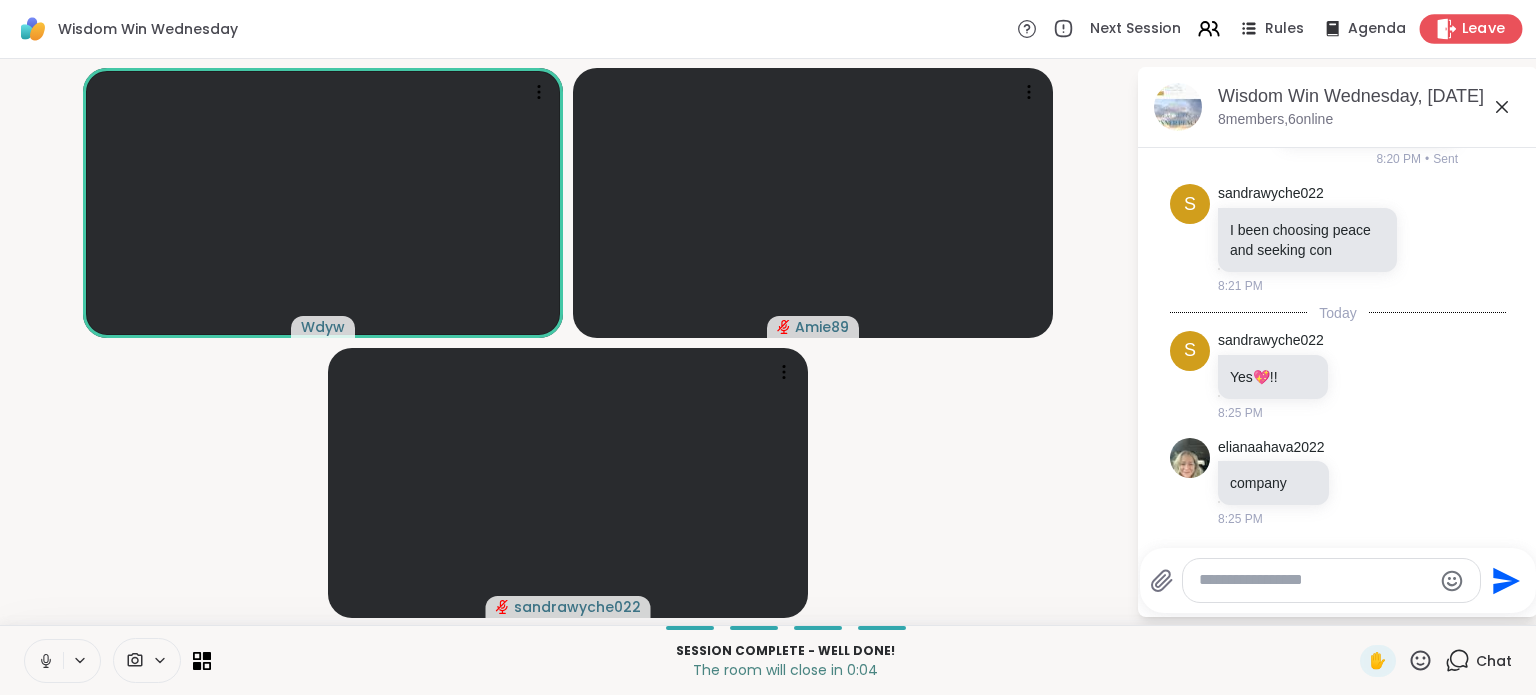 click on "Leave" at bounding box center [1484, 29] 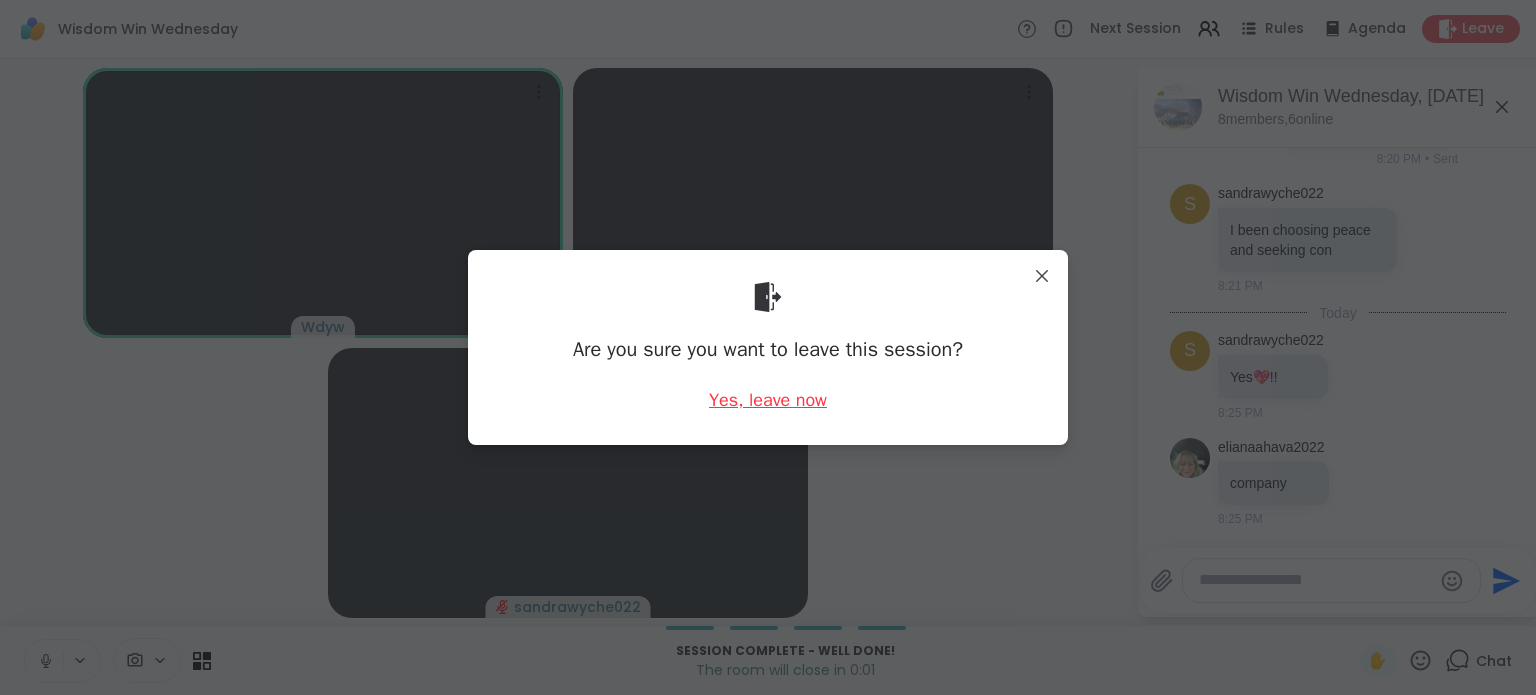 click on "Yes, leave now" at bounding box center (768, 400) 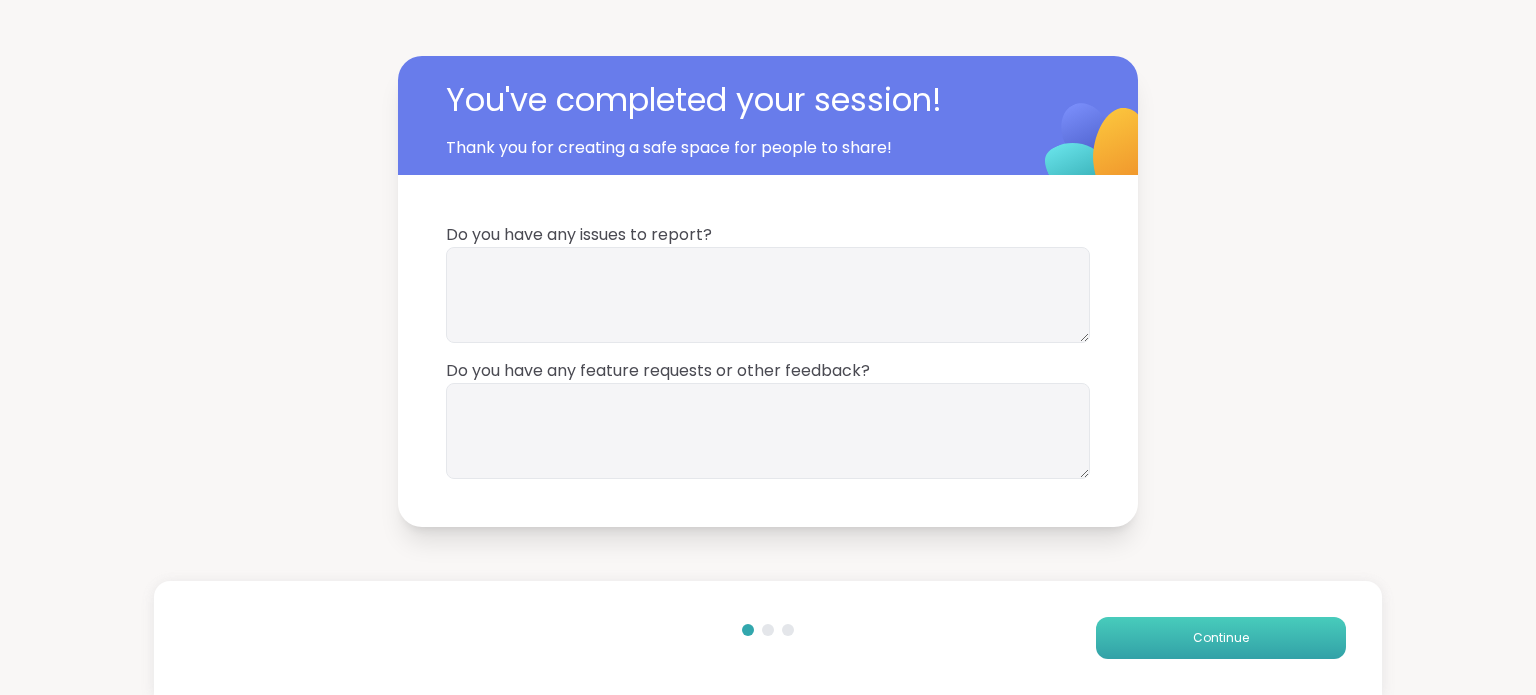 click on "Continue" at bounding box center (1221, 638) 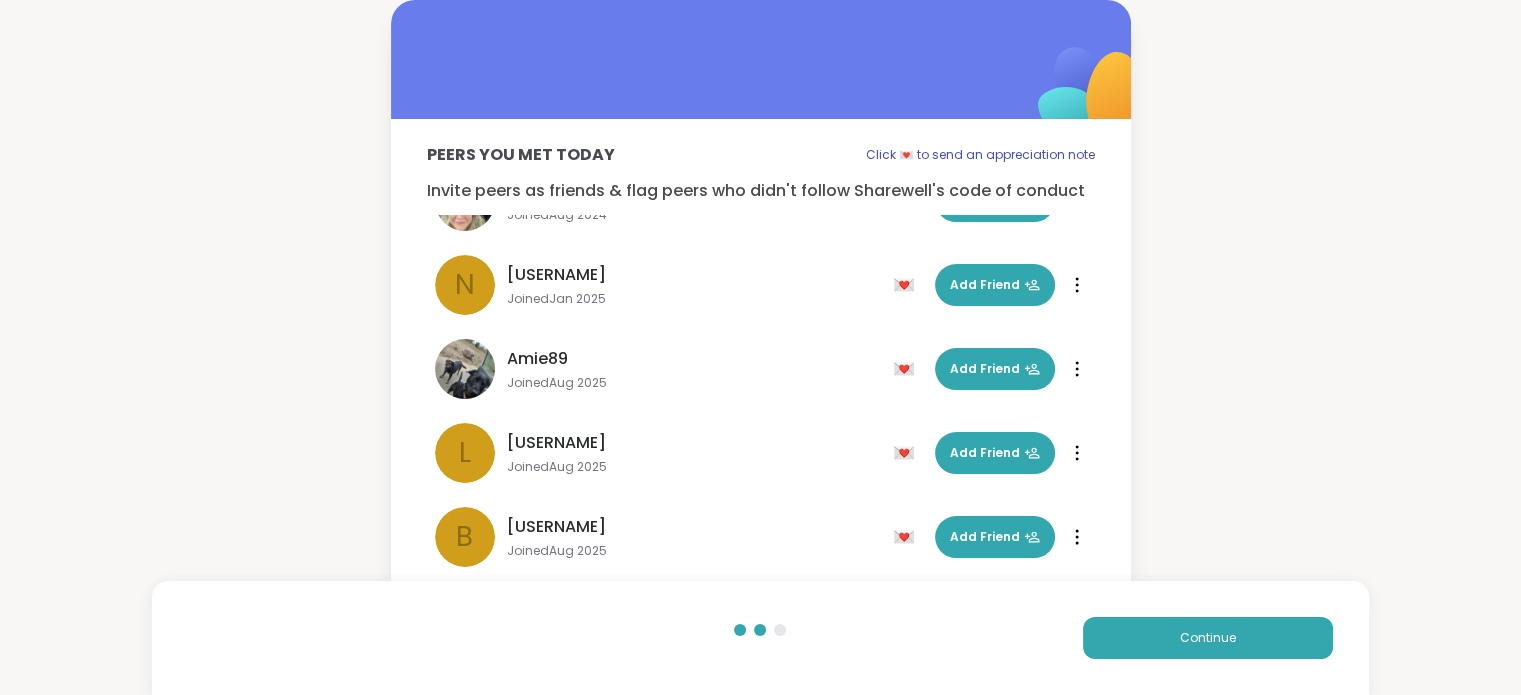 scroll, scrollTop: 72, scrollLeft: 0, axis: vertical 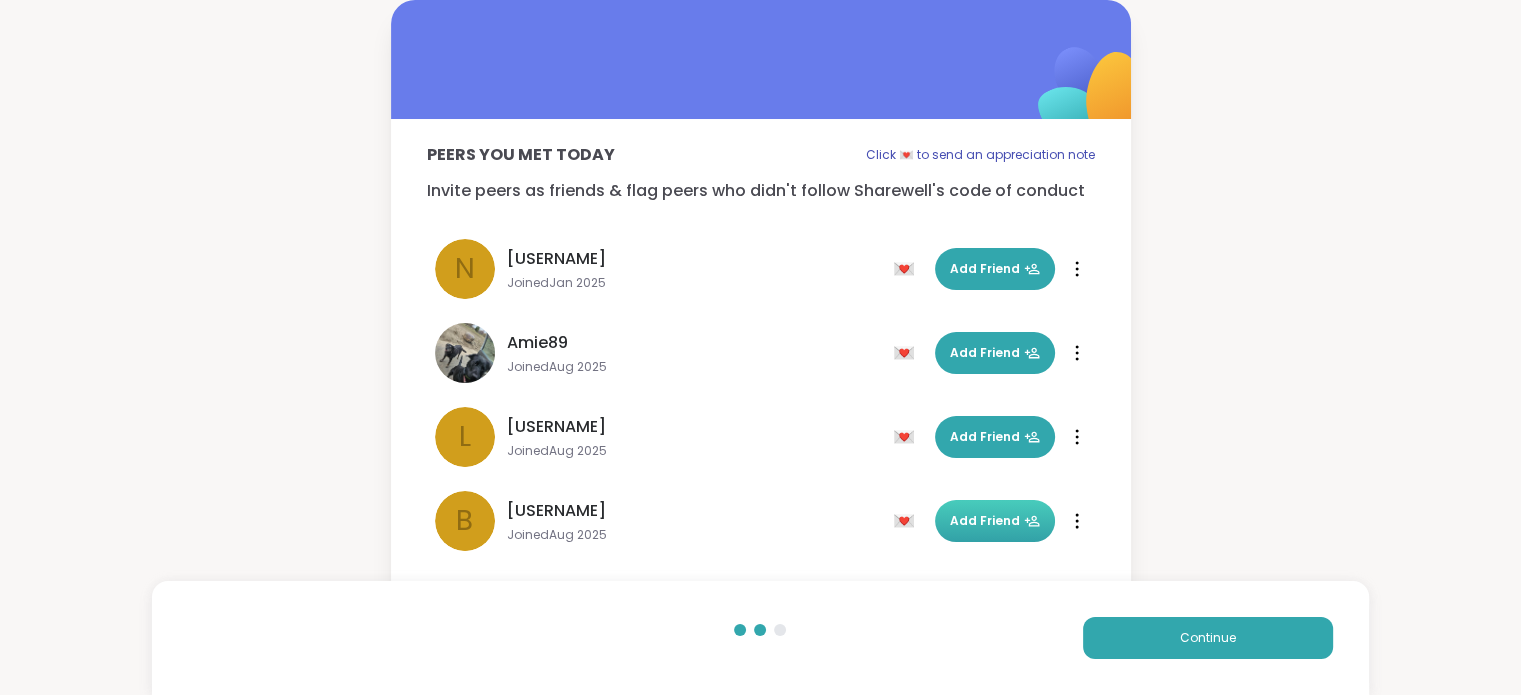 click on "Add Friend" at bounding box center (995, 521) 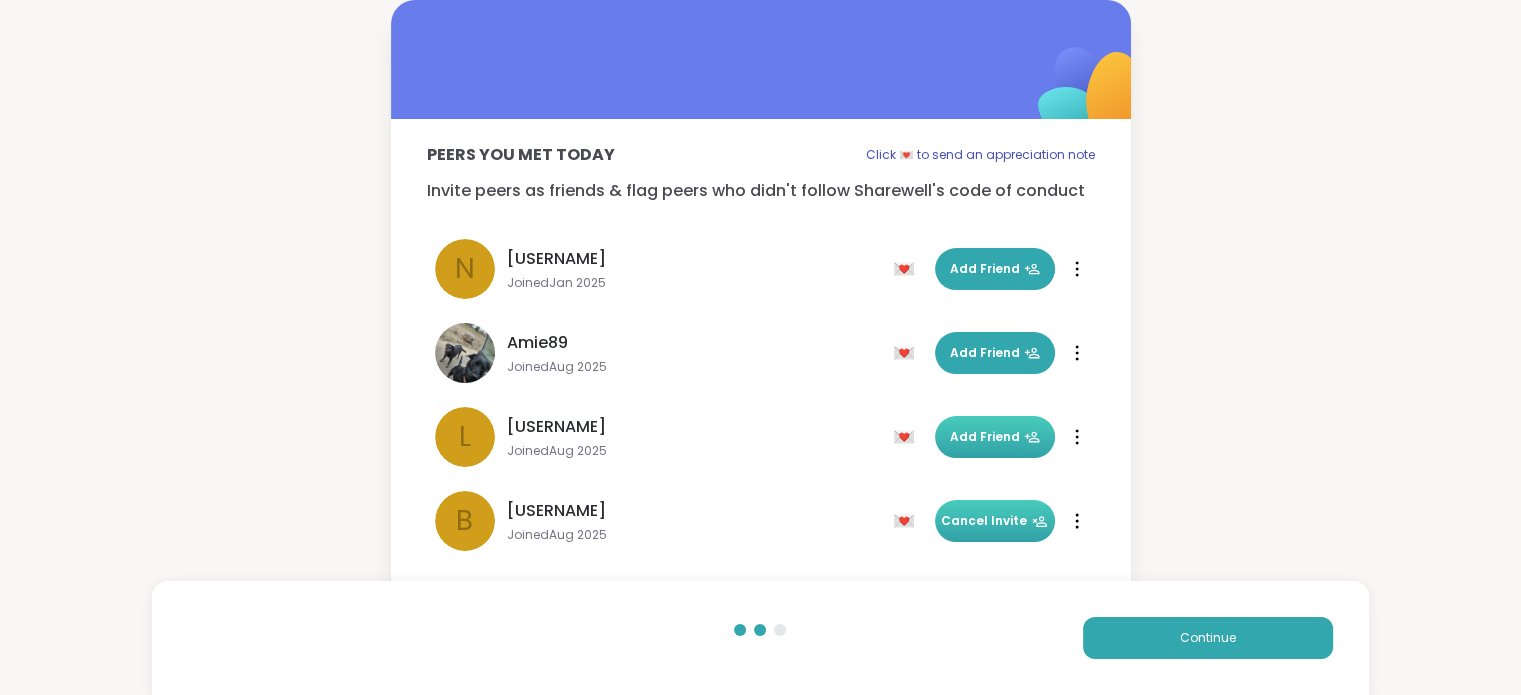 click on "Add Friend" at bounding box center (995, 437) 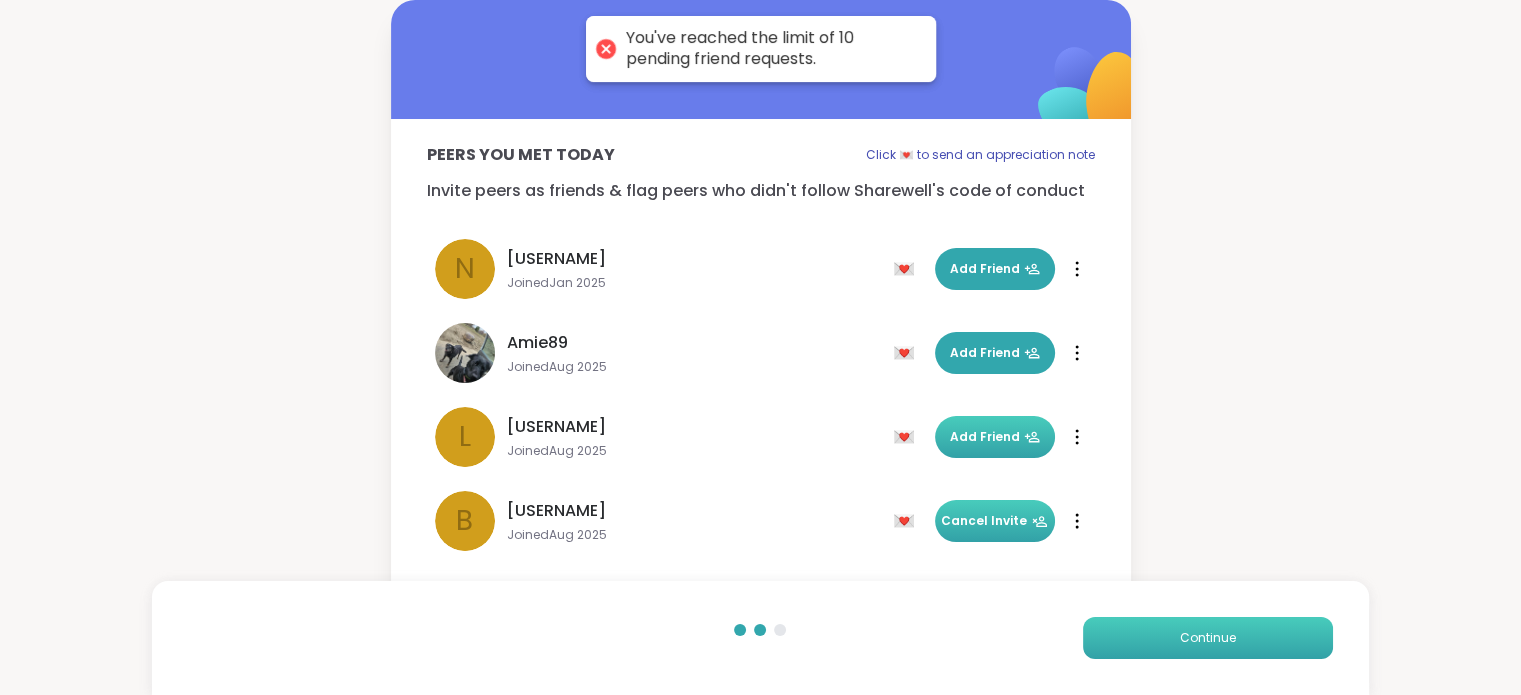 click on "Continue" at bounding box center [1208, 638] 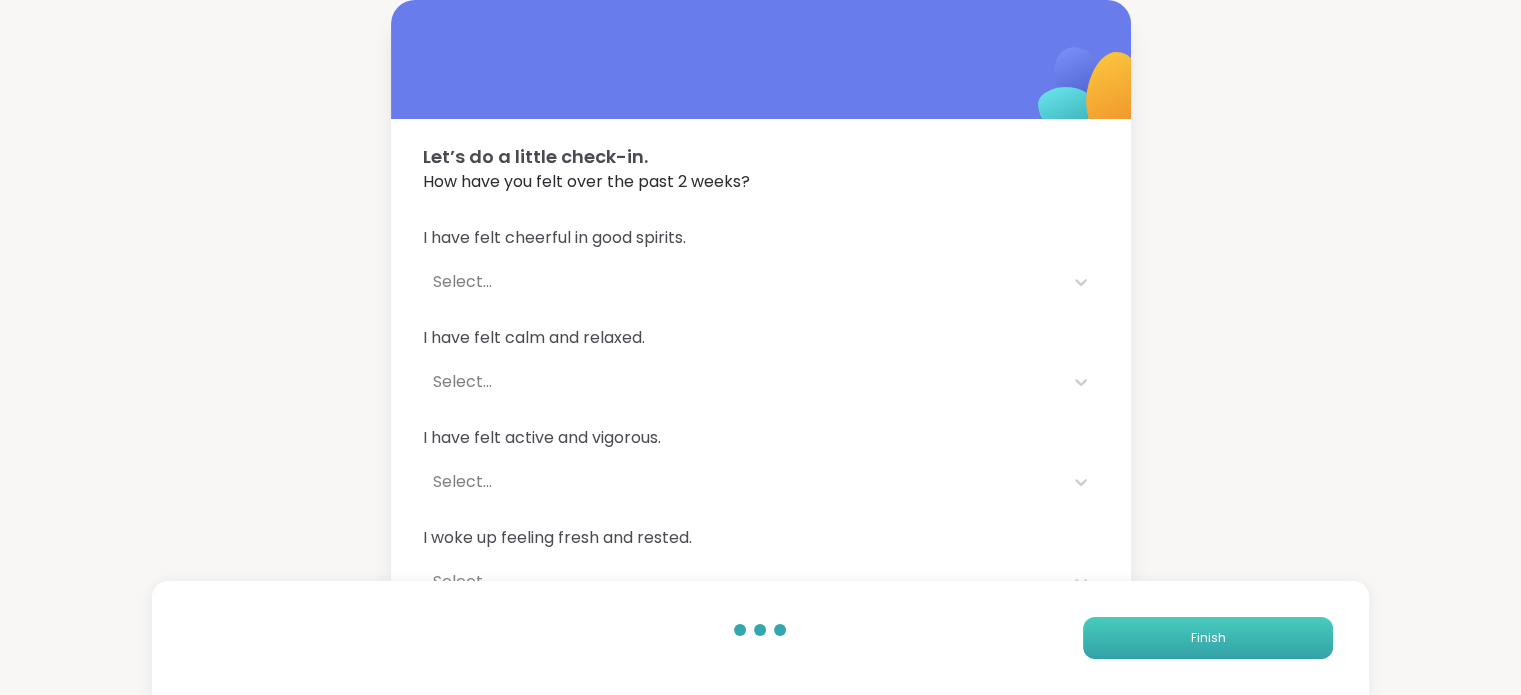 click on "Finish" at bounding box center [1207, 638] 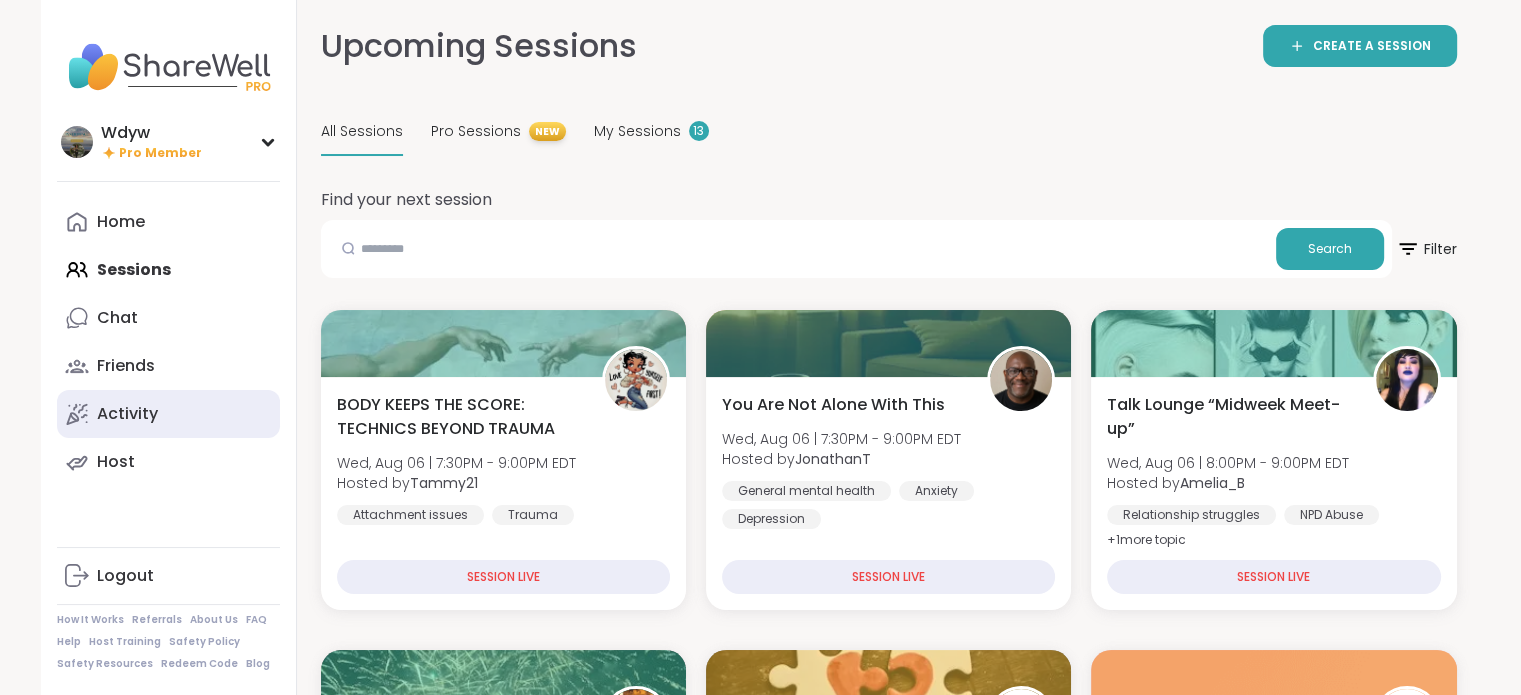 click on "Activity" at bounding box center [127, 414] 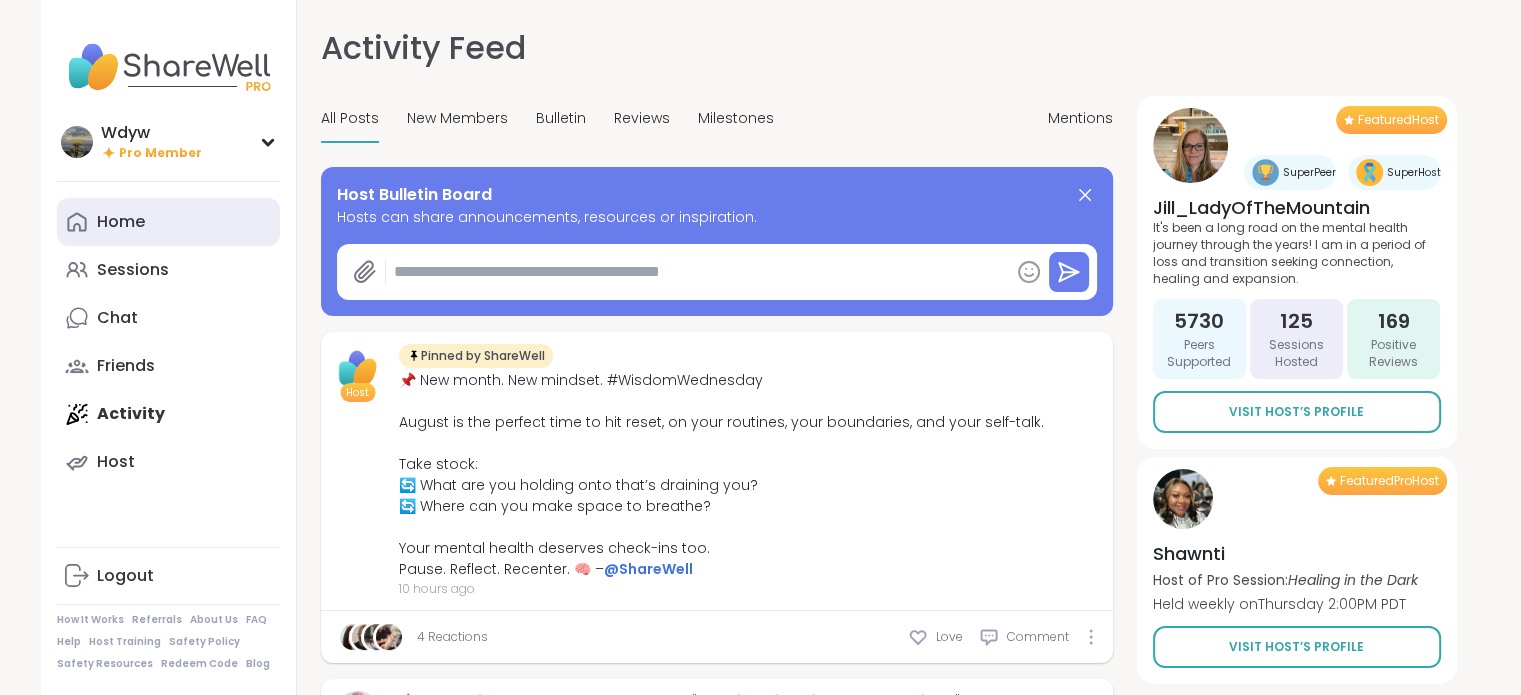 click on "Home" at bounding box center (121, 222) 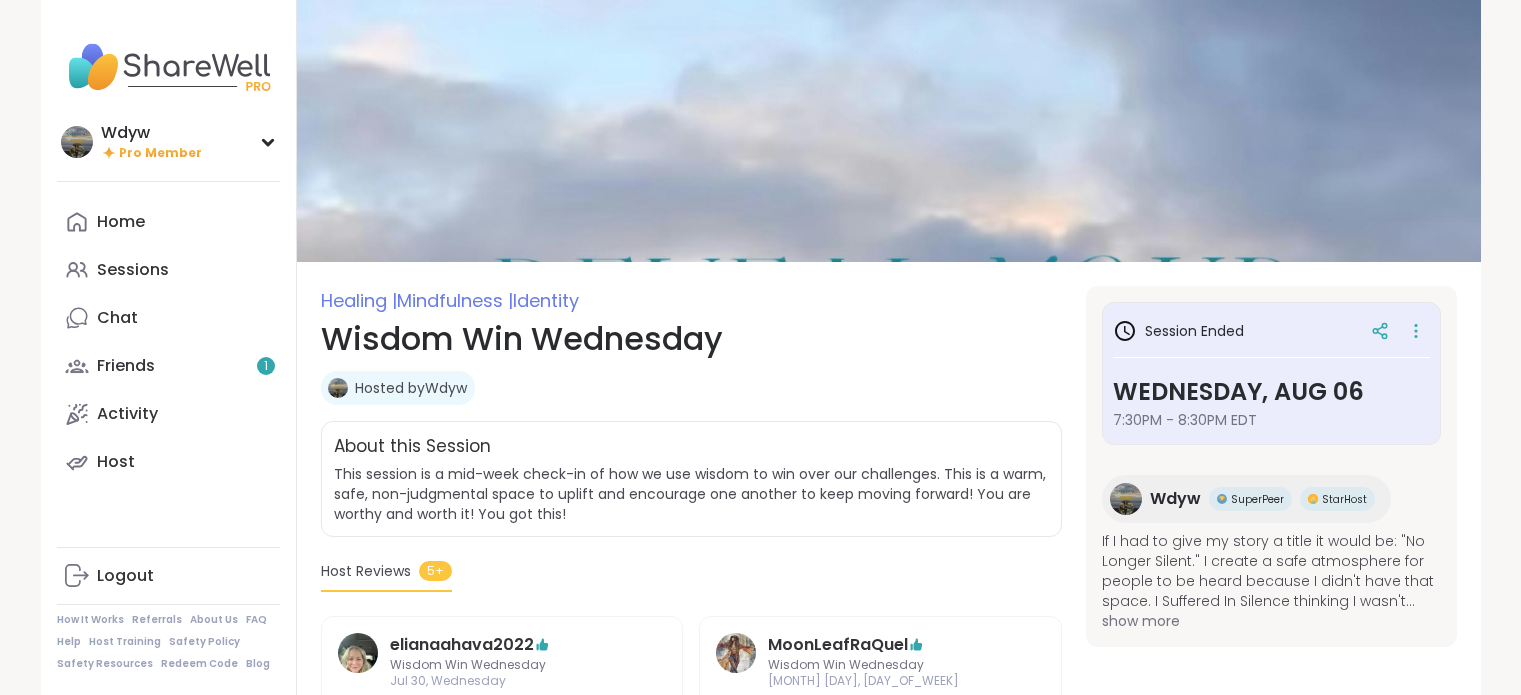 scroll, scrollTop: 0, scrollLeft: 0, axis: both 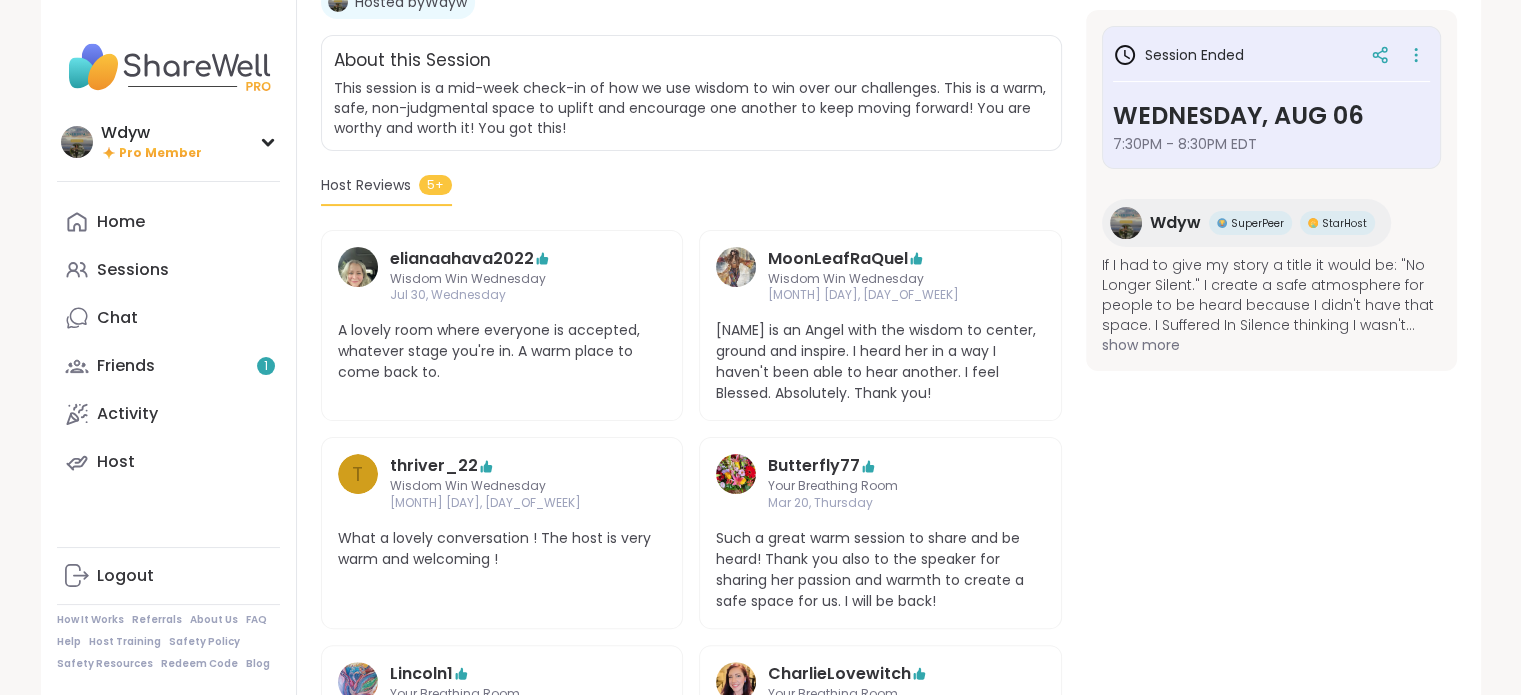 click on "5+" at bounding box center [435, 185] 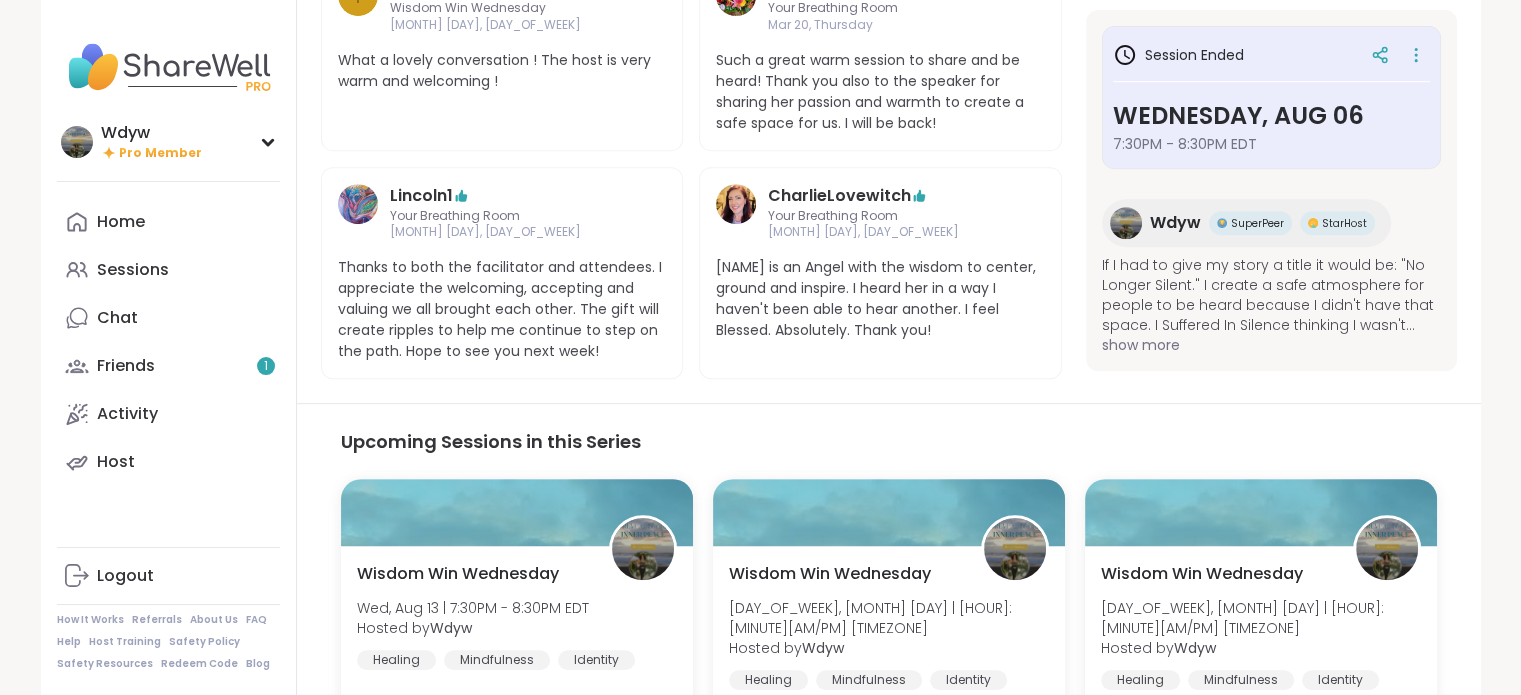 scroll, scrollTop: 860, scrollLeft: 0, axis: vertical 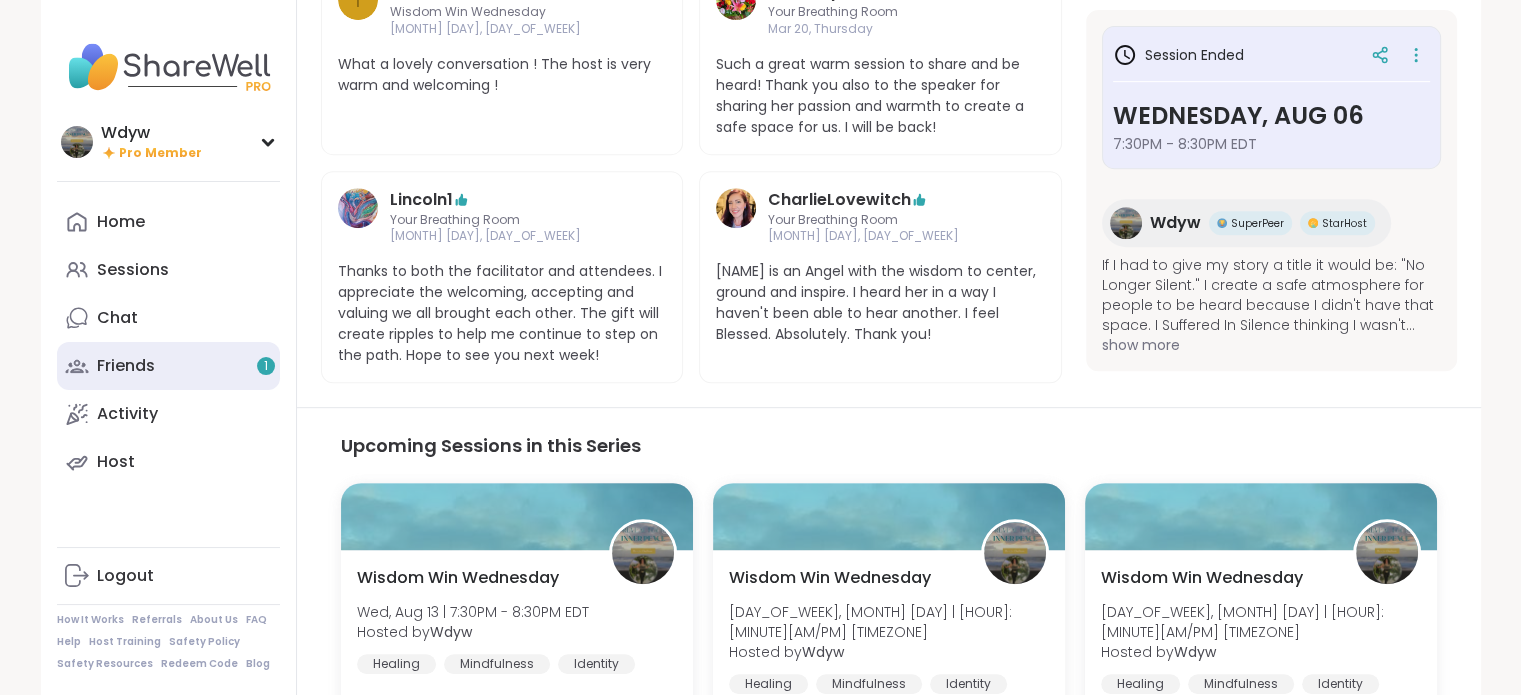 click on "Friends 1" at bounding box center (126, 366) 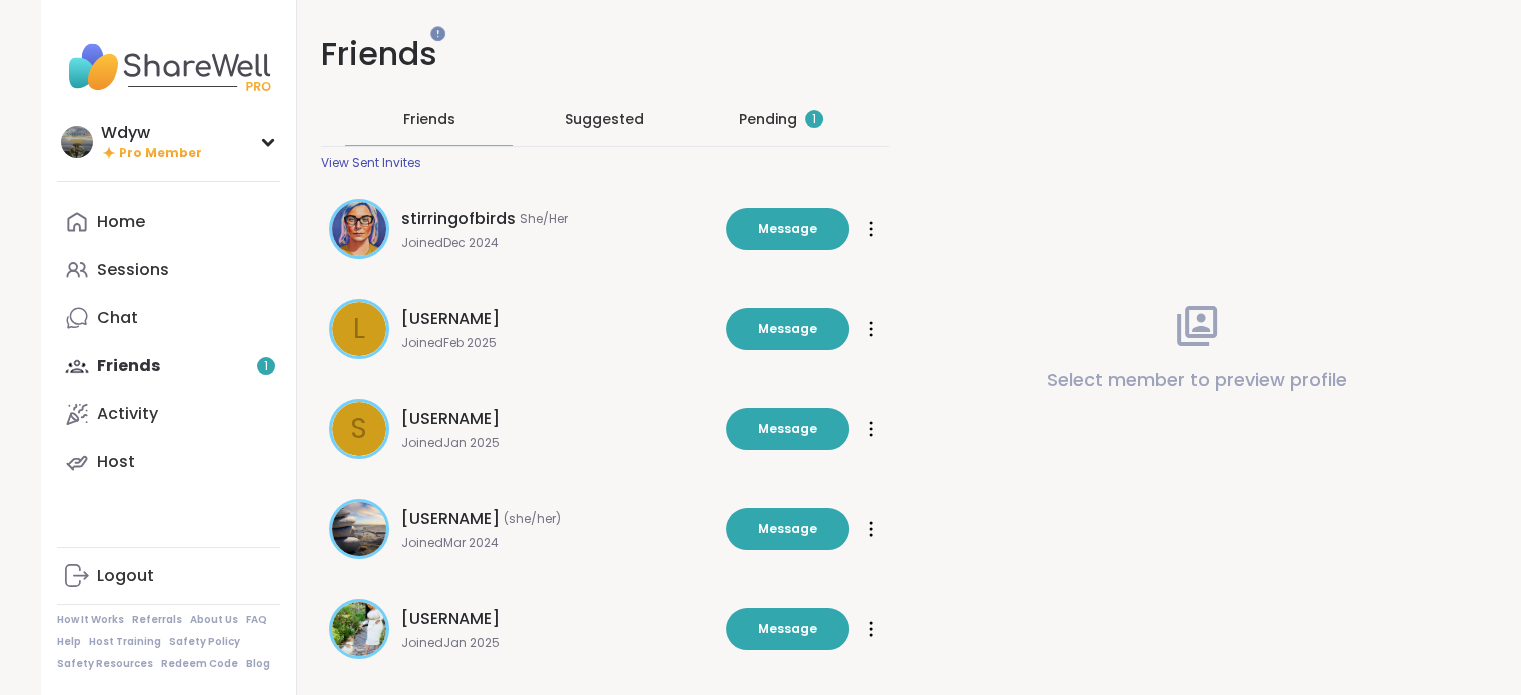 scroll, scrollTop: 0, scrollLeft: 0, axis: both 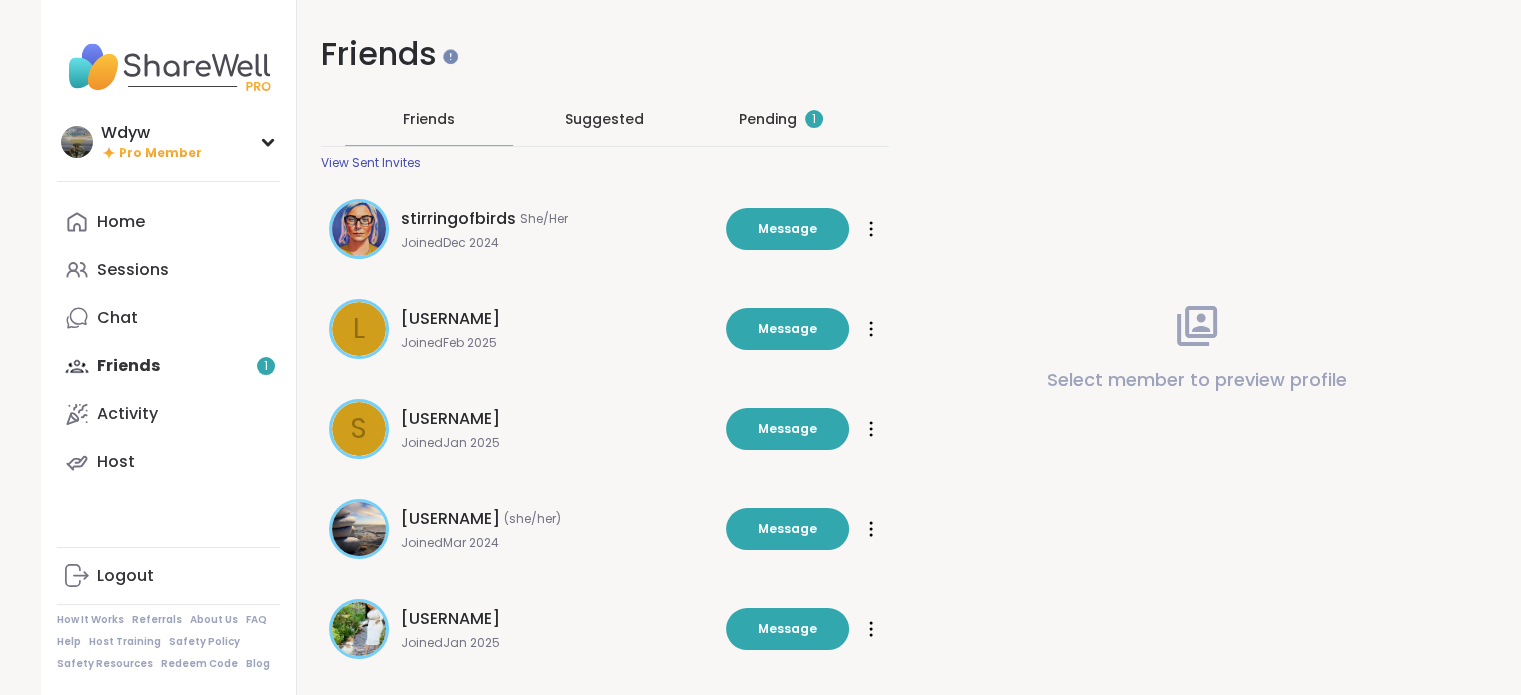 click on "Pending   1" at bounding box center (781, 119) 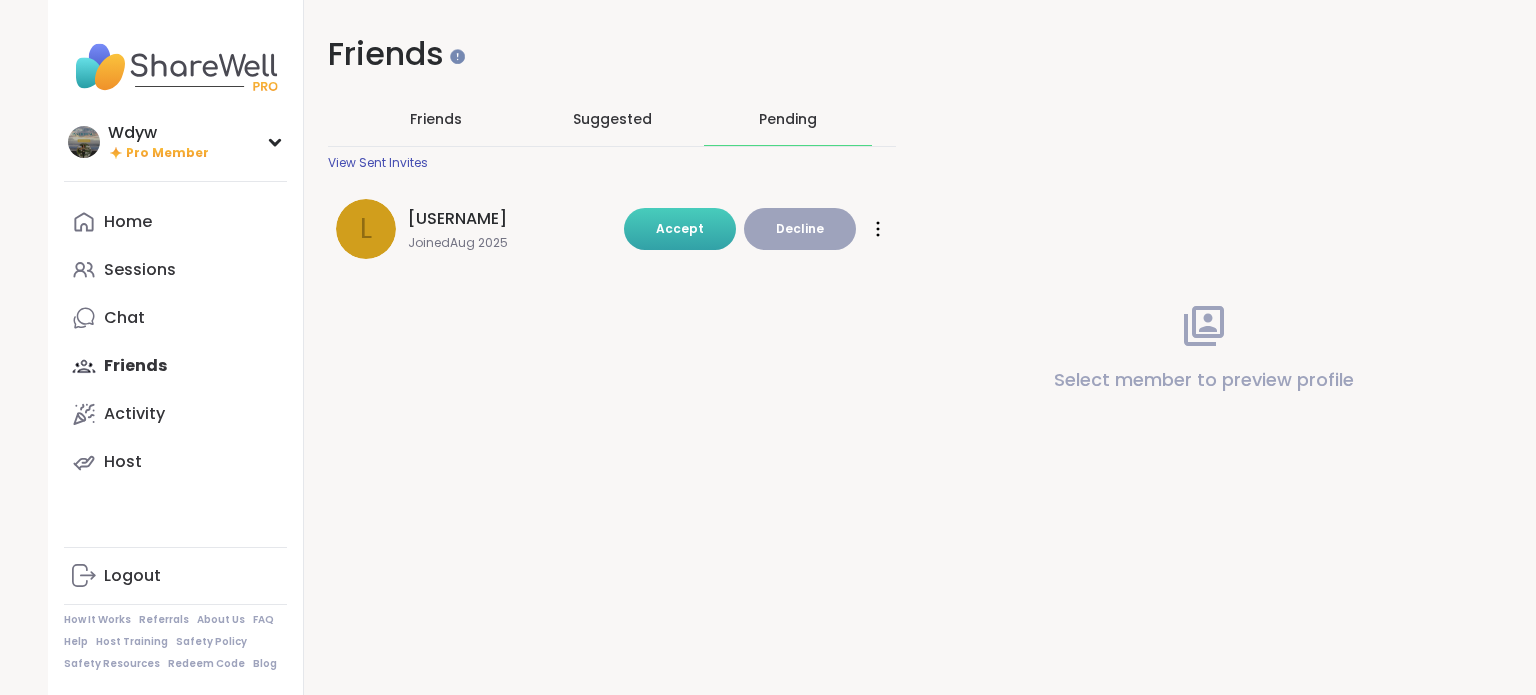 click on "Accept" at bounding box center (680, 228) 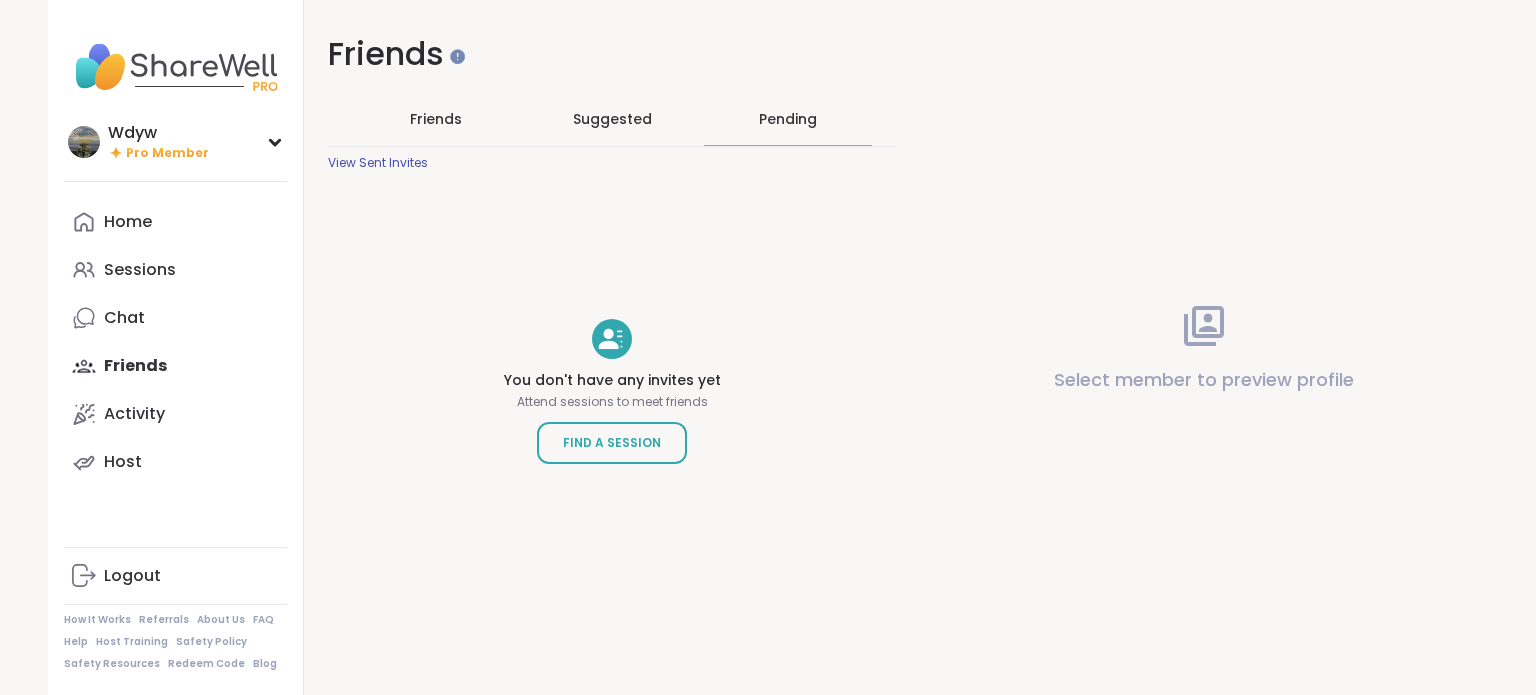 click on "Friends" at bounding box center [436, 119] 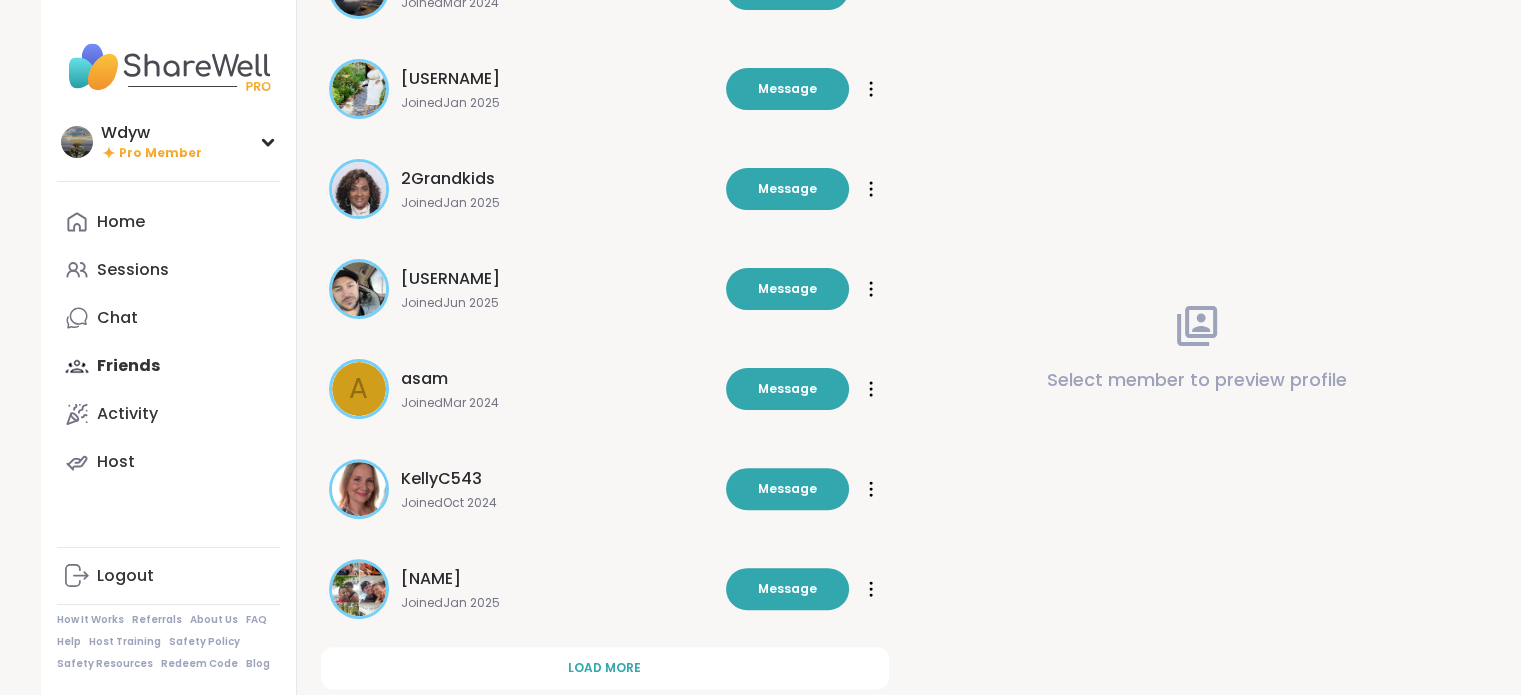 scroll, scrollTop: 589, scrollLeft: 0, axis: vertical 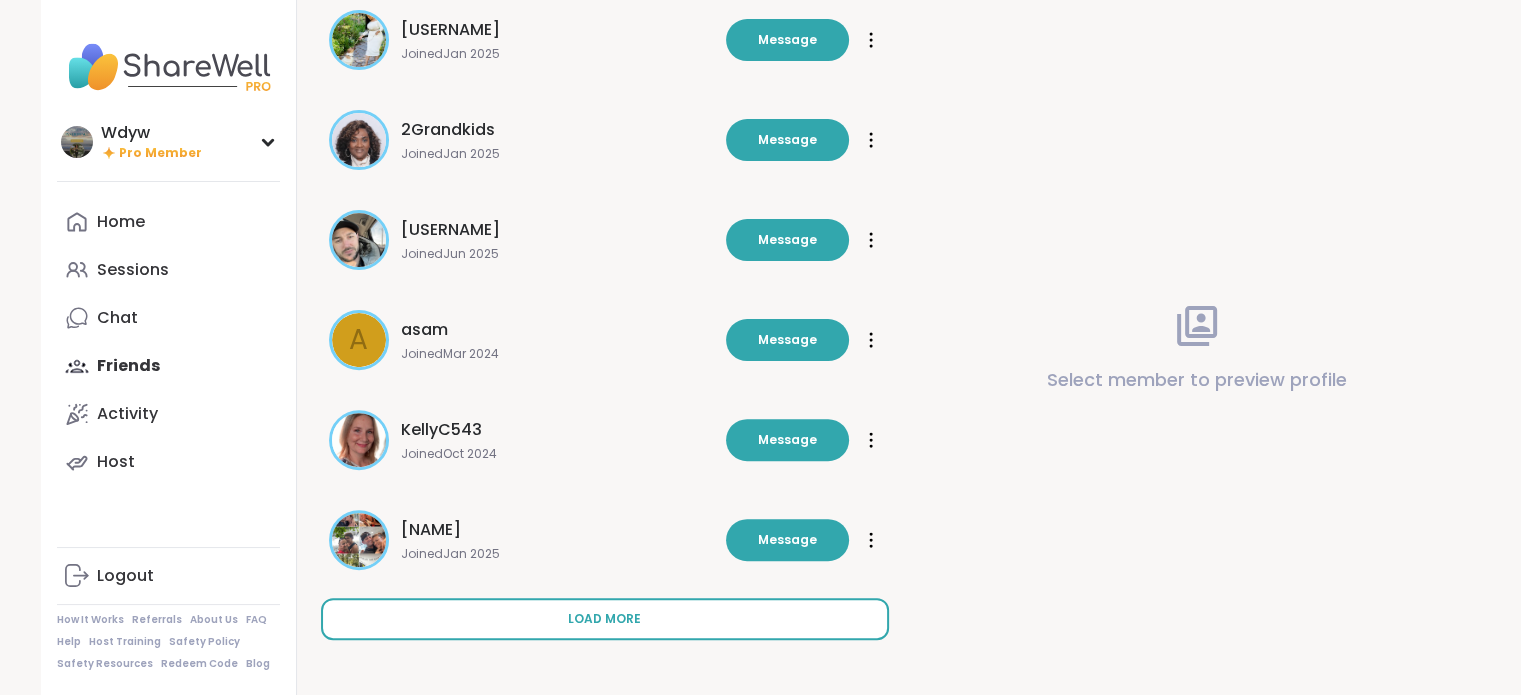 click on "Load more" at bounding box center [604, 619] 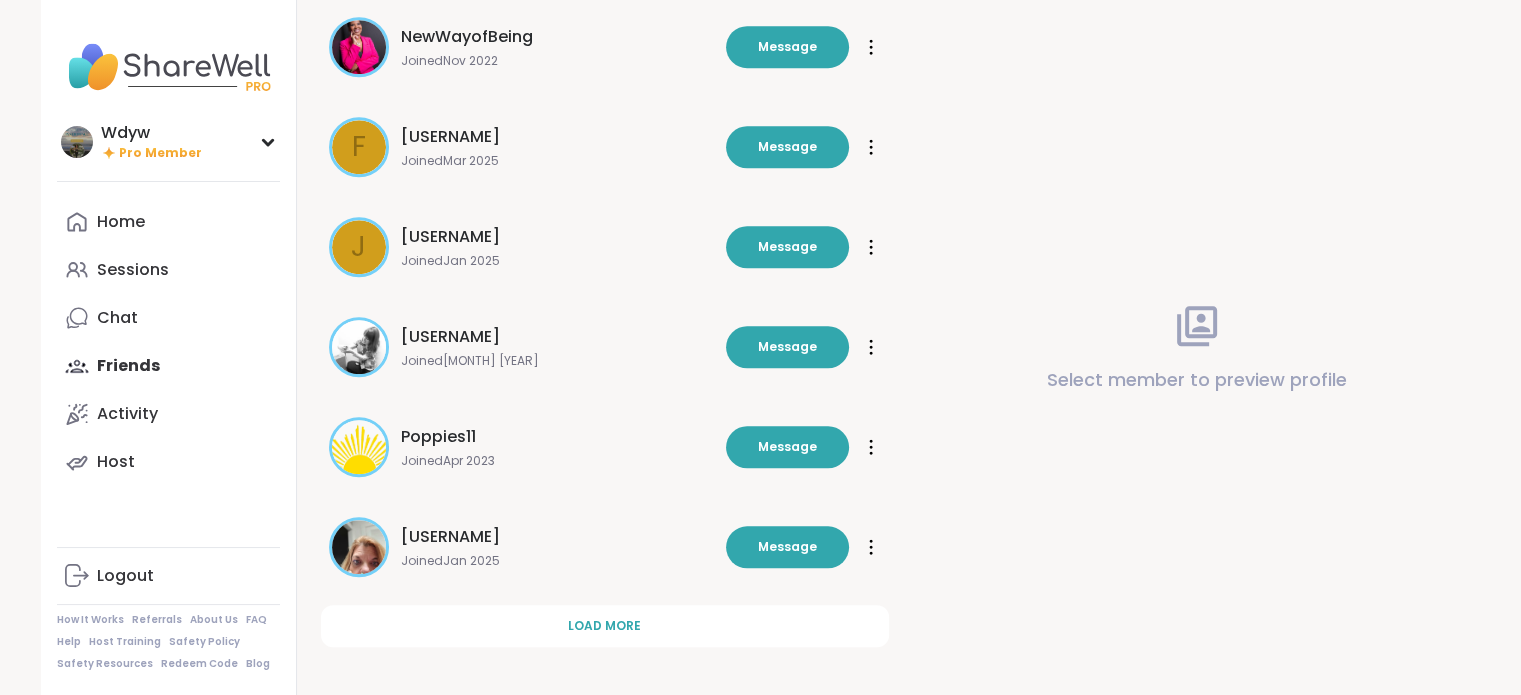 scroll, scrollTop: 1589, scrollLeft: 0, axis: vertical 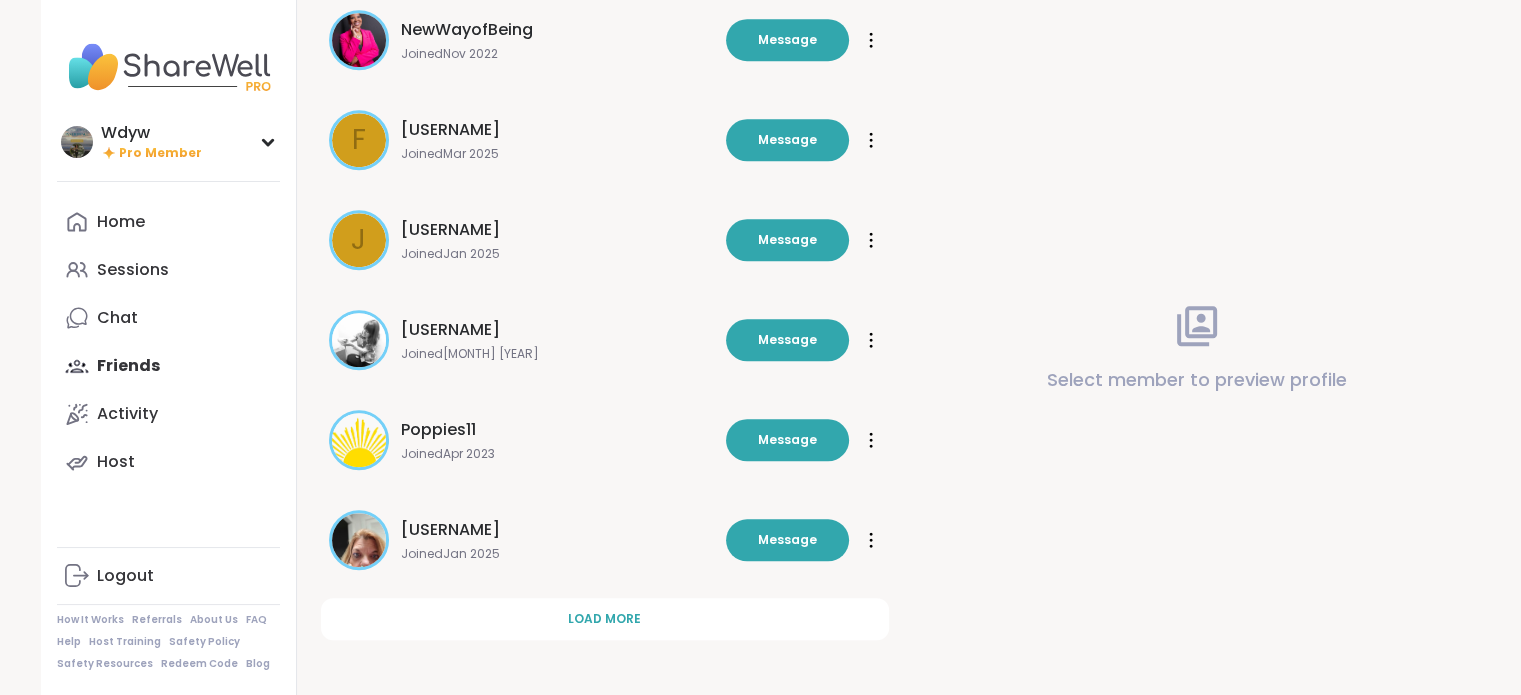 click on "Load more" at bounding box center [604, 619] 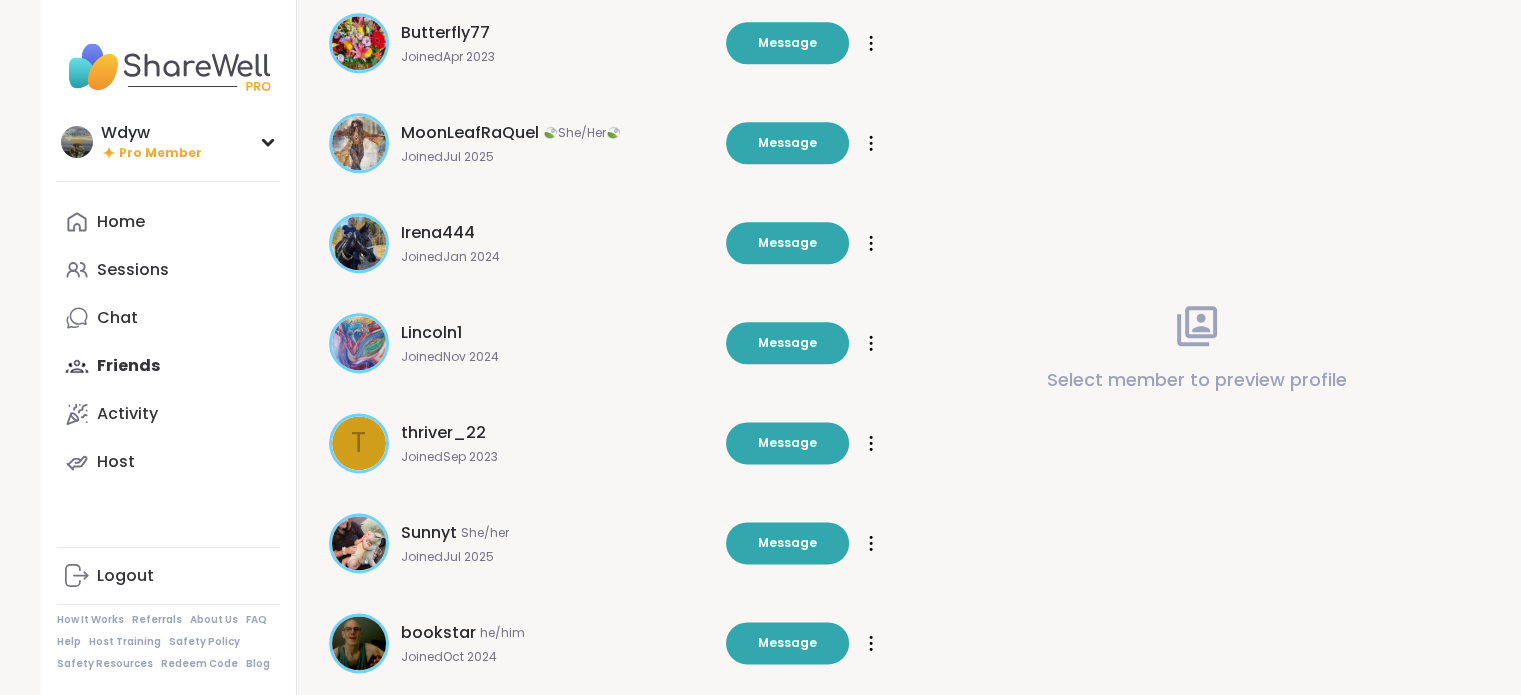 scroll, scrollTop: 2589, scrollLeft: 0, axis: vertical 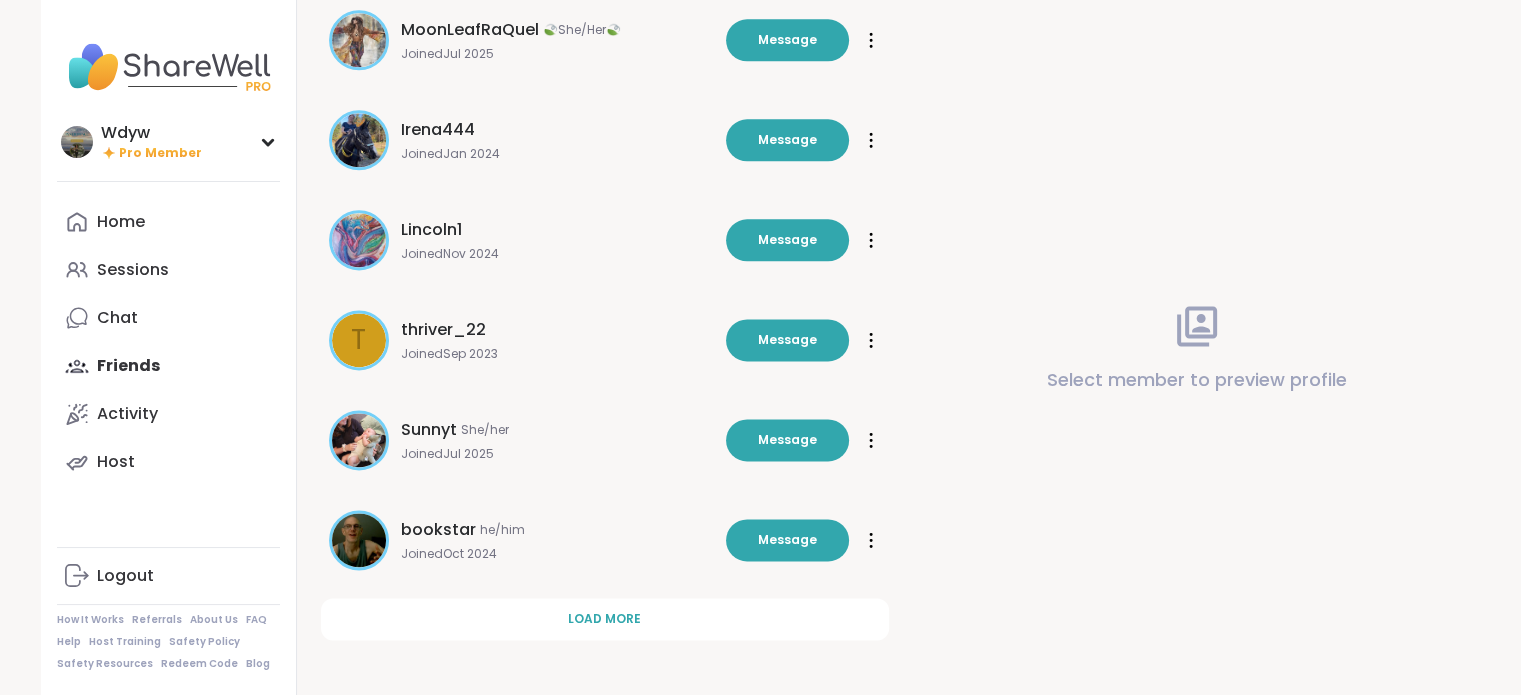 click on "Load more" at bounding box center [604, 619] 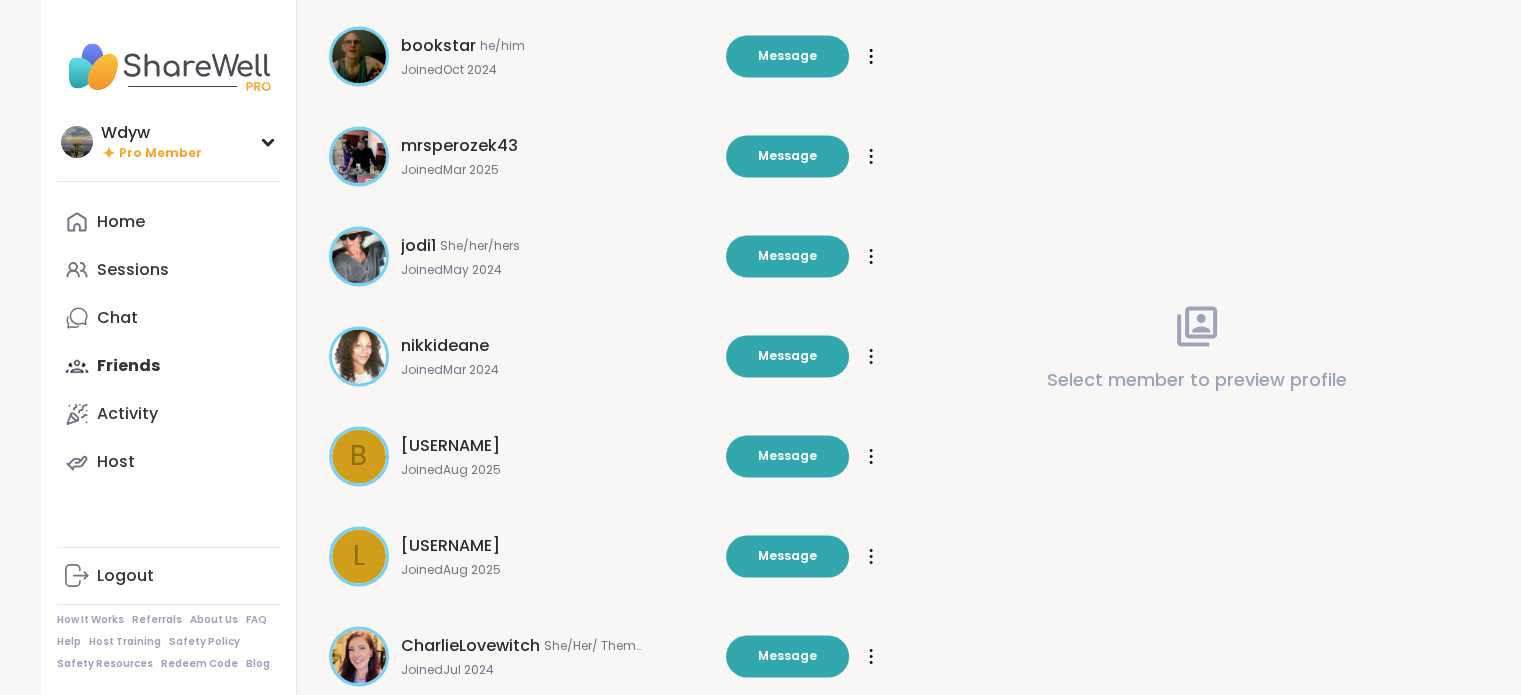 scroll, scrollTop: 3077, scrollLeft: 0, axis: vertical 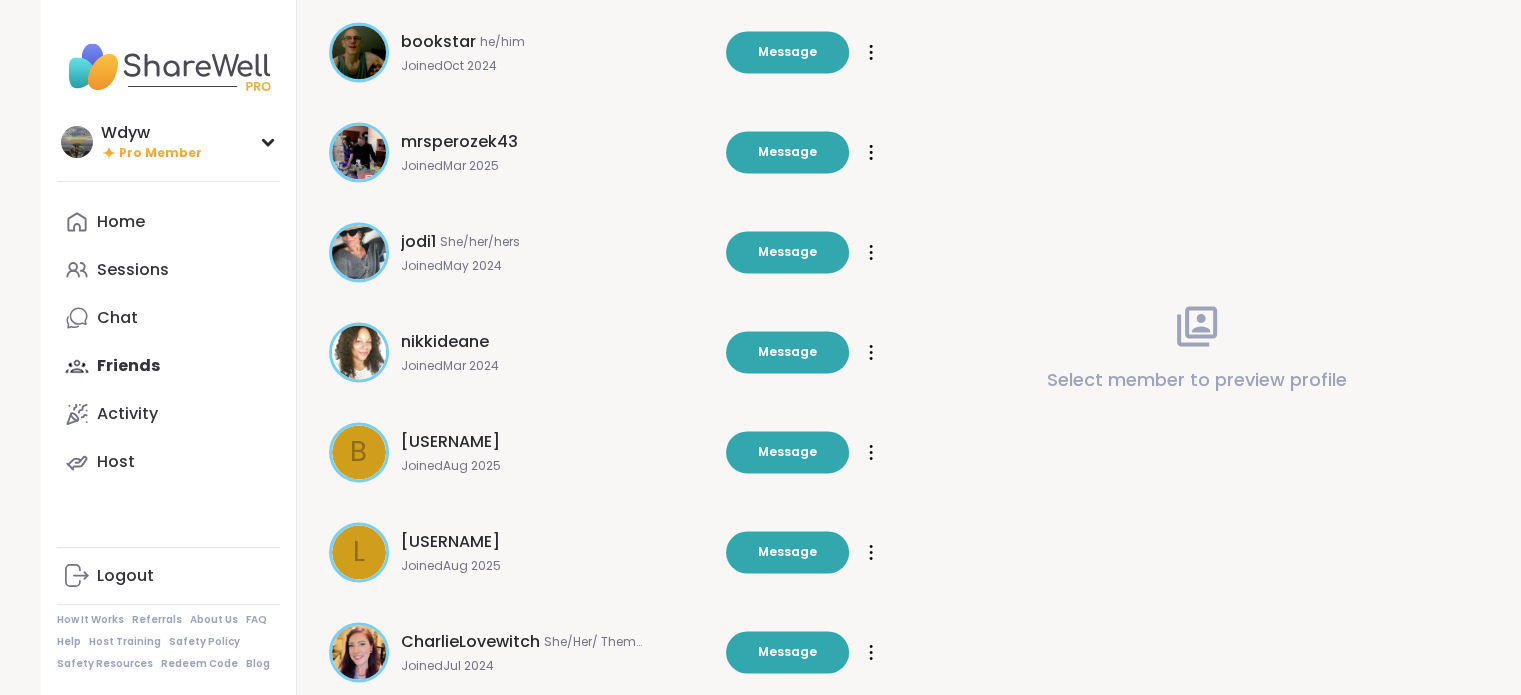 click 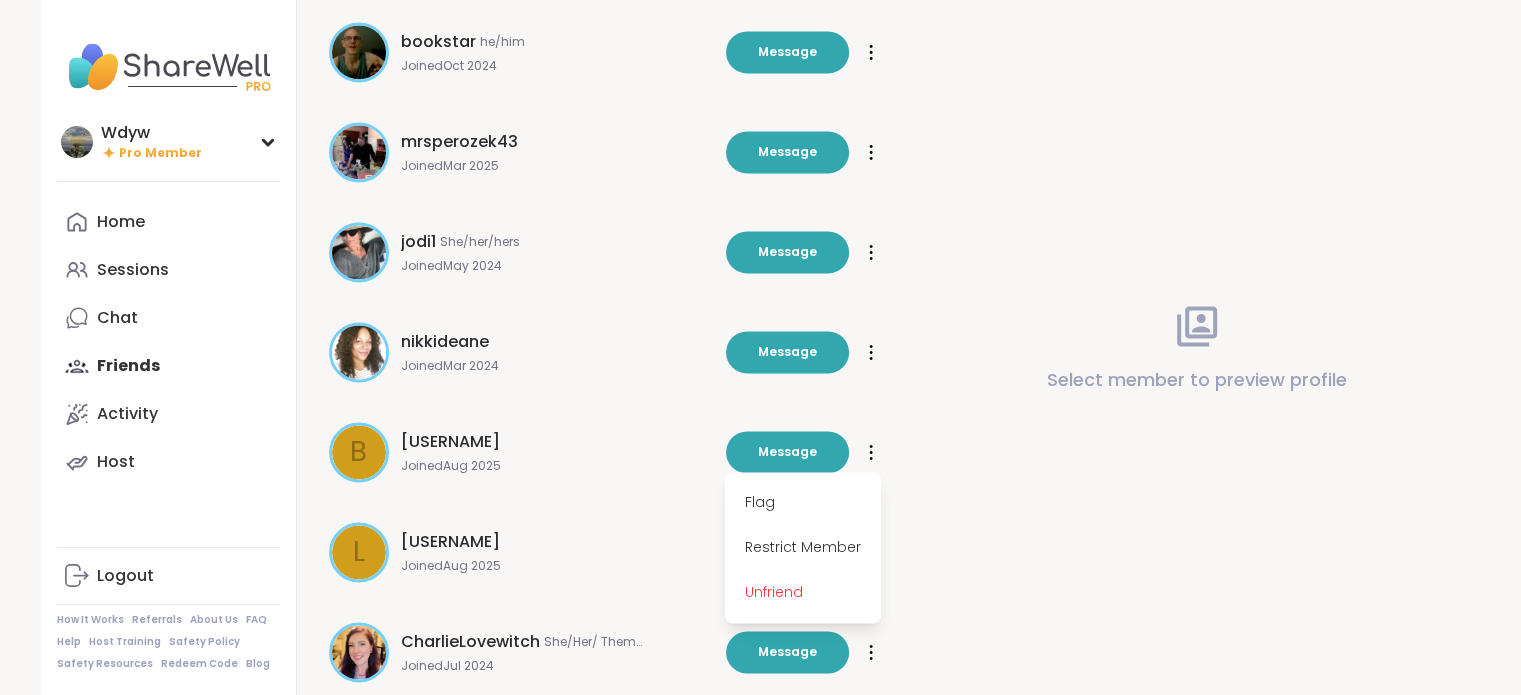 click 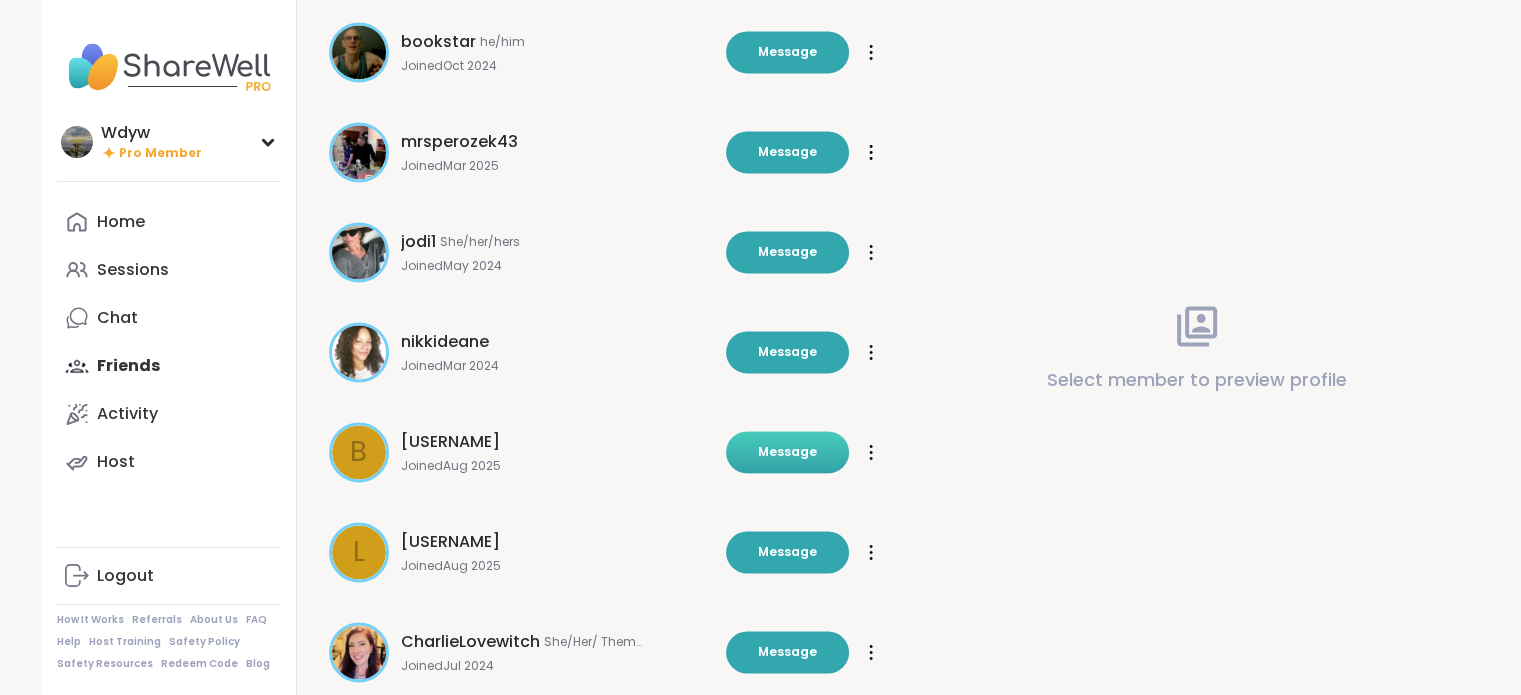 click on "Message" at bounding box center [787, 452] 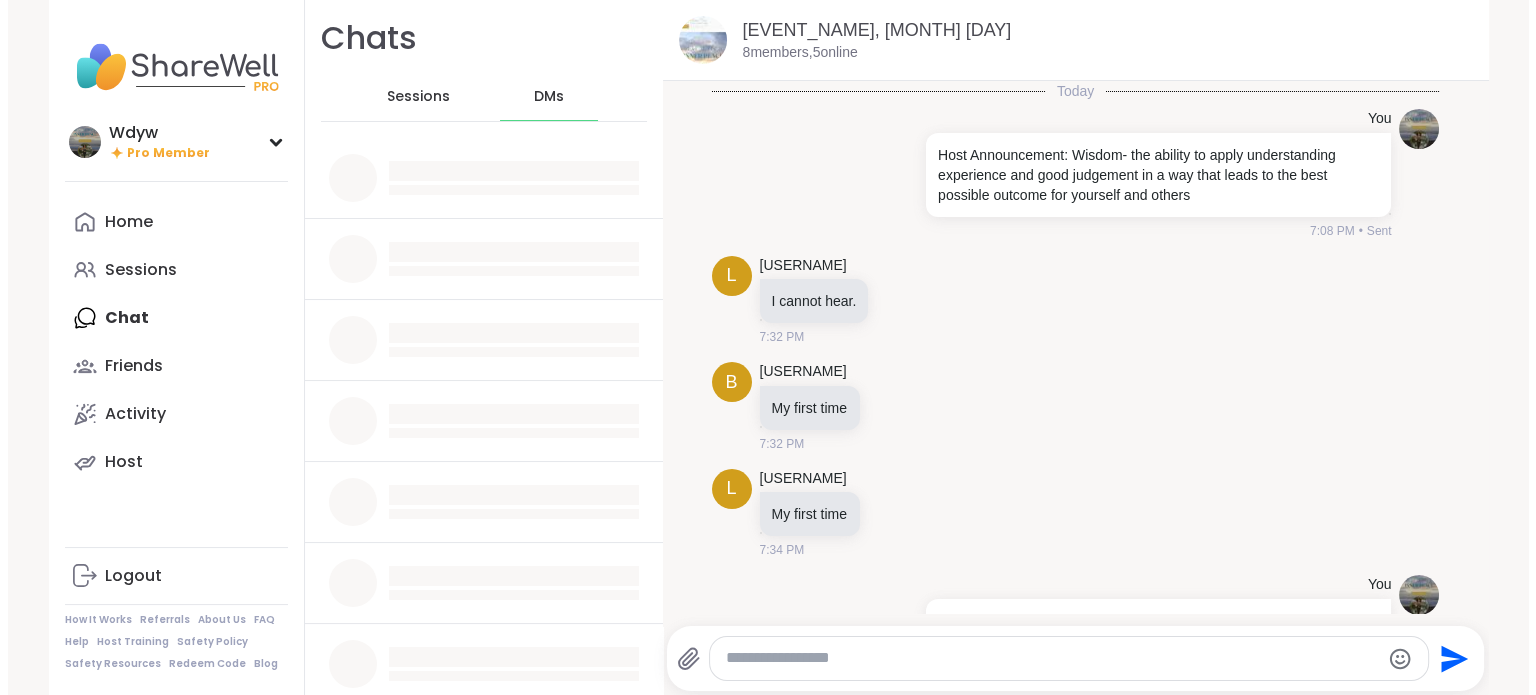 scroll, scrollTop: 0, scrollLeft: 0, axis: both 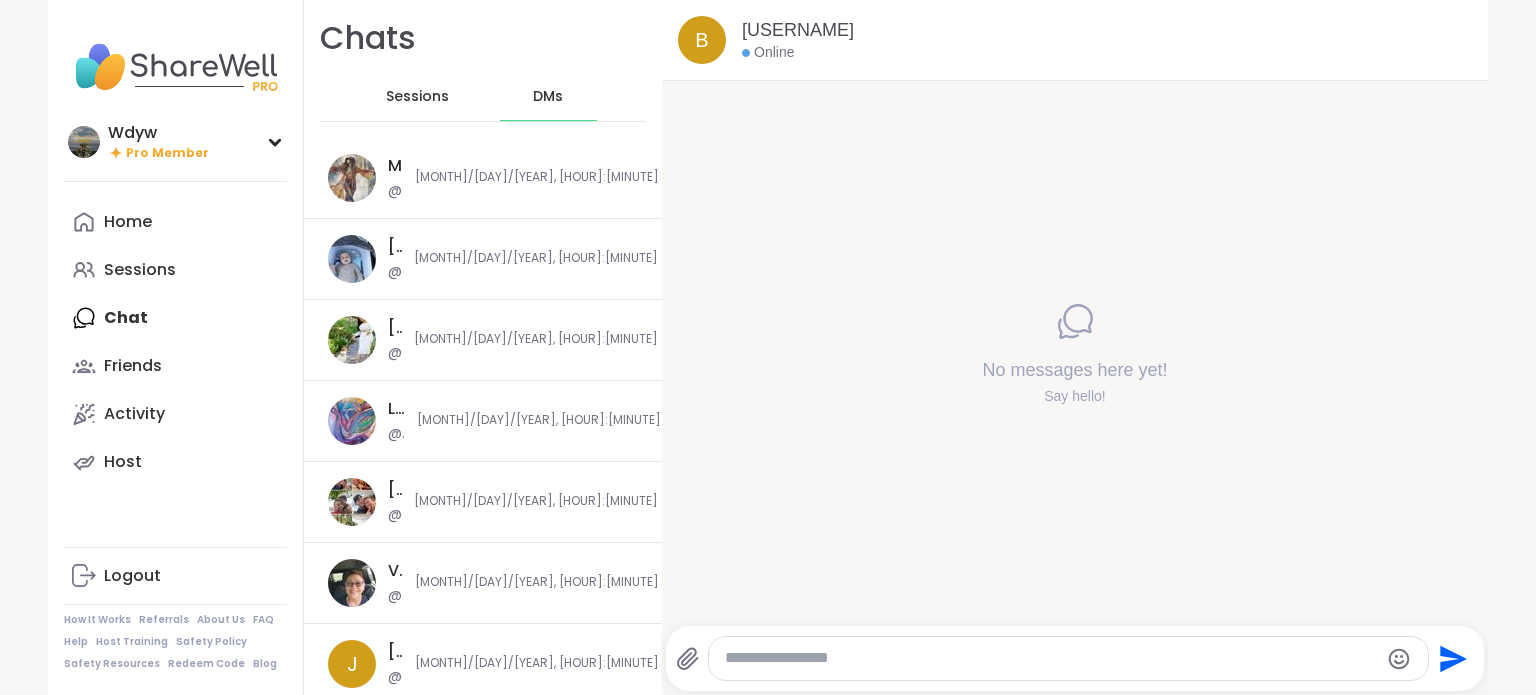 click at bounding box center (1051, 658) 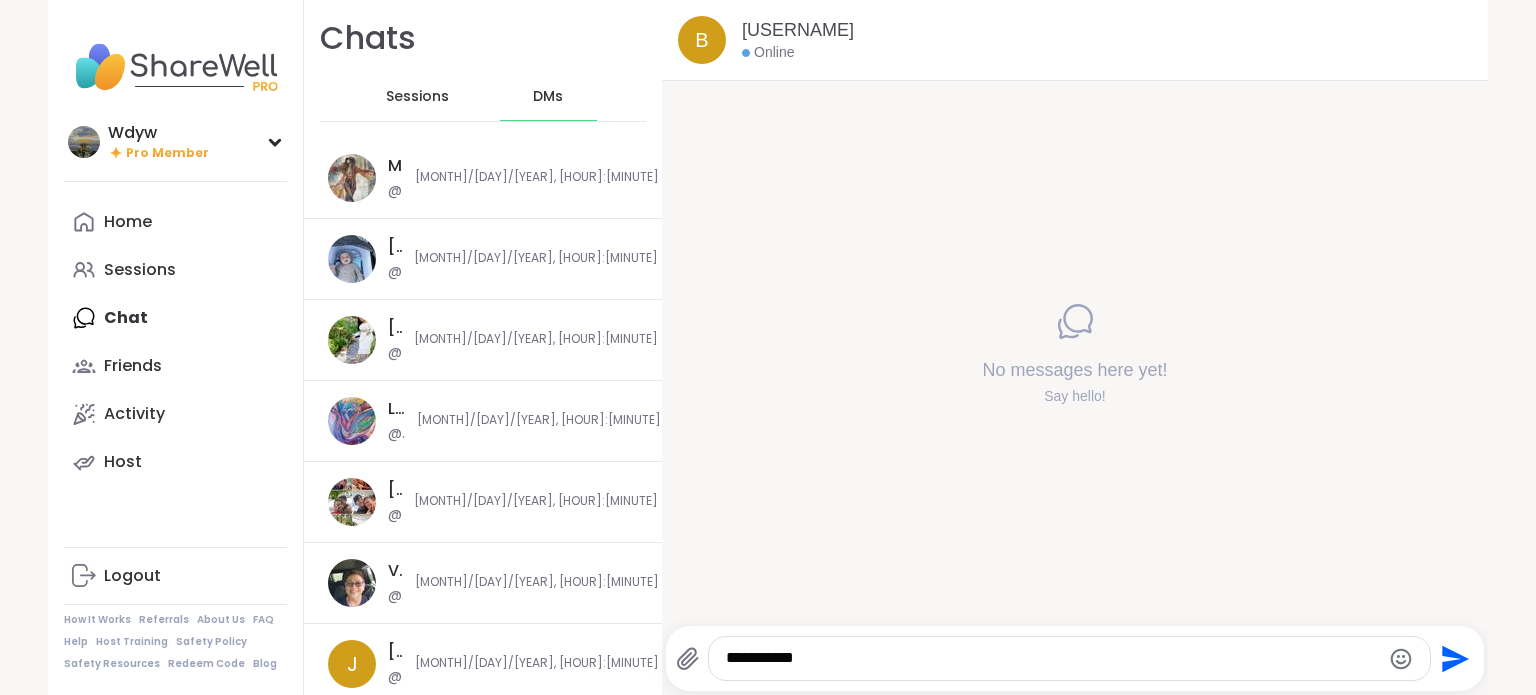 click on "**********" at bounding box center [1052, 658] 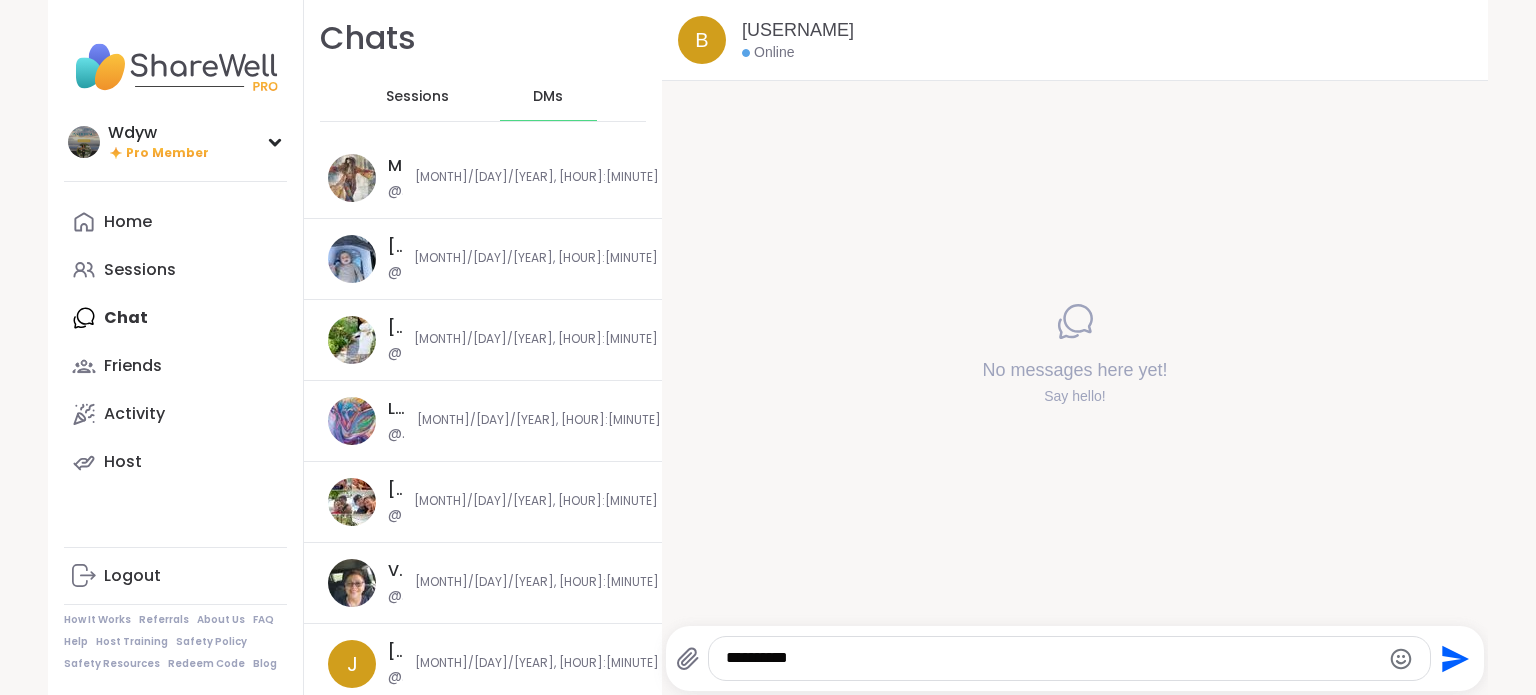 click on "**********" at bounding box center (1052, 658) 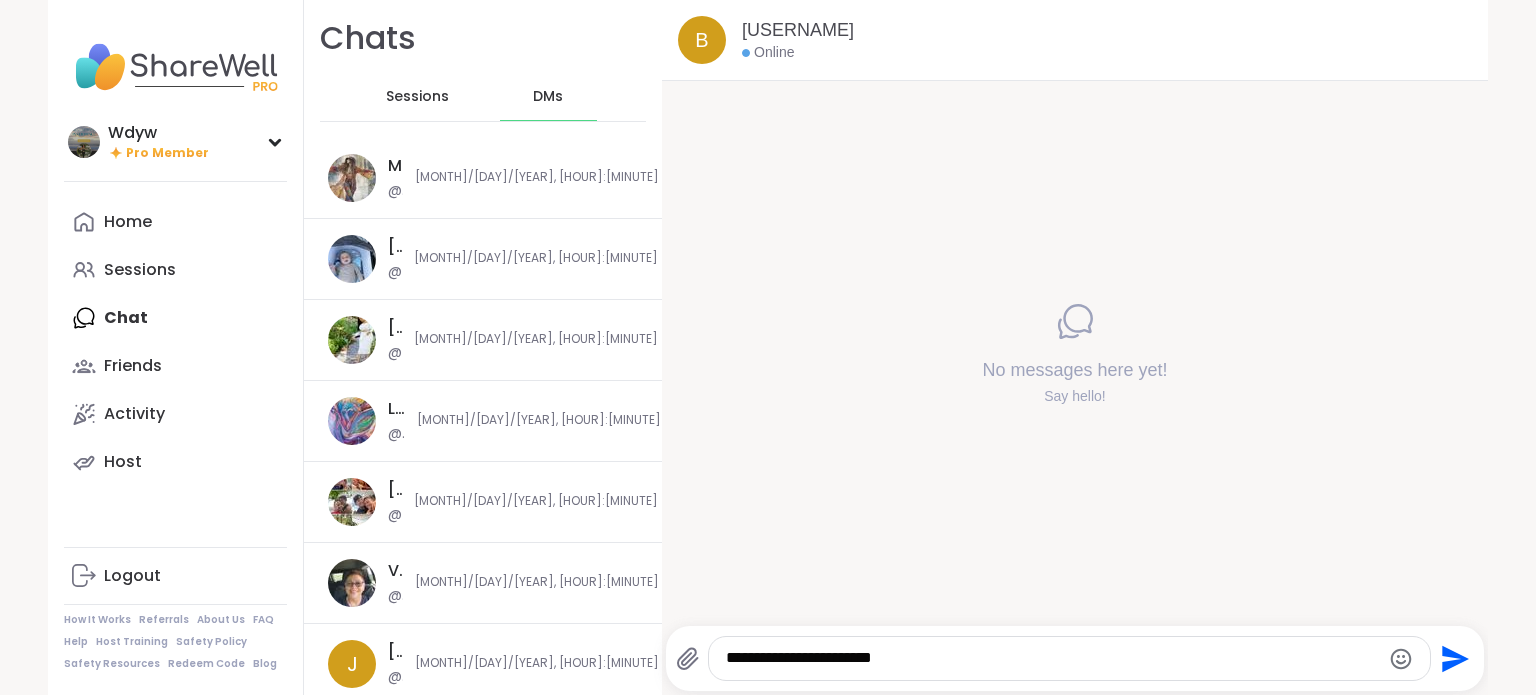 click on "**********" at bounding box center (1052, 658) 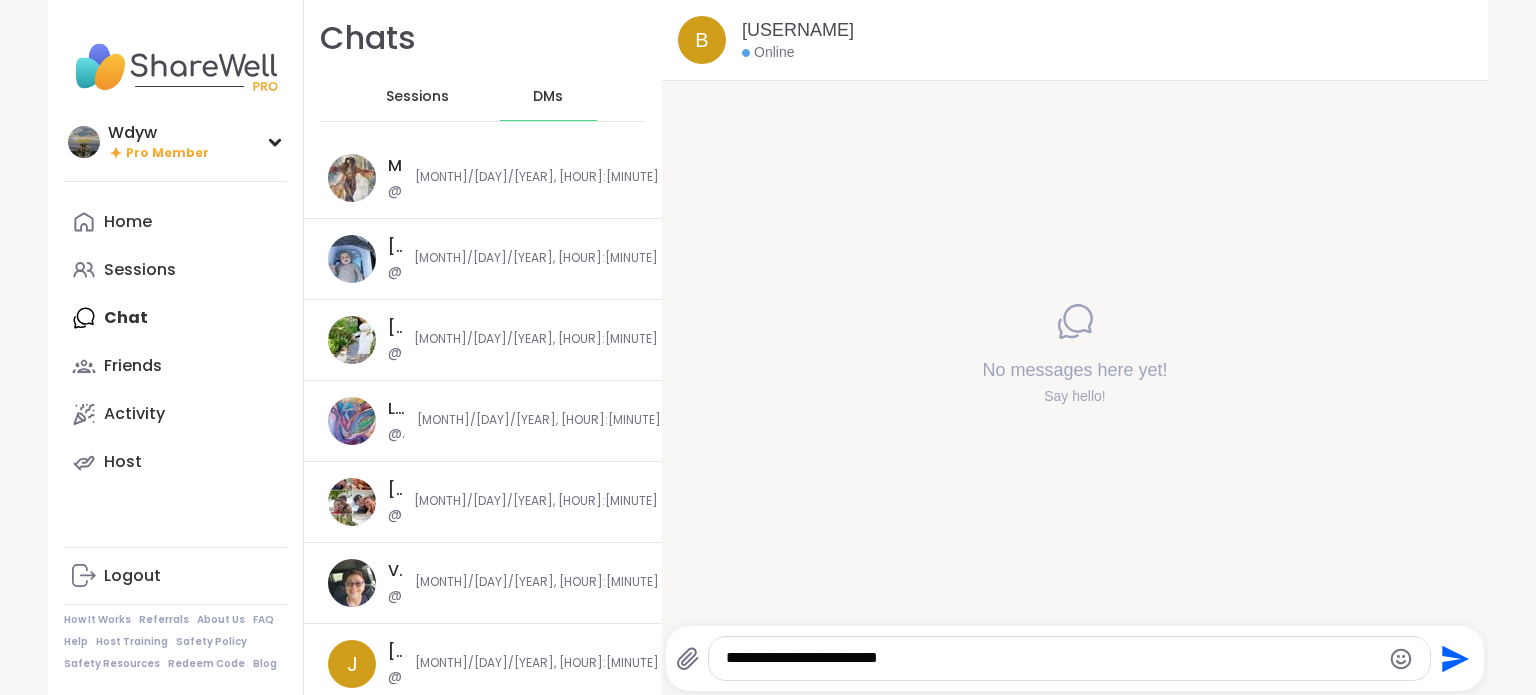 click on "**********" at bounding box center [1052, 658] 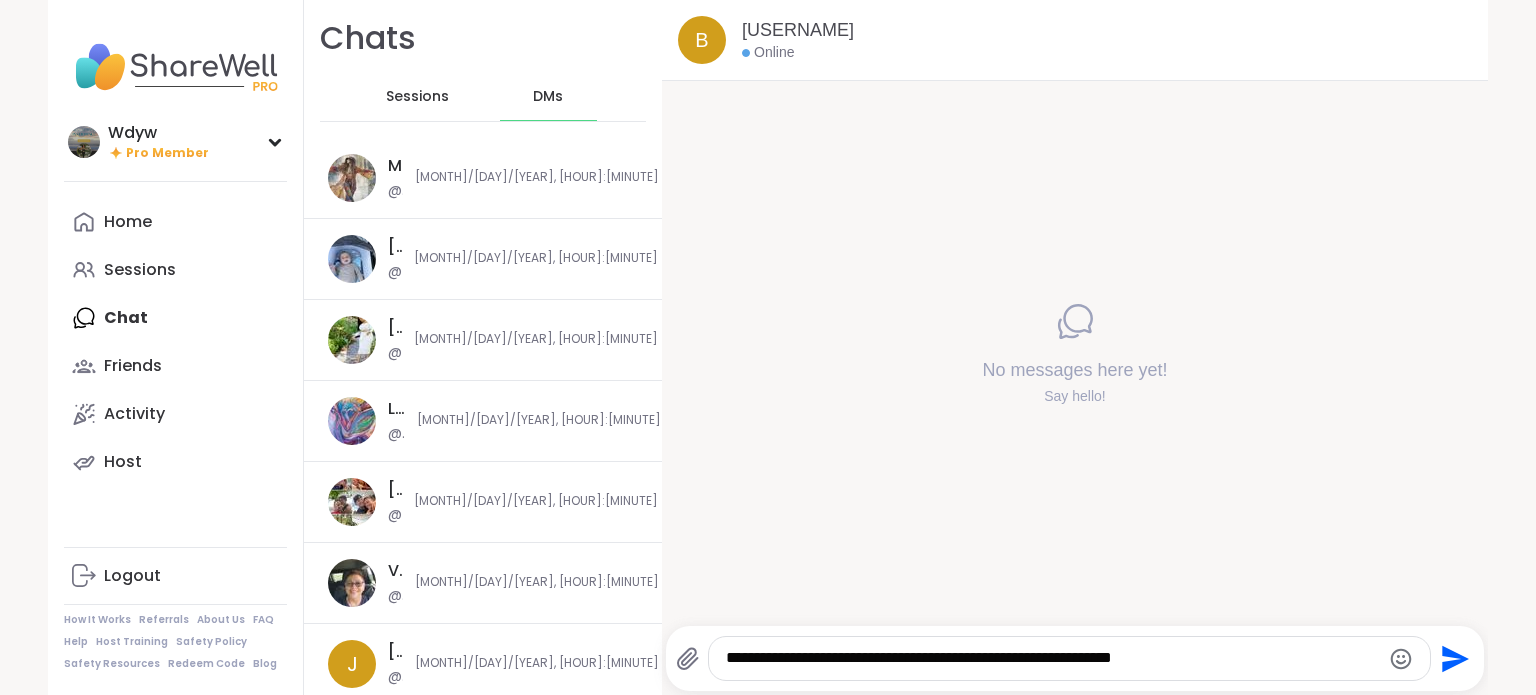 click 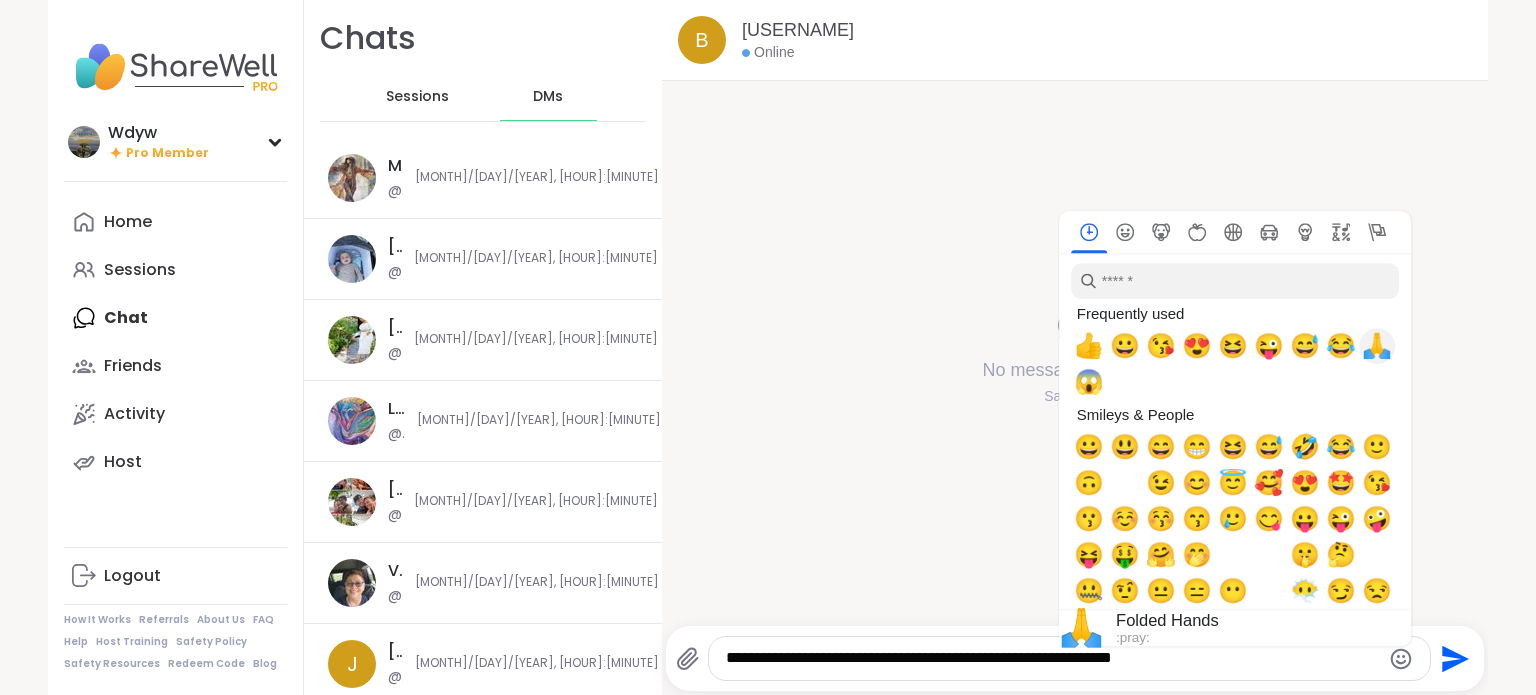 click on "🙏" at bounding box center [1377, 346] 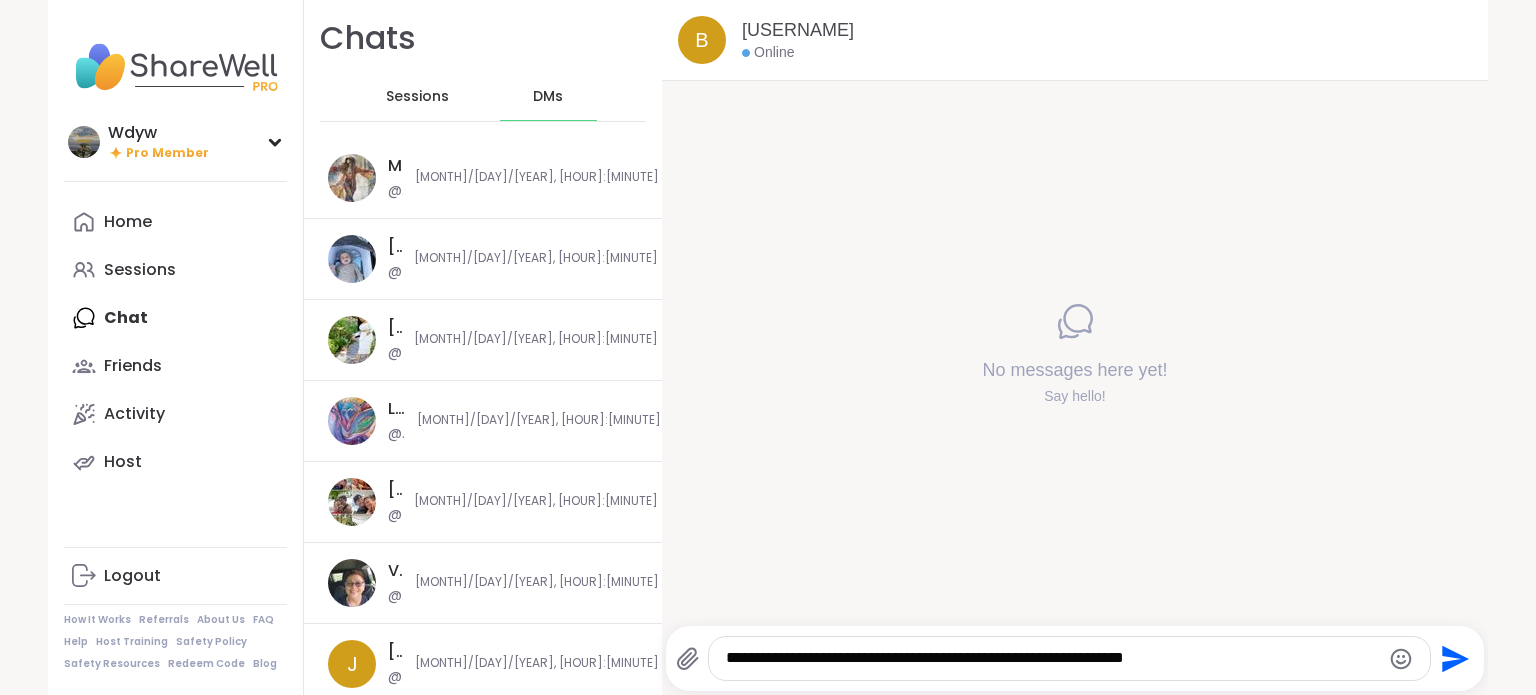 click 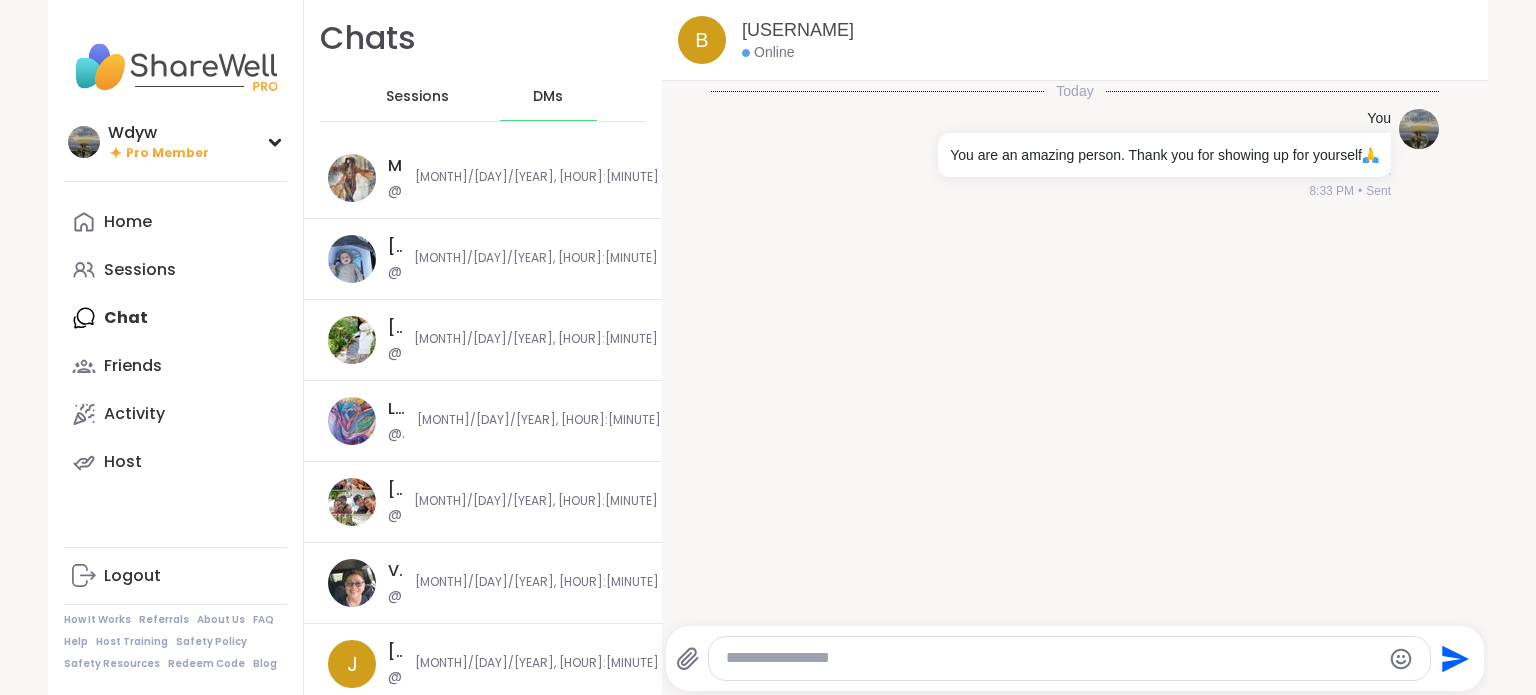 scroll, scrollTop: 4, scrollLeft: 0, axis: vertical 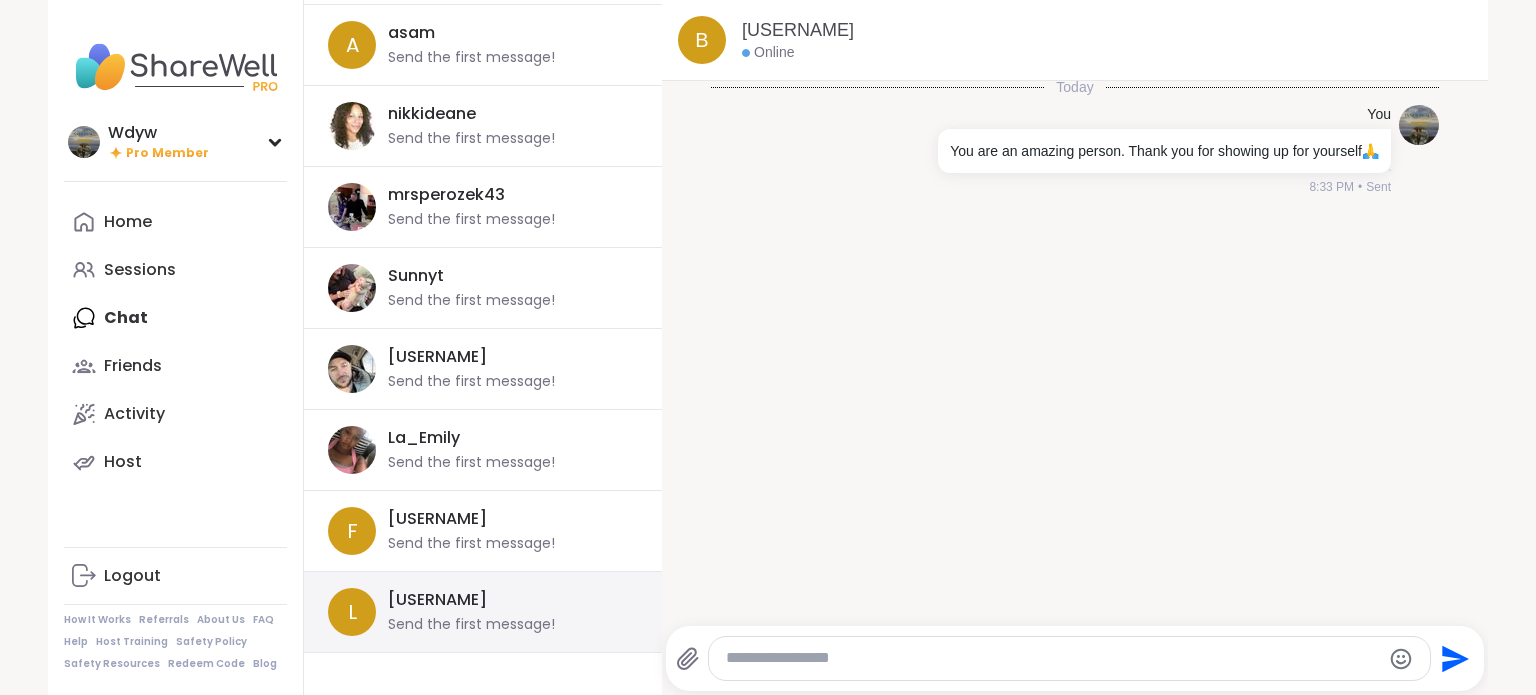 click on "[USERNAME]" at bounding box center [437, 600] 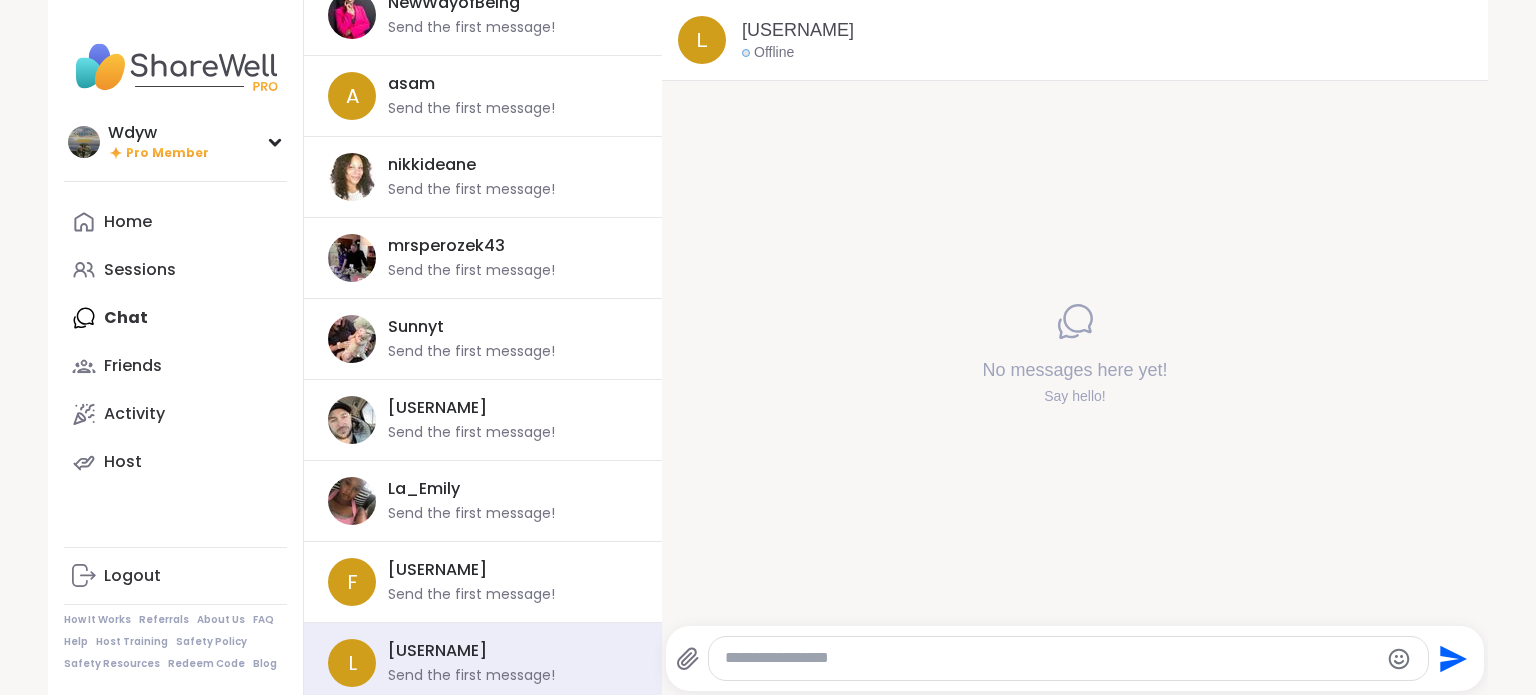 click at bounding box center [1051, 658] 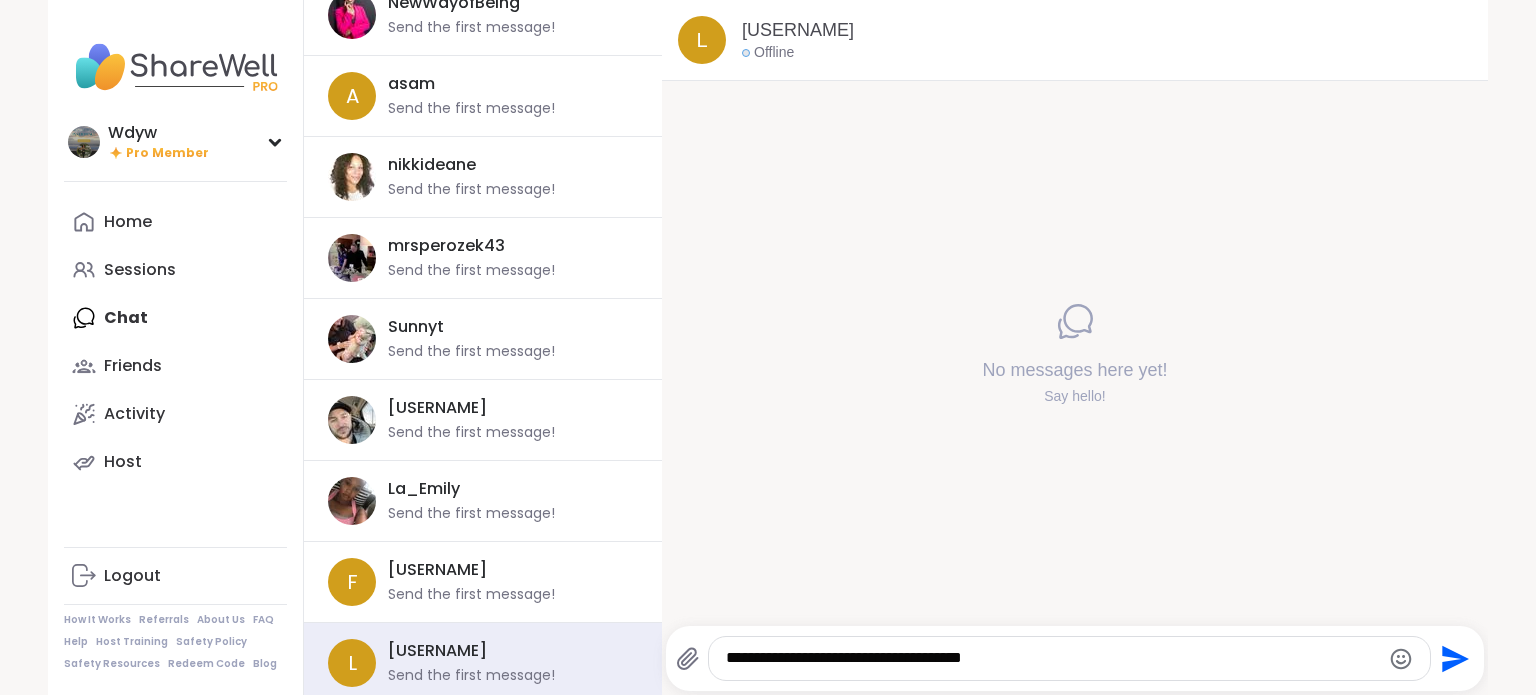 click on "**********" at bounding box center [1052, 658] 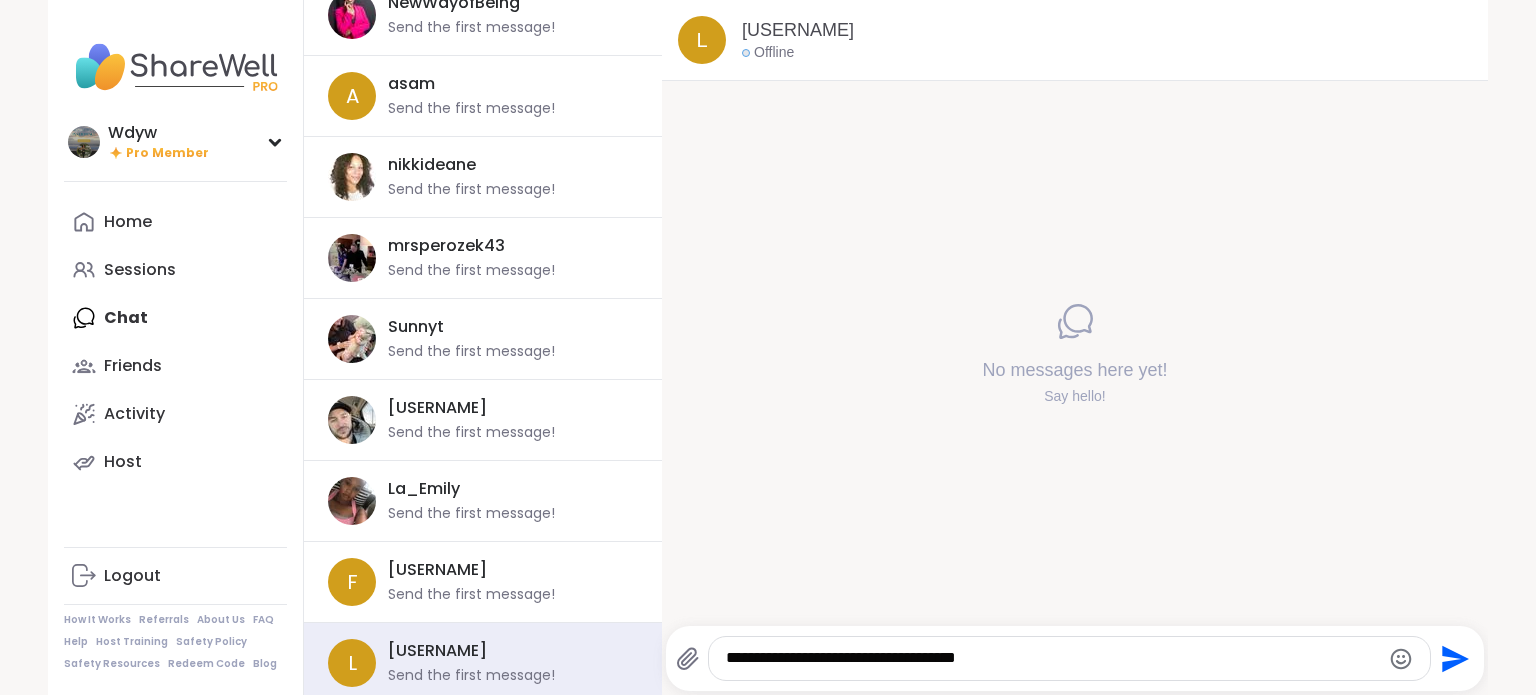 click on "**********" at bounding box center (1052, 658) 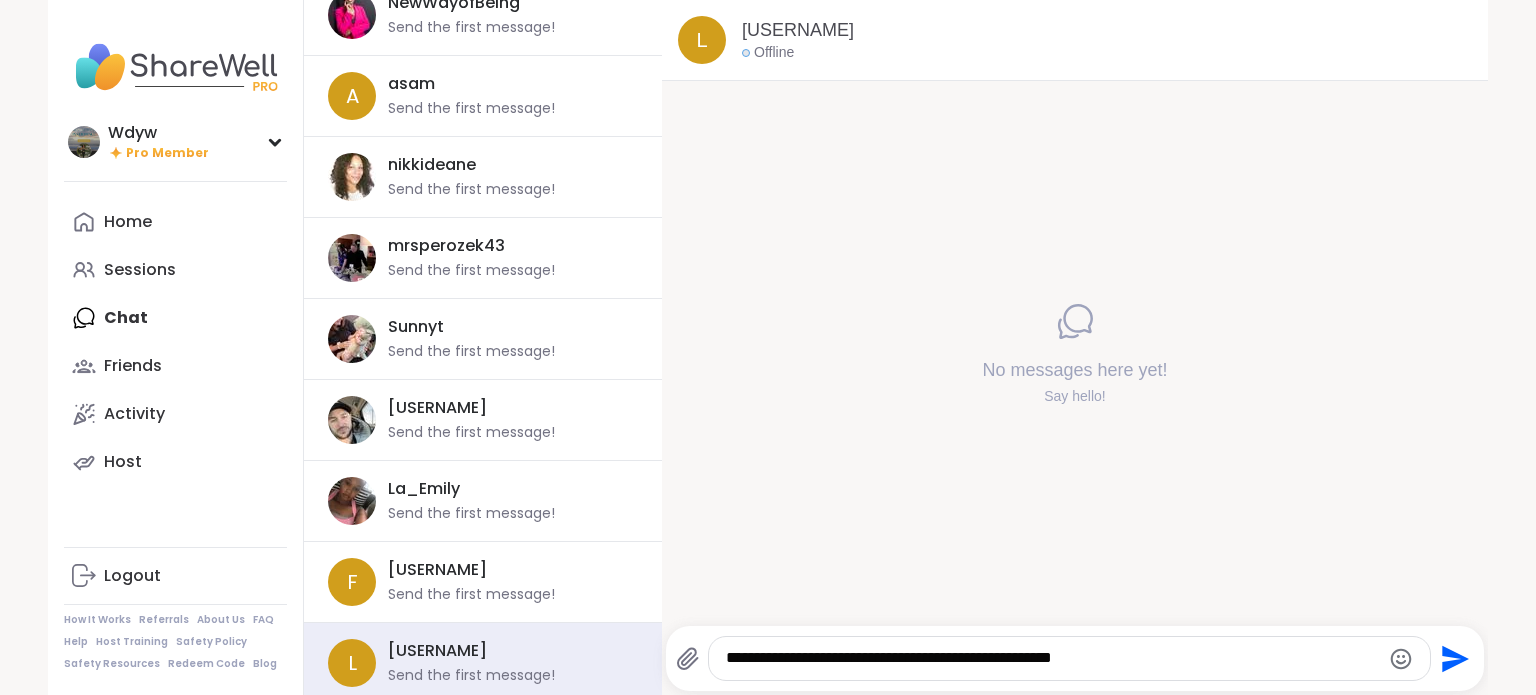 click 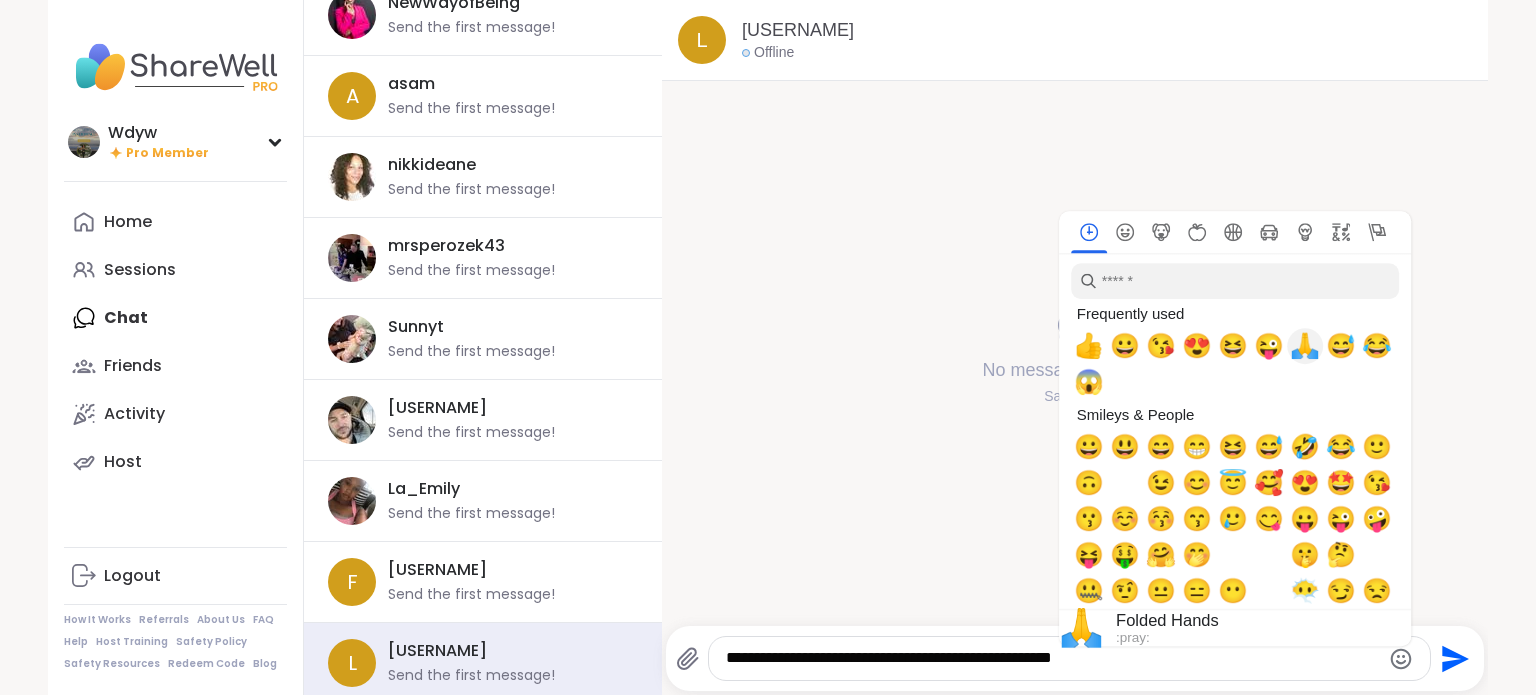 click on "🙏" at bounding box center (1305, 346) 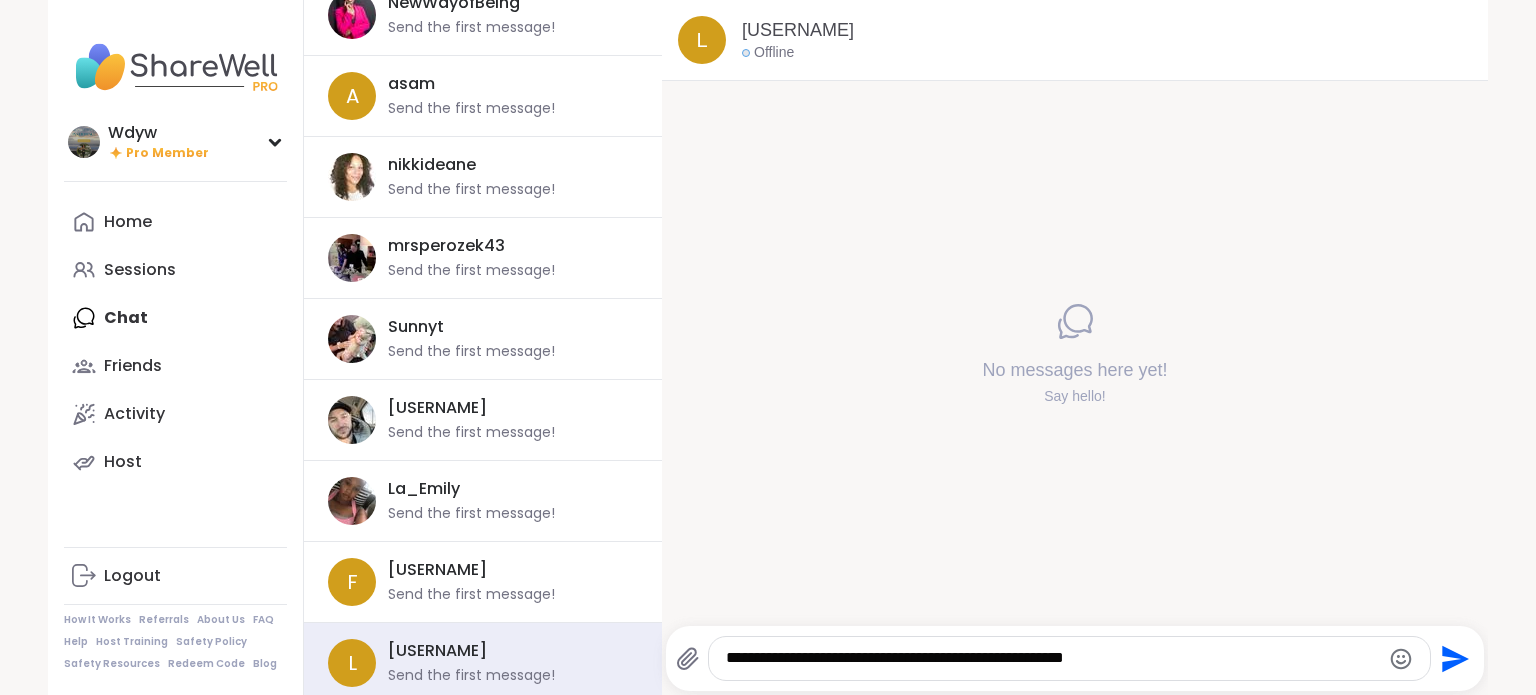 click 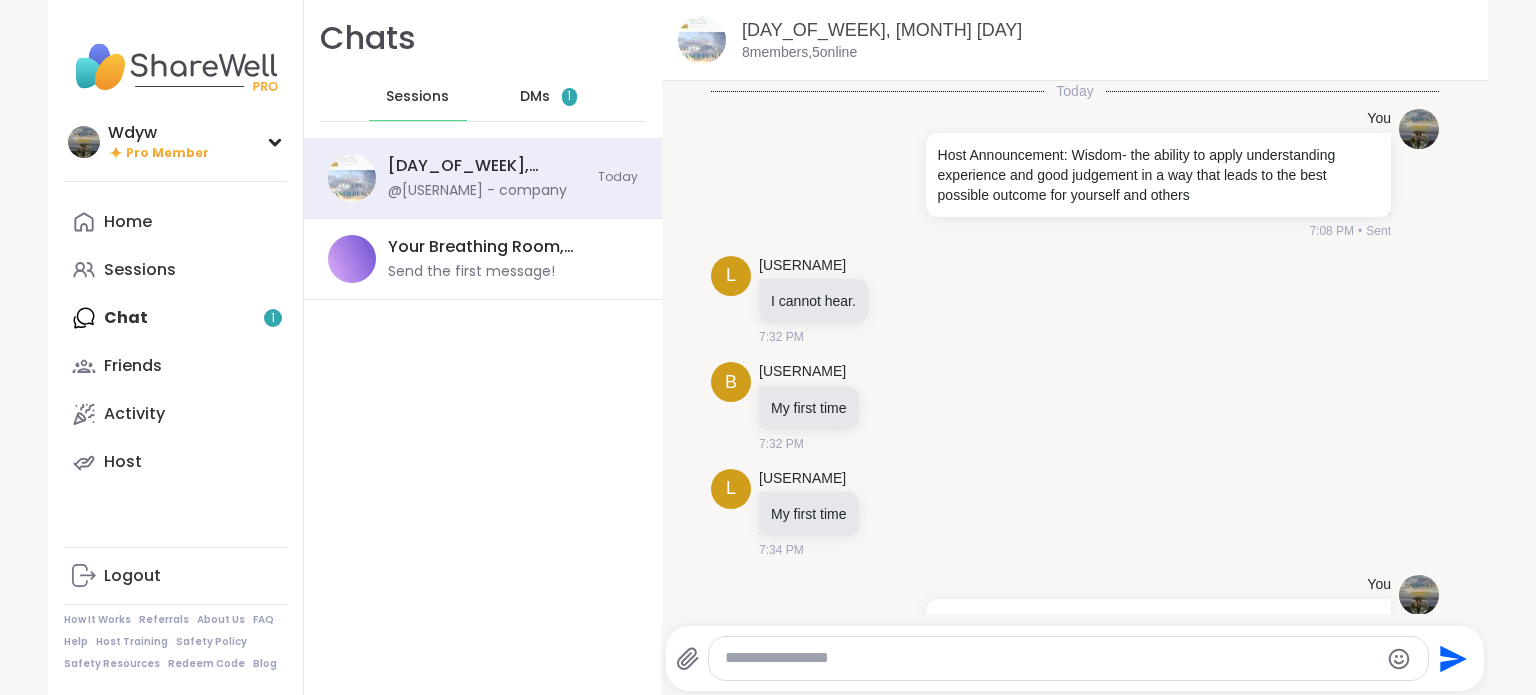 scroll, scrollTop: 0, scrollLeft: 0, axis: both 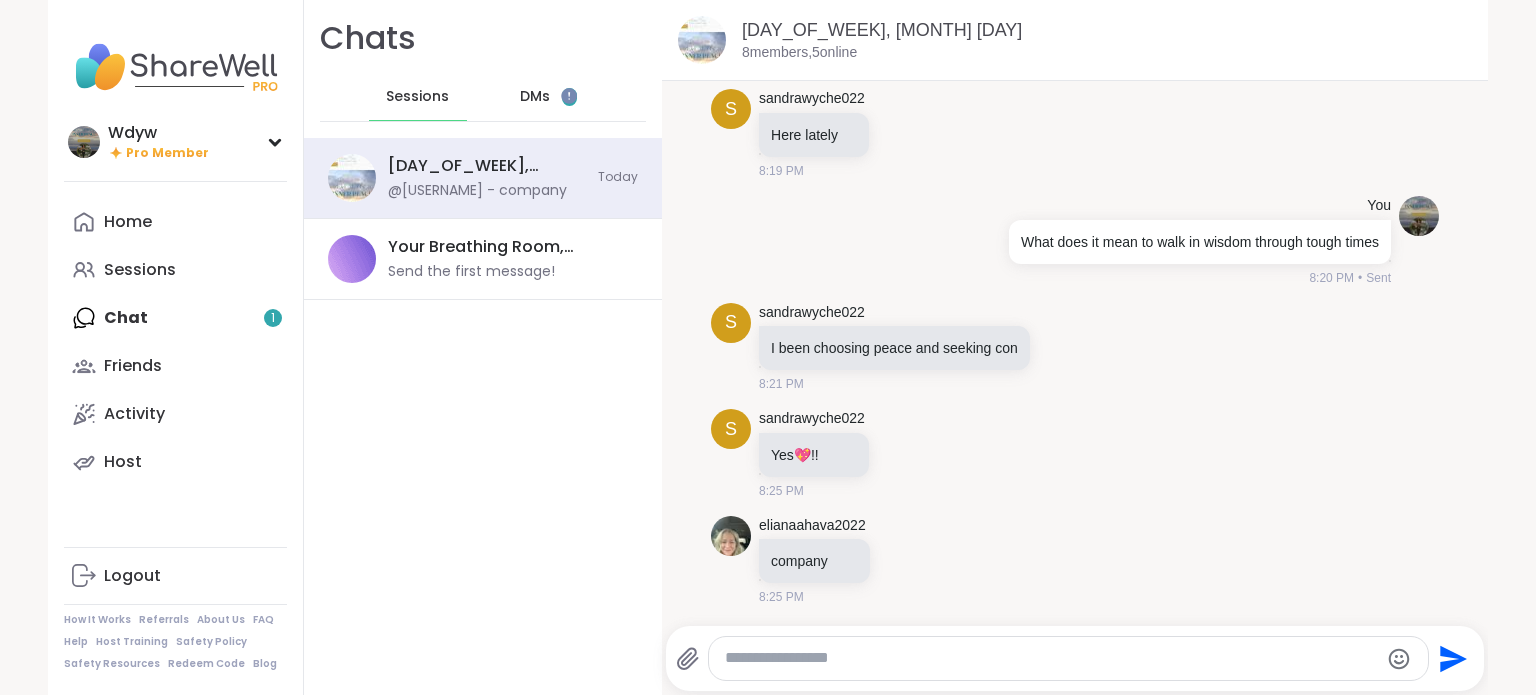 click on "Home Sessions Chat 1 Friends Activity Host" at bounding box center (175, 342) 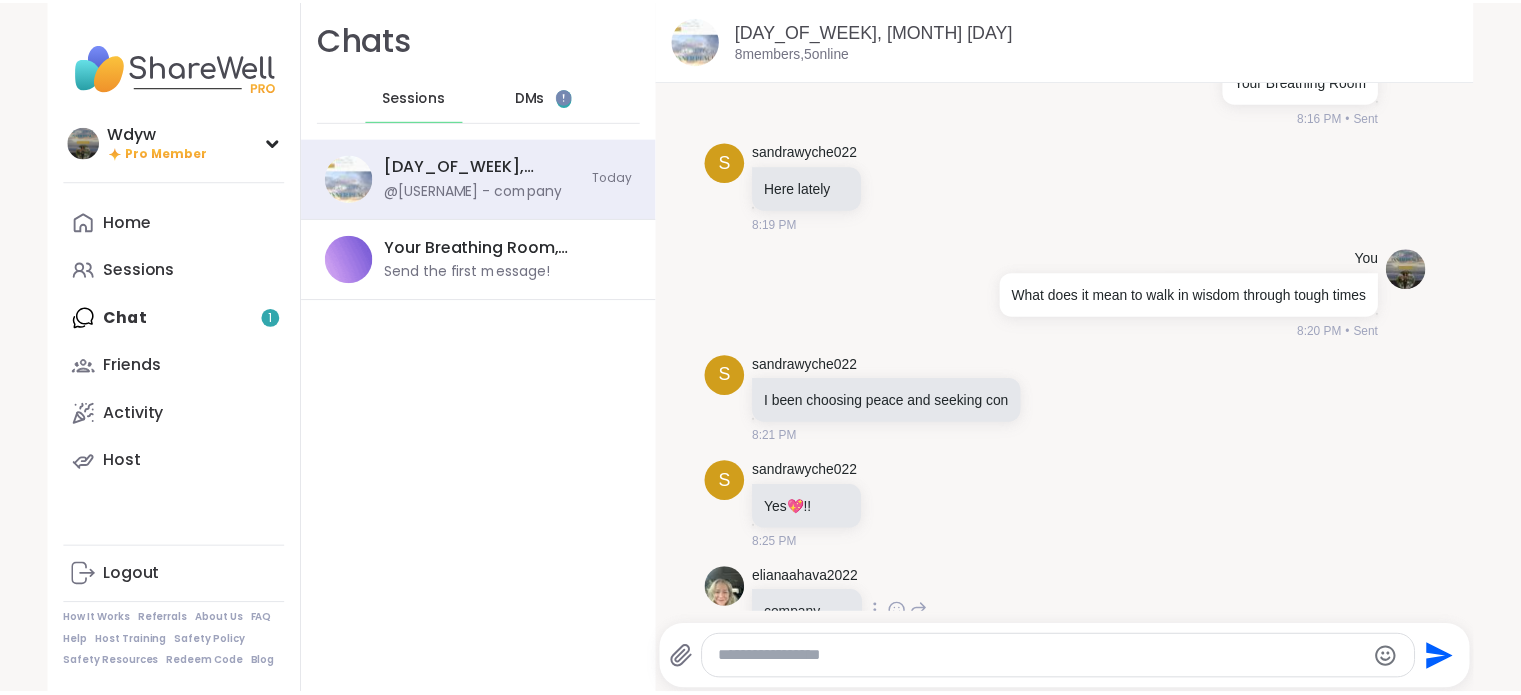 scroll, scrollTop: 1412, scrollLeft: 0, axis: vertical 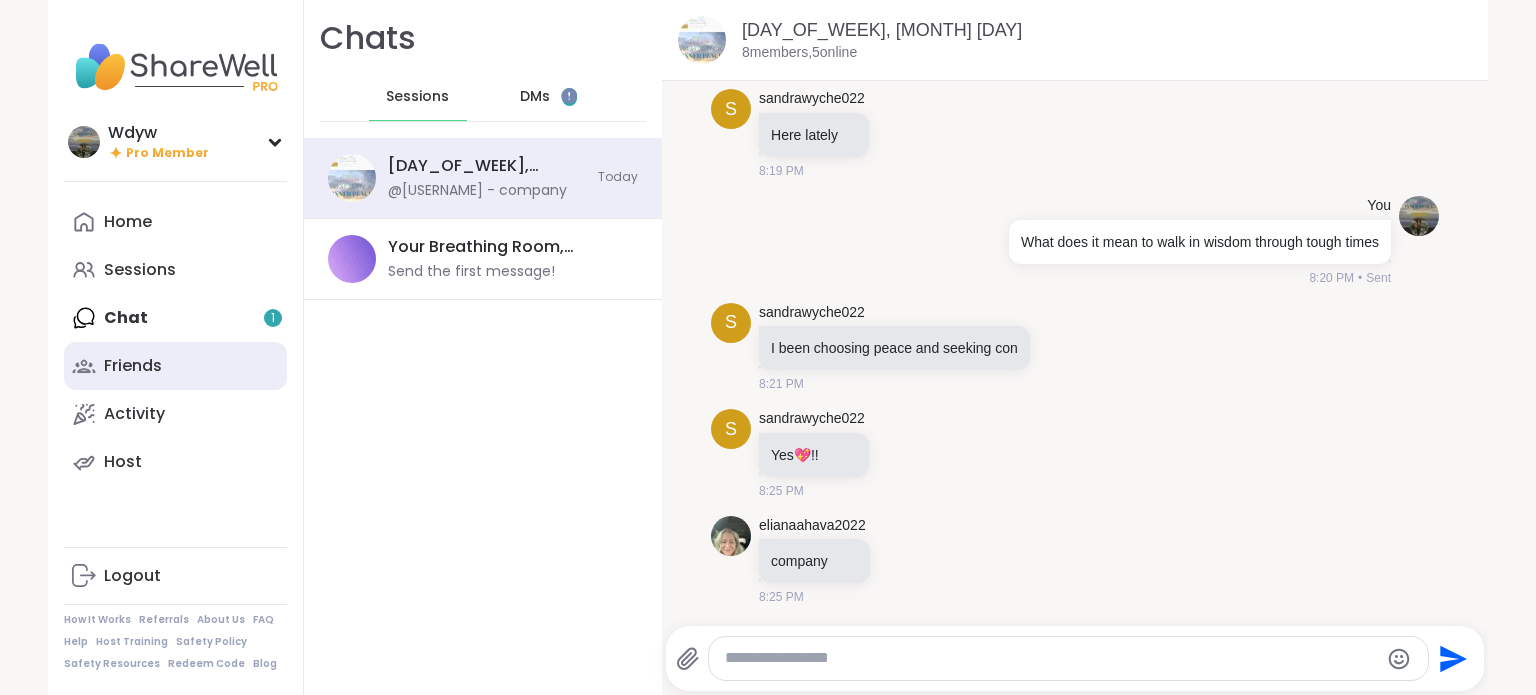click on "Friends" at bounding box center [133, 366] 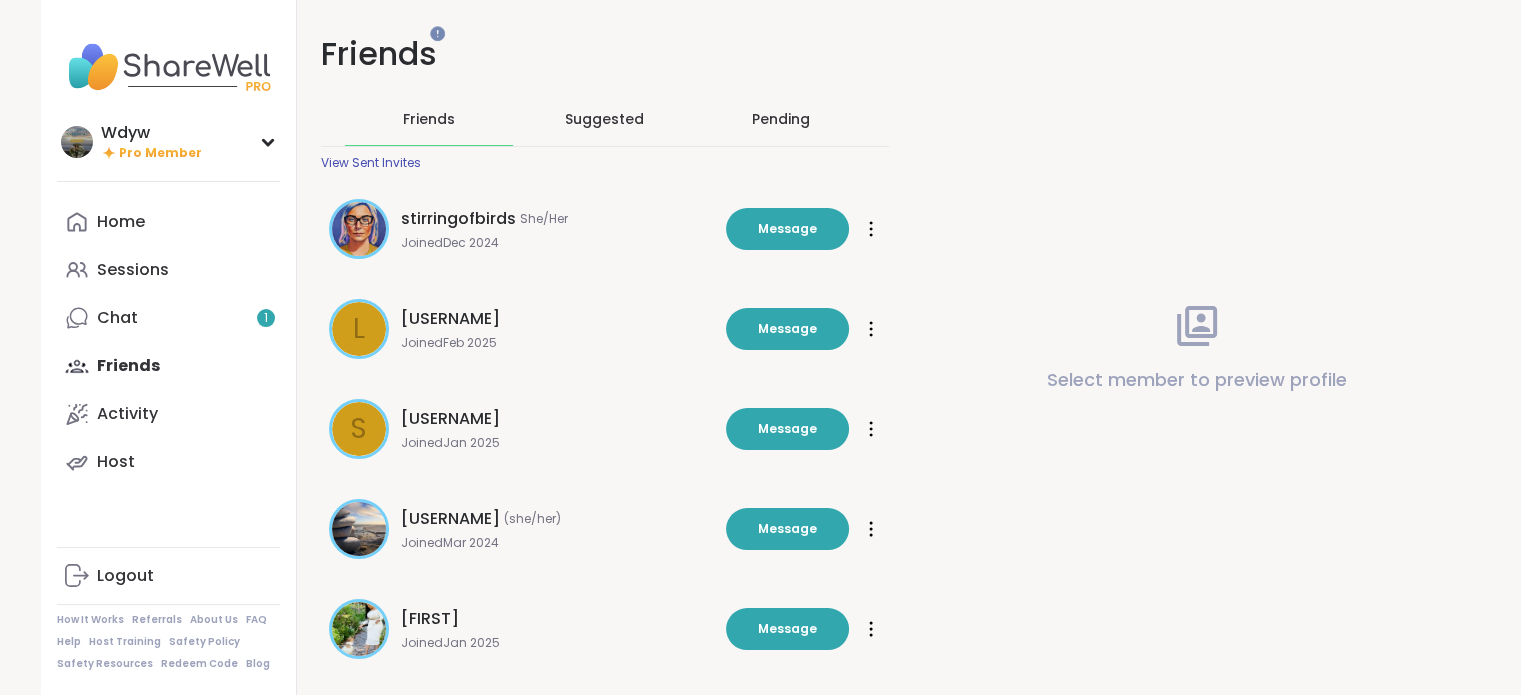 scroll, scrollTop: 0, scrollLeft: 0, axis: both 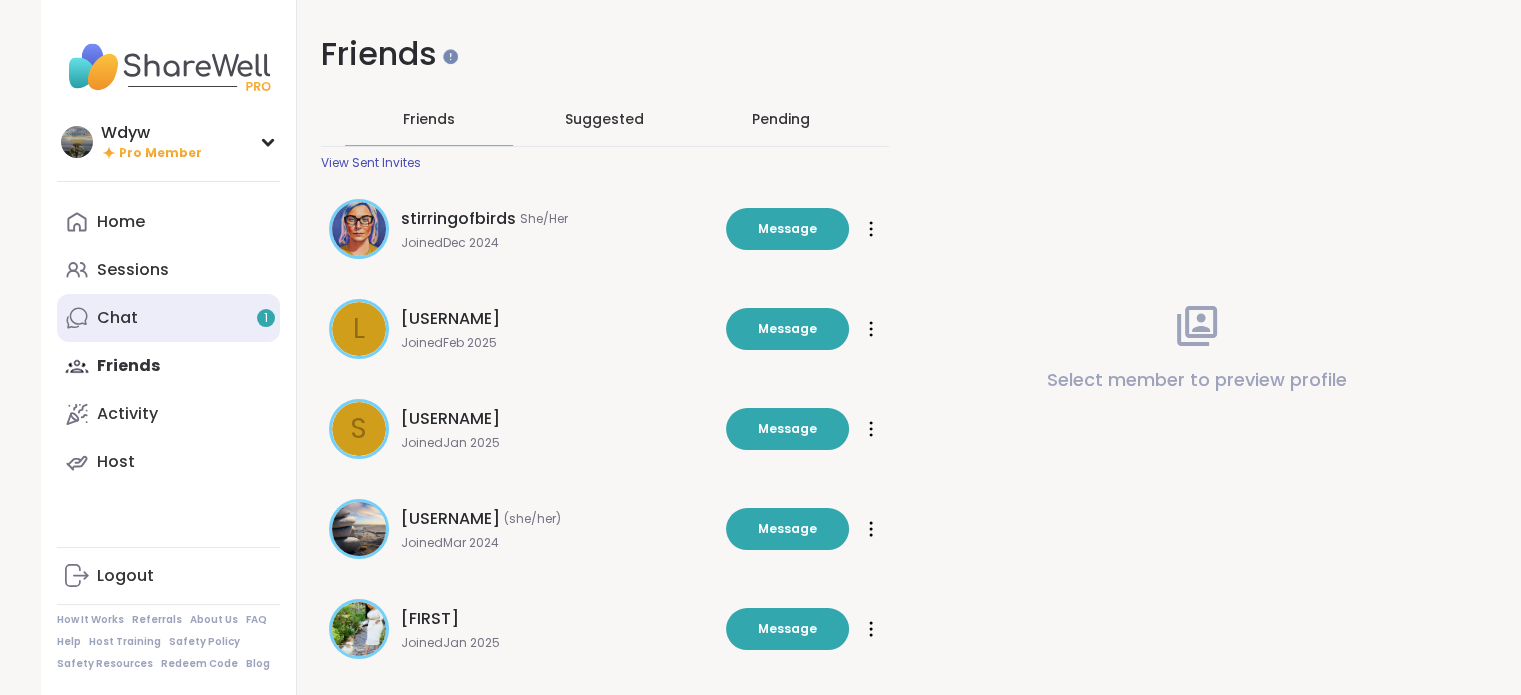 click on "Chat 1" at bounding box center [117, 318] 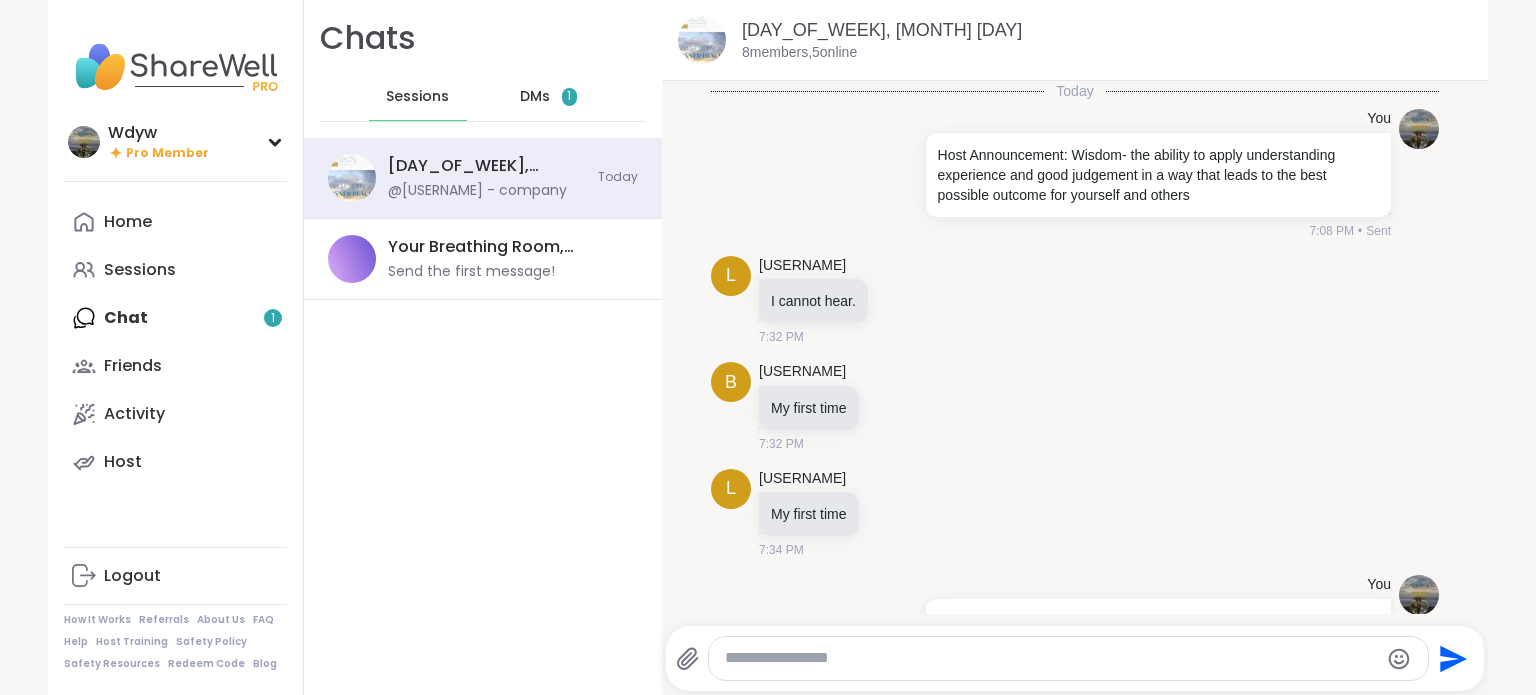 scroll, scrollTop: 1412, scrollLeft: 0, axis: vertical 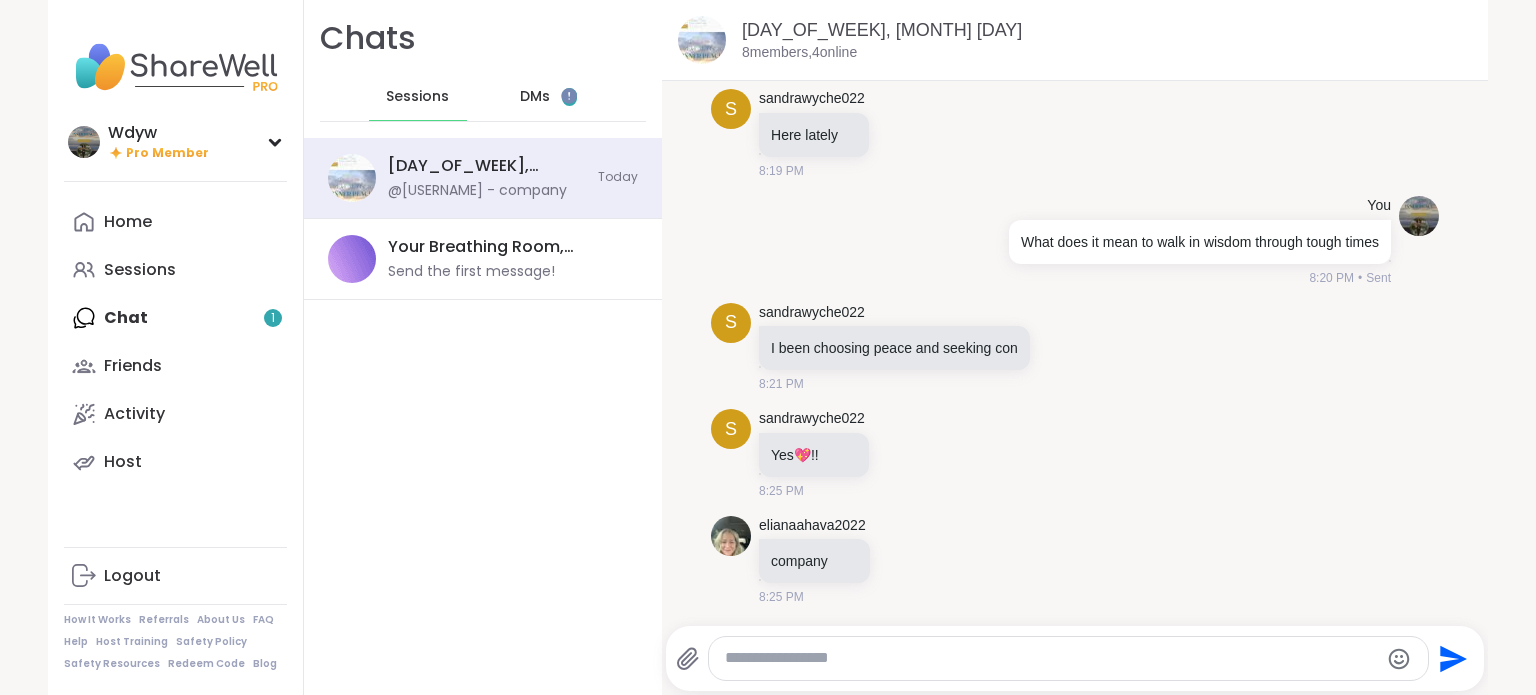 click on "1" at bounding box center [569, 97] 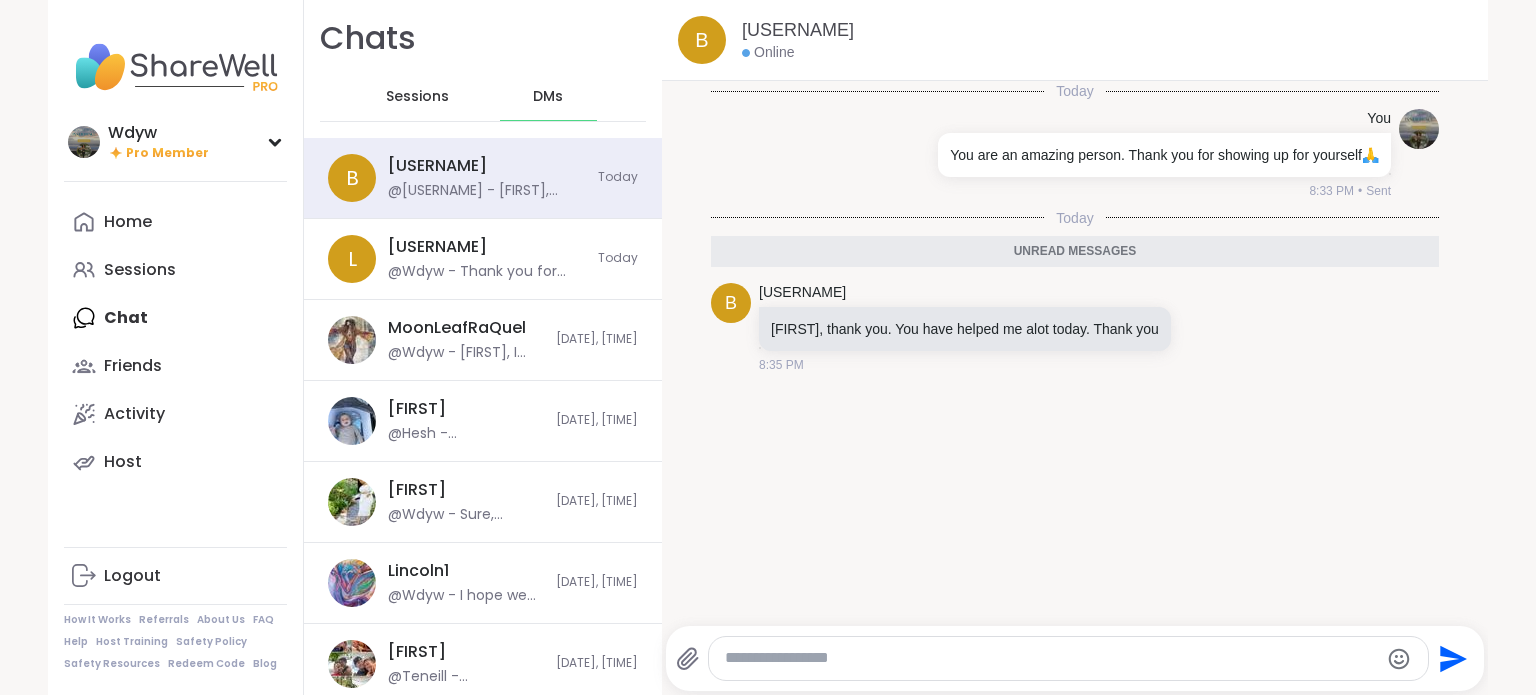 click at bounding box center (1051, 658) 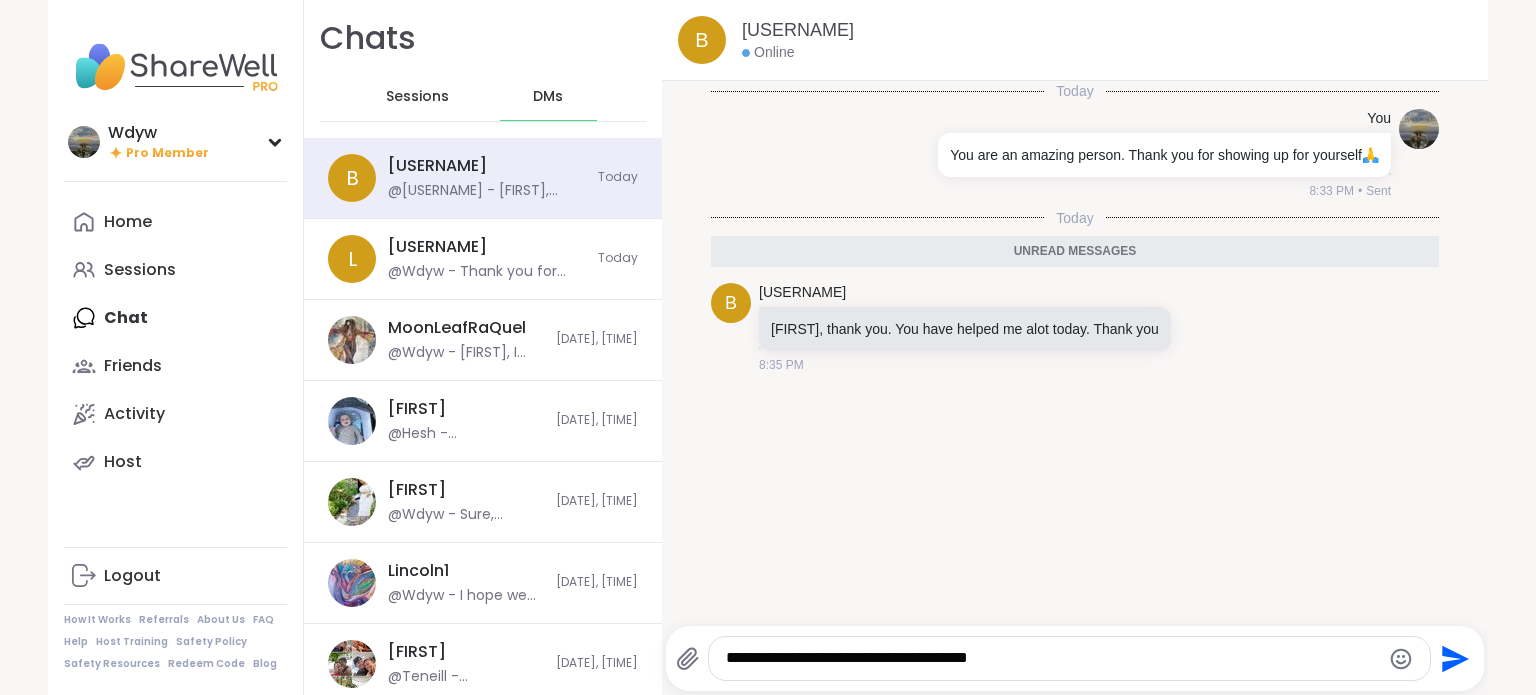 type on "**********" 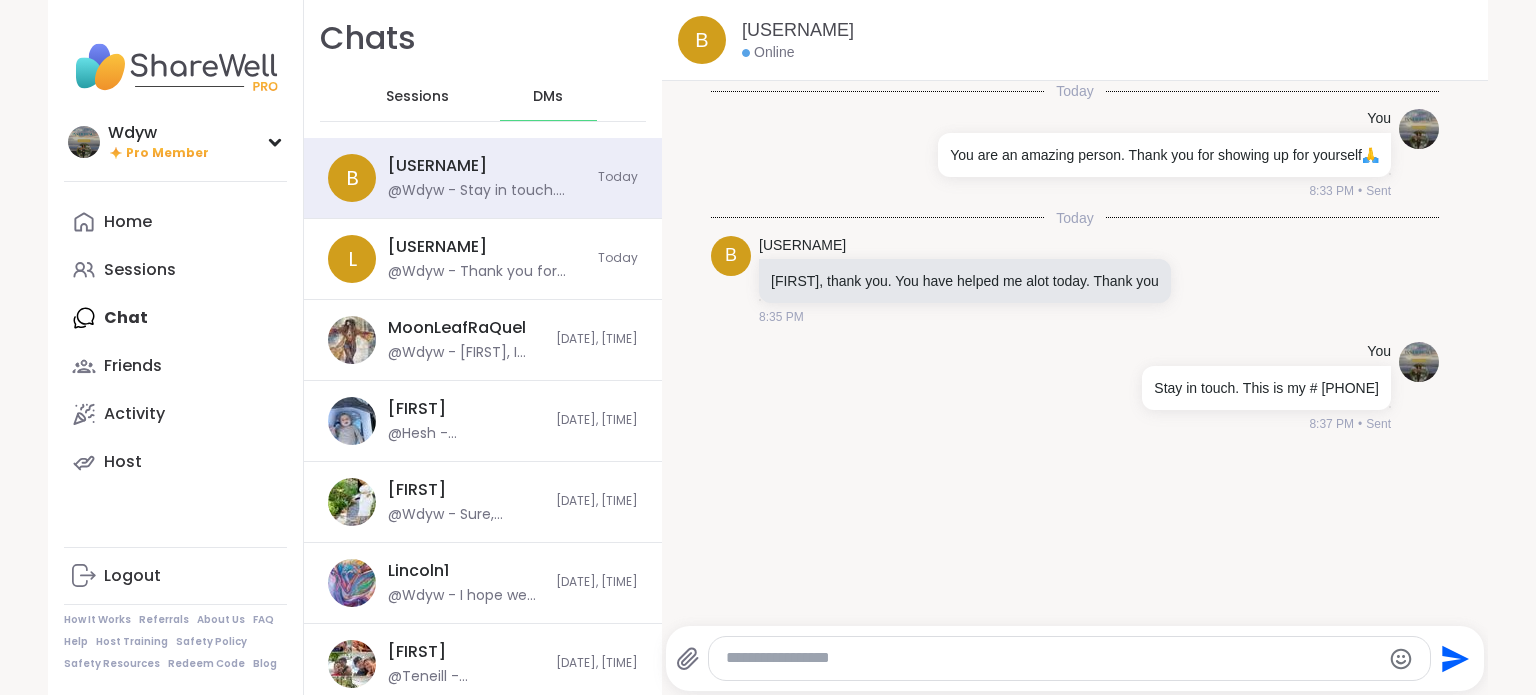 click at bounding box center [1052, 658] 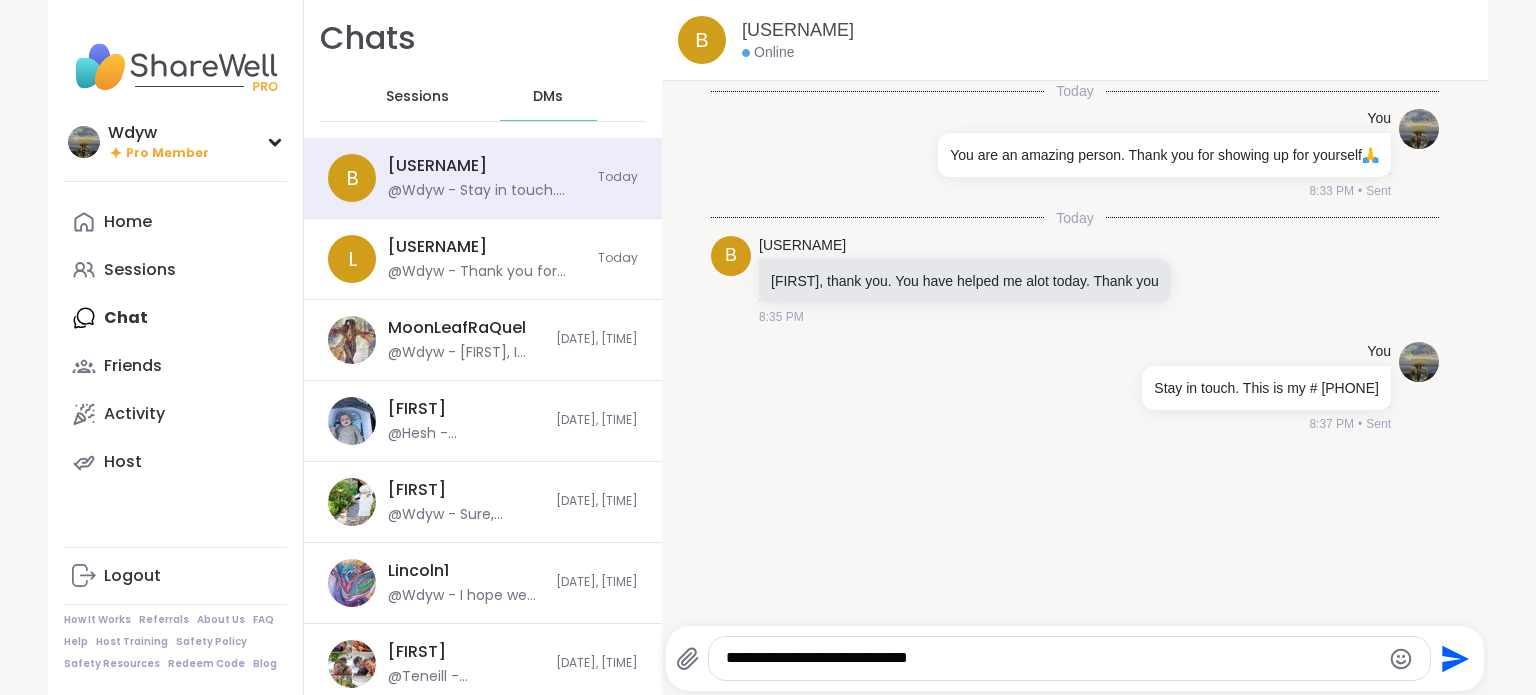 type on "**********" 